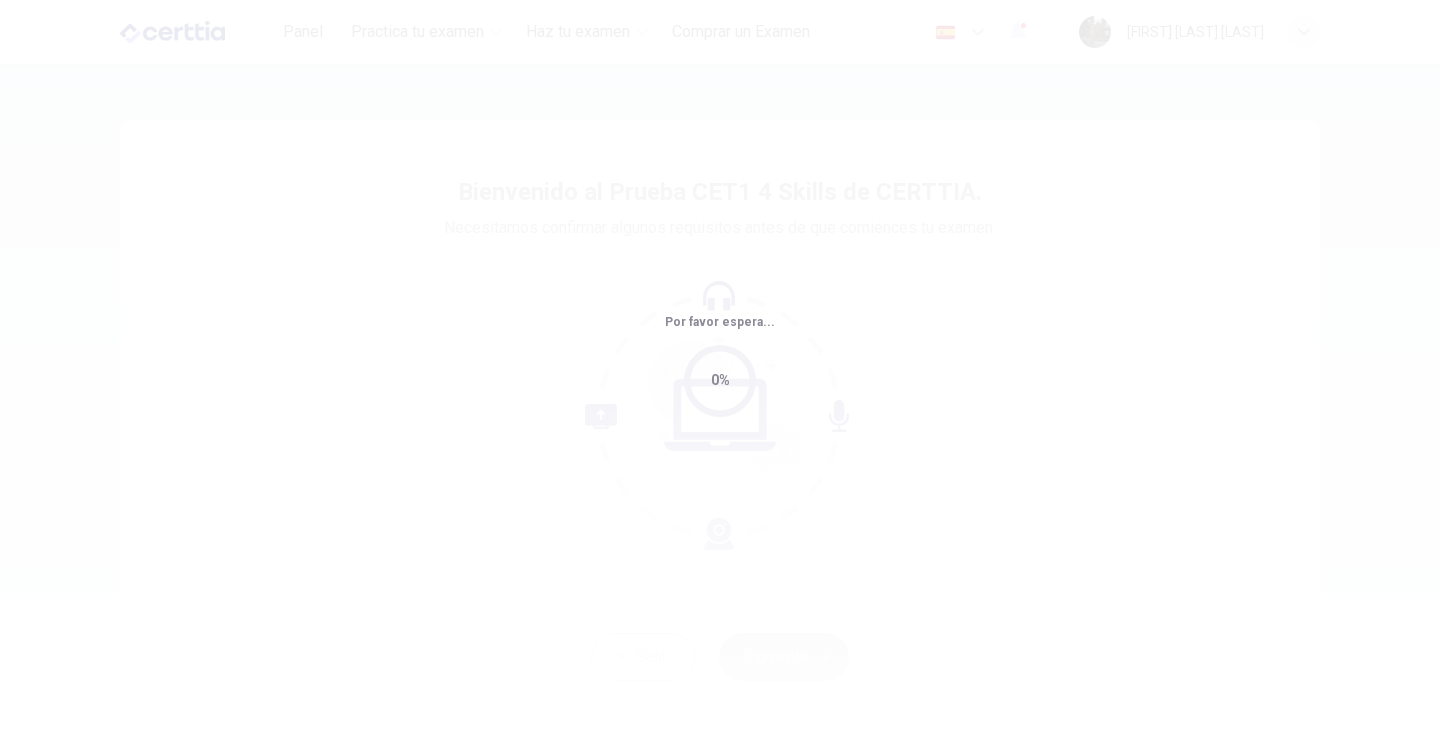 scroll, scrollTop: 0, scrollLeft: 0, axis: both 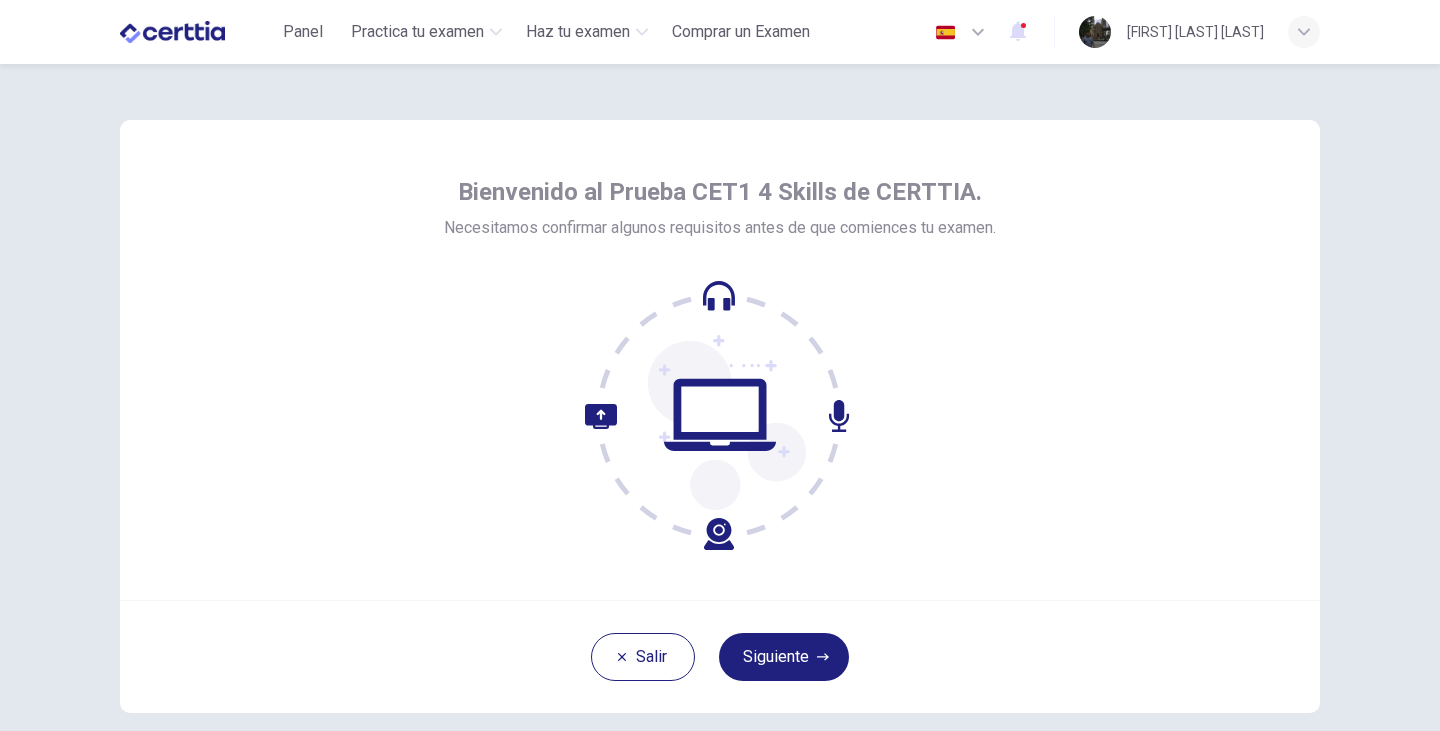 drag, startPoint x: 782, startPoint y: 514, endPoint x: 958, endPoint y: 390, distance: 215.29515 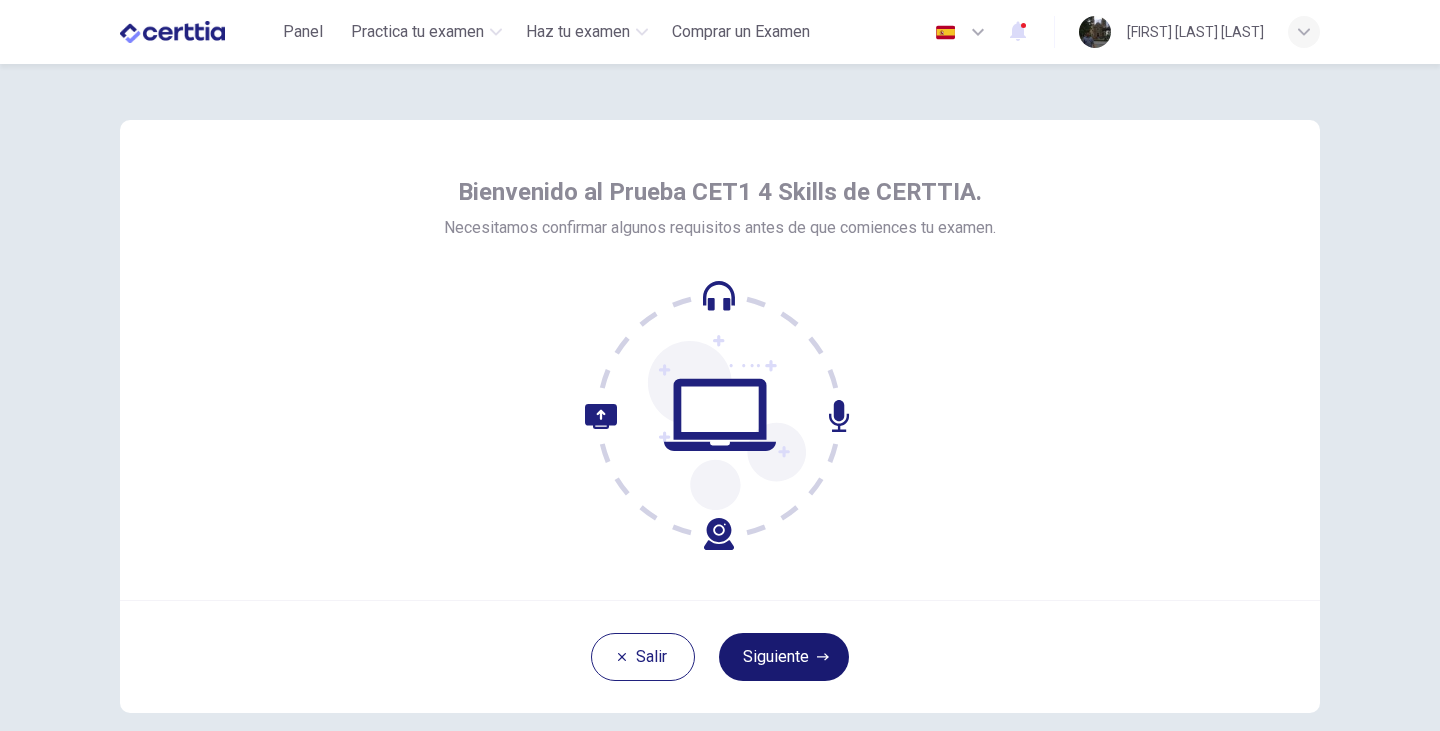 click on "Siguiente" at bounding box center [784, 657] 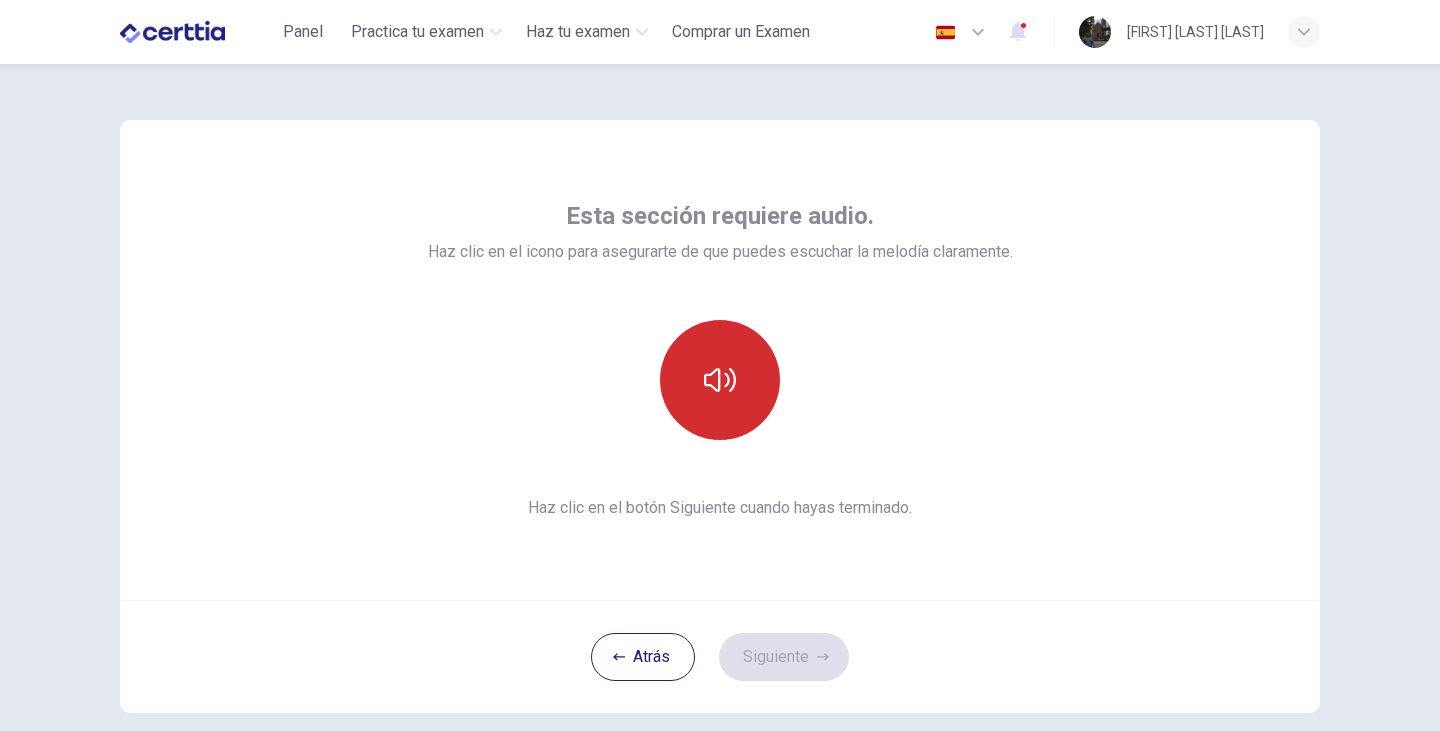 click at bounding box center (720, 380) 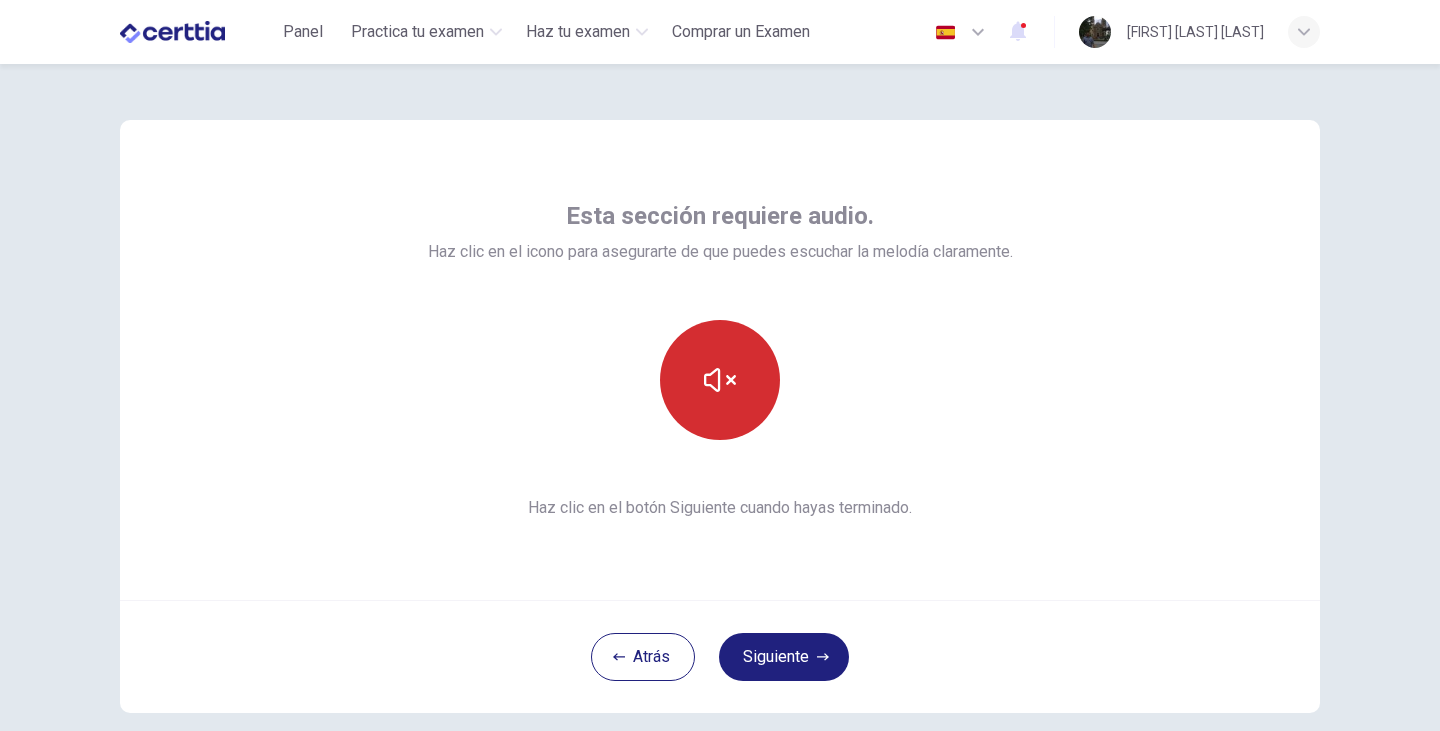 click 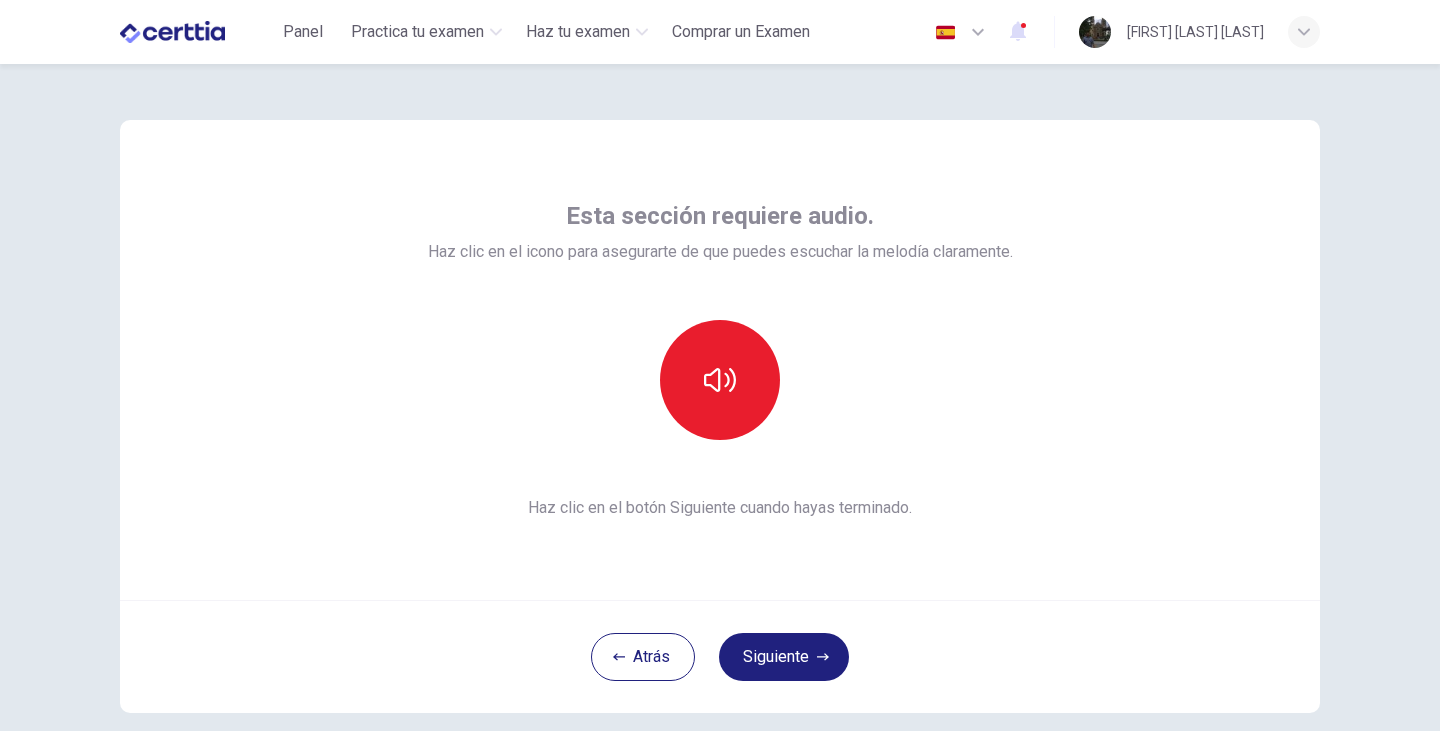 click on "Siguiente" at bounding box center [784, 657] 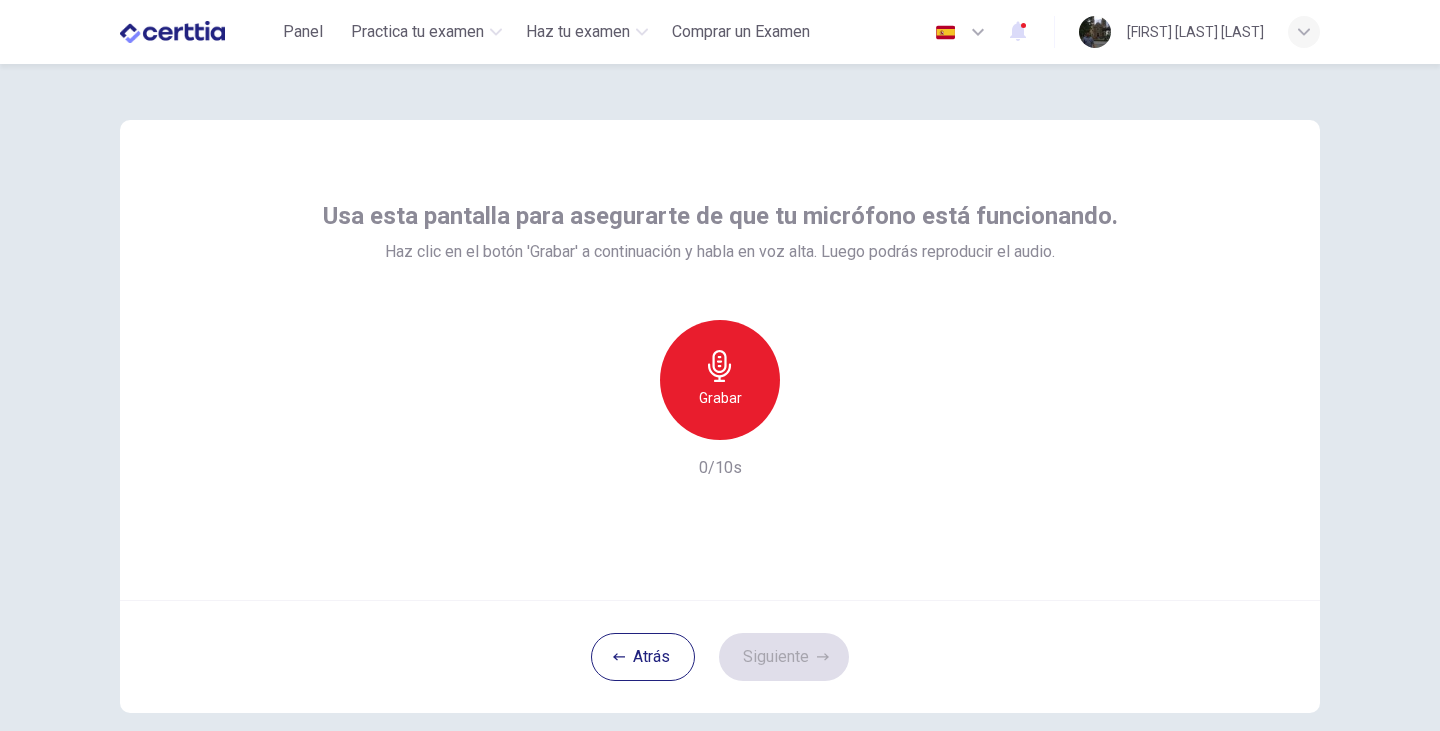 click 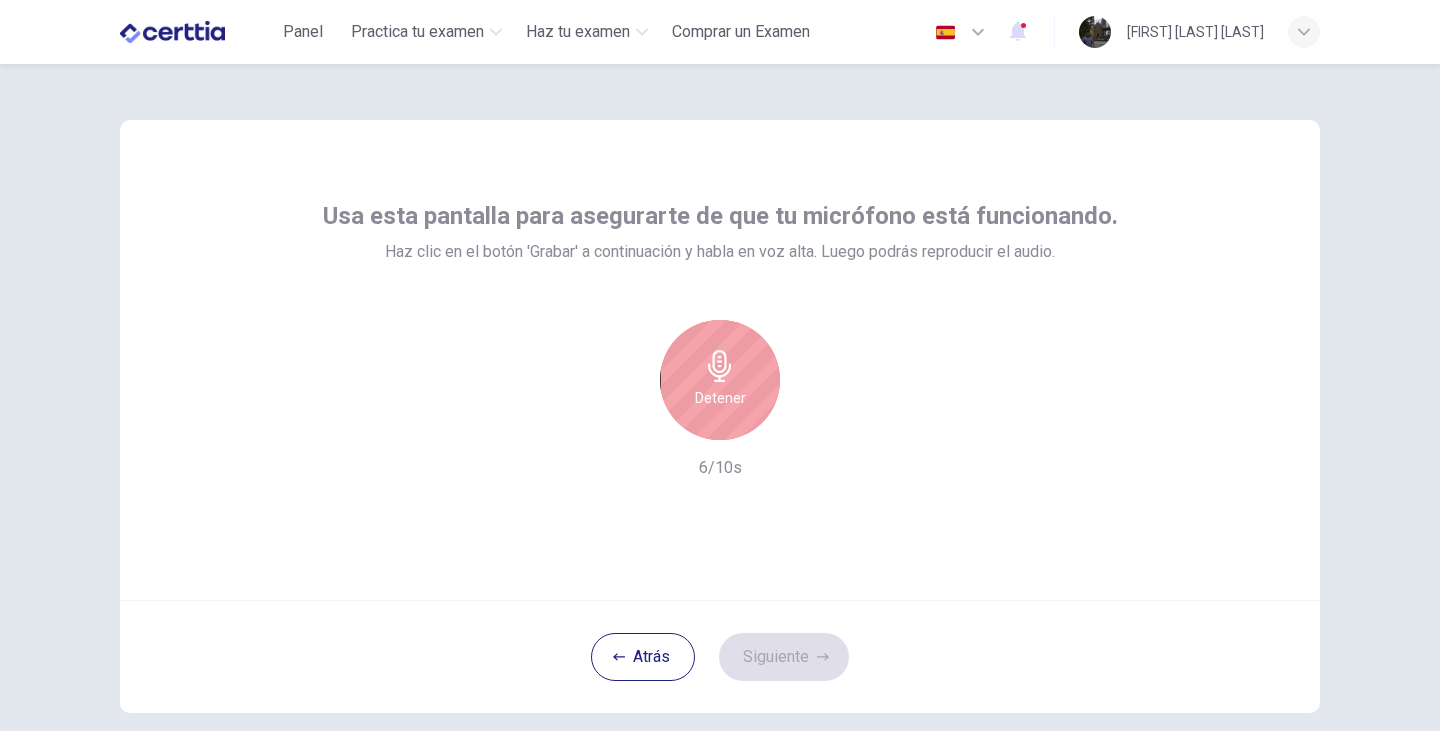 click on "Detener" at bounding box center (720, 398) 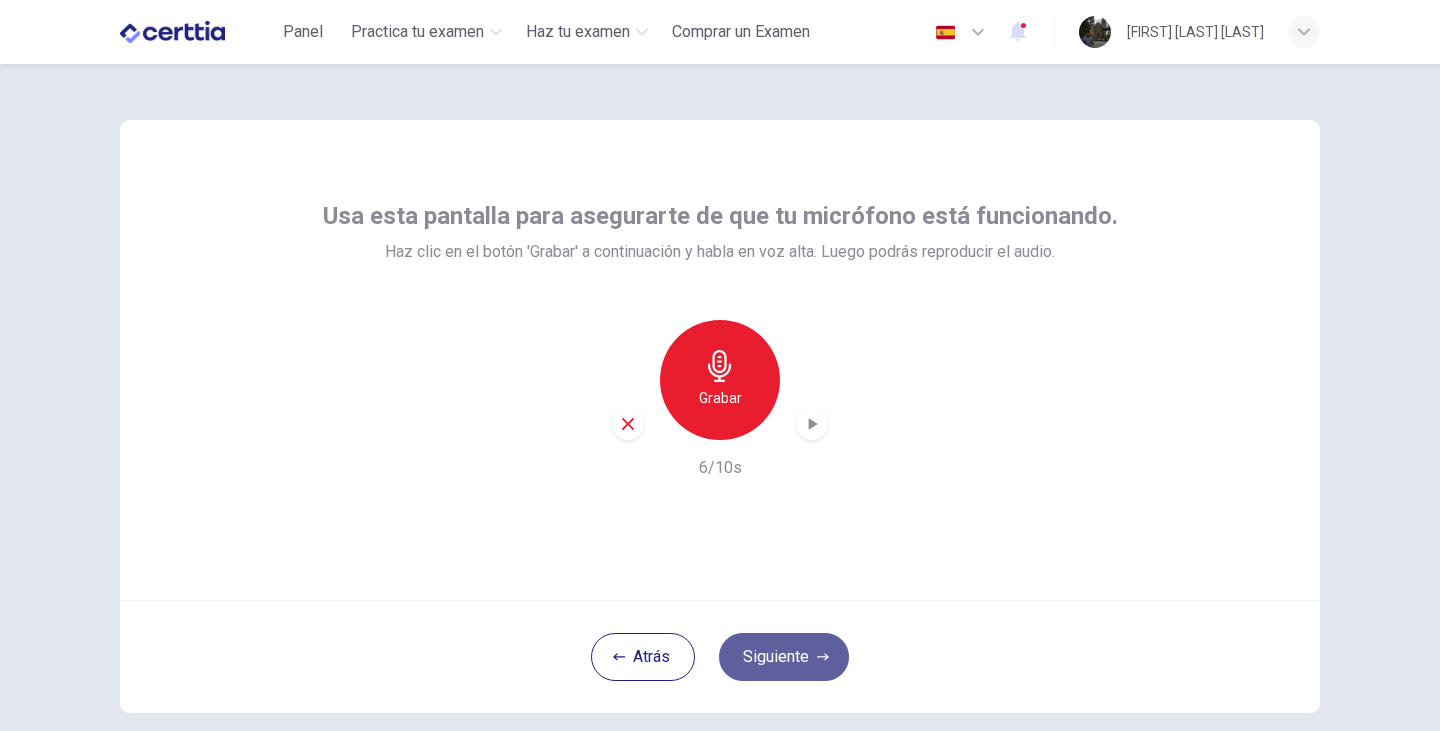 click on "Siguiente" at bounding box center (784, 657) 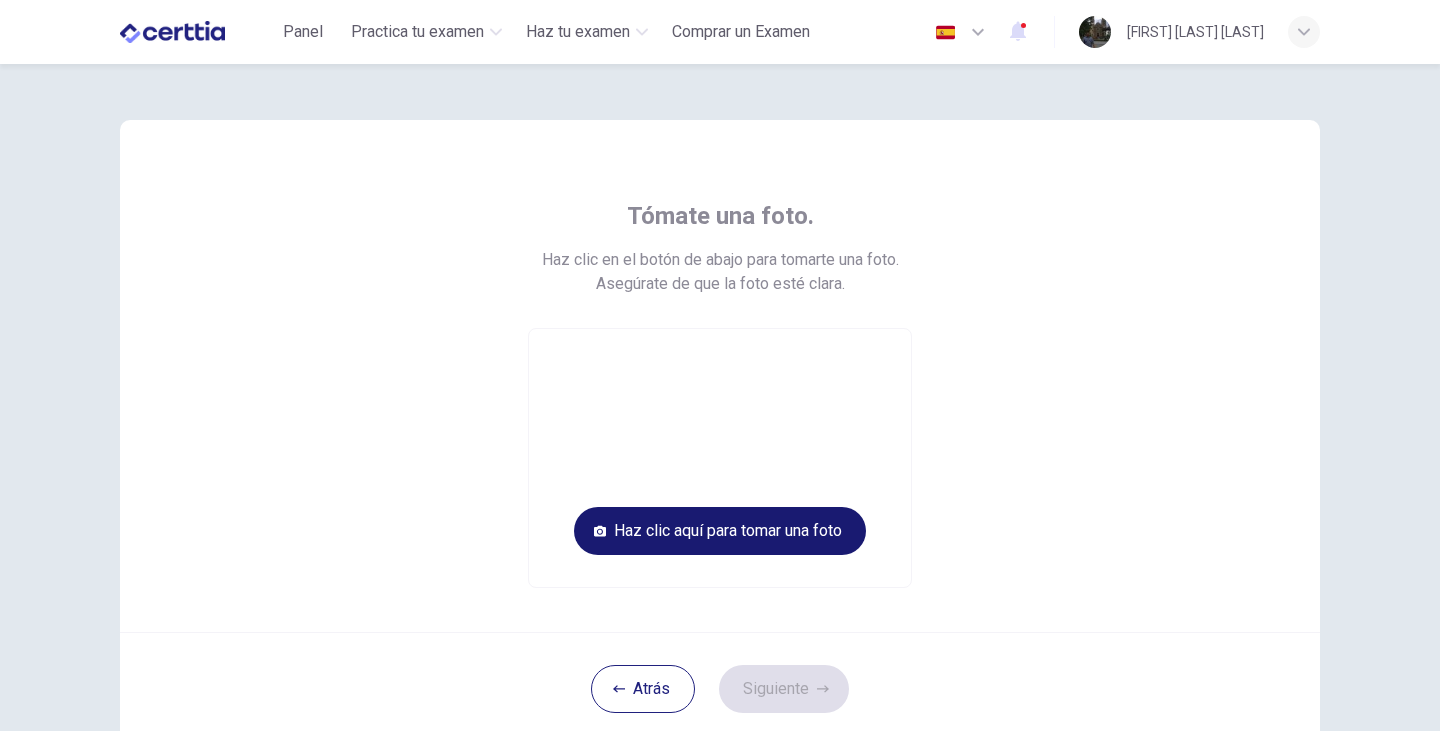 click on "Haz clic aquí para tomar una foto" at bounding box center [720, 531] 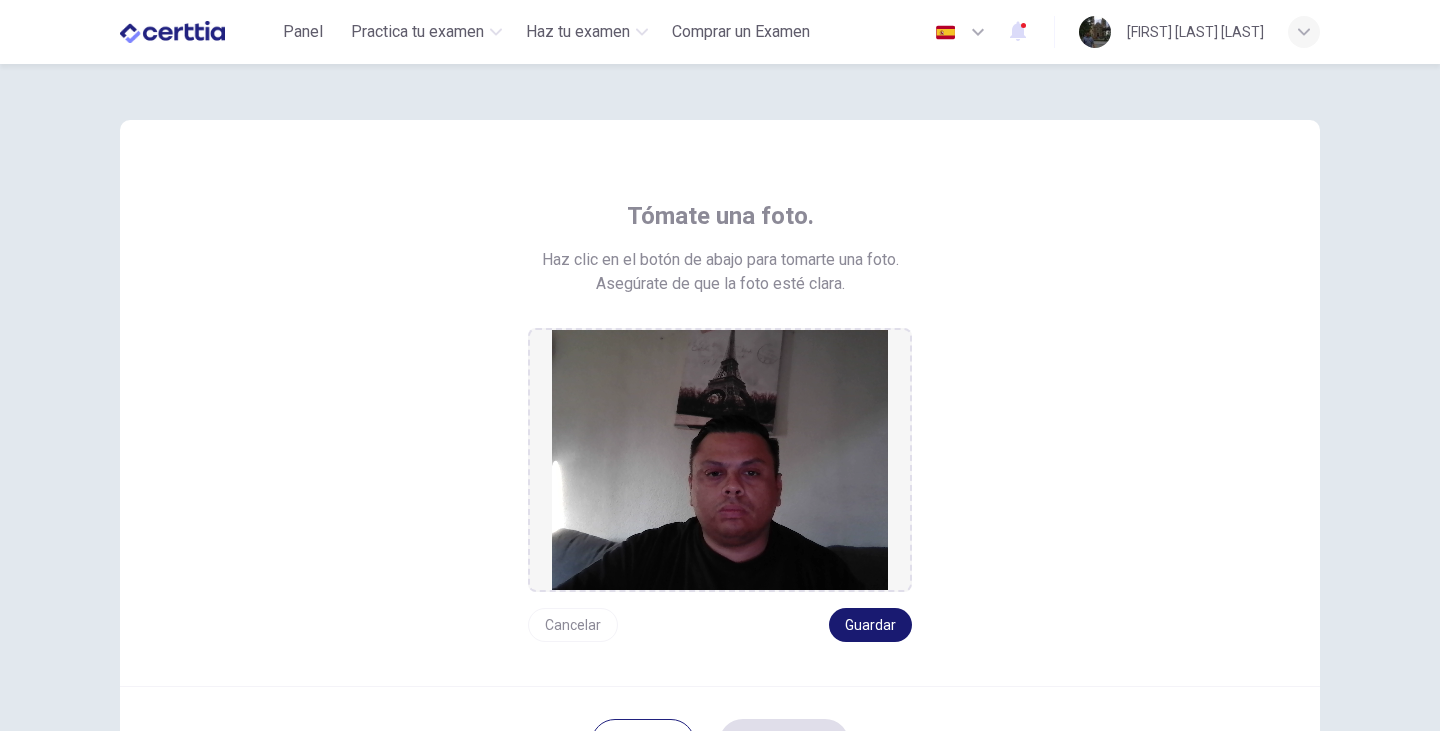 click on "Guardar" at bounding box center [870, 625] 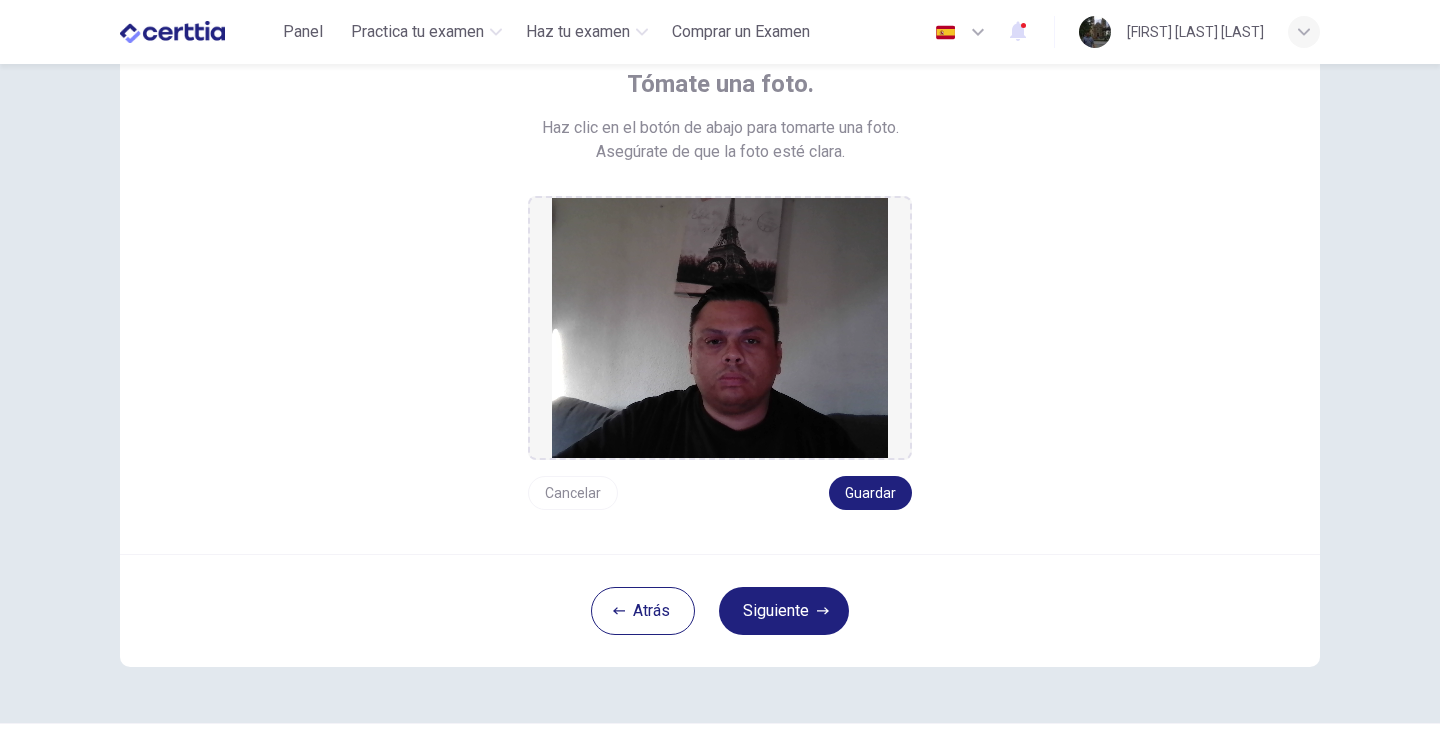 scroll, scrollTop: 188, scrollLeft: 0, axis: vertical 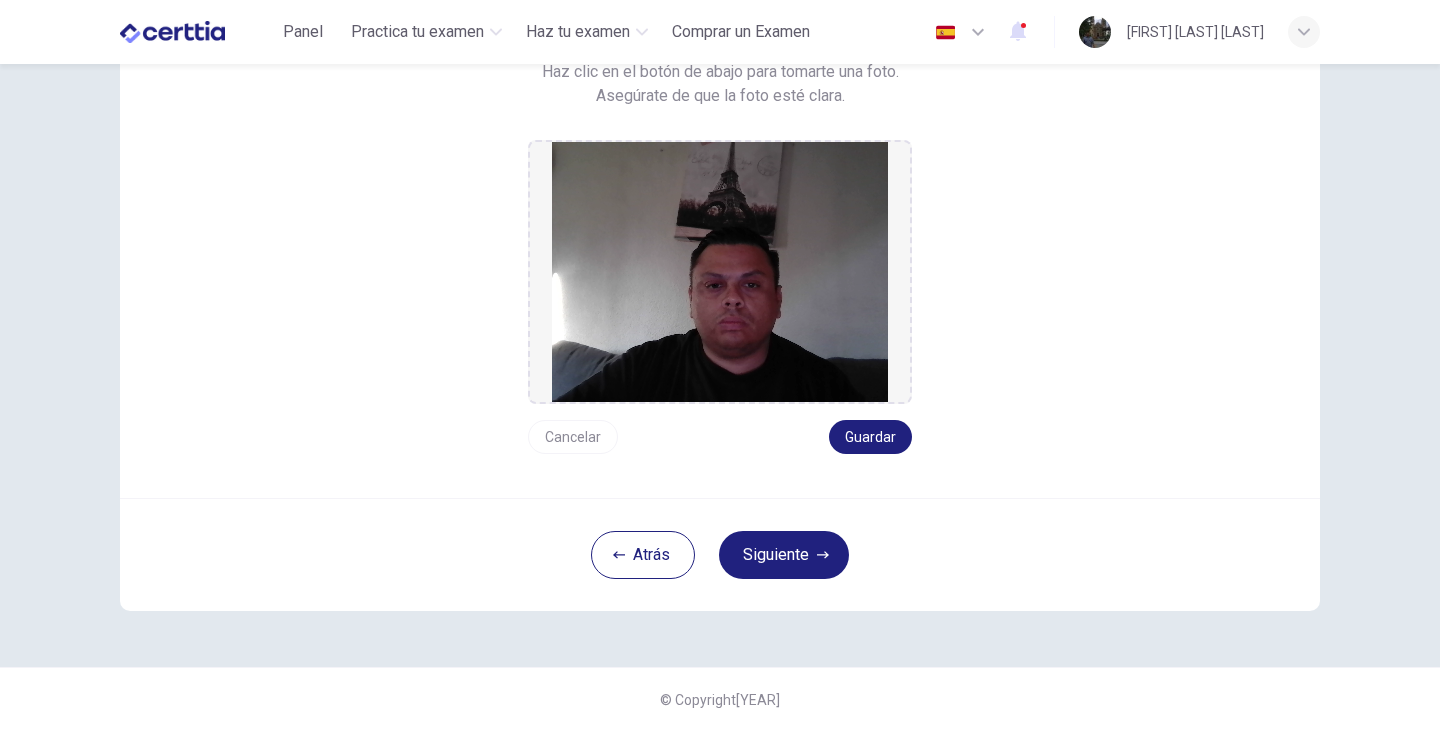 click on "Siguiente" at bounding box center [784, 555] 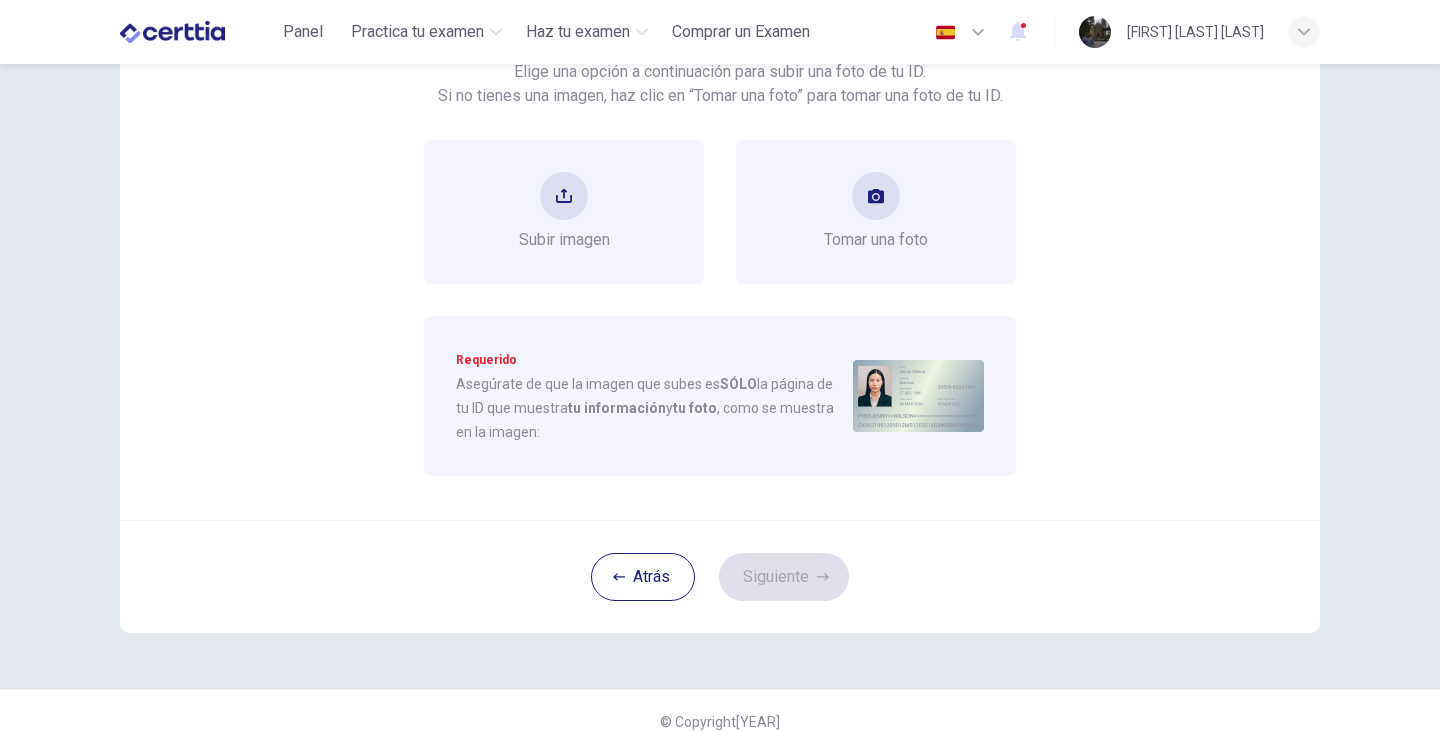 scroll, scrollTop: 0, scrollLeft: 0, axis: both 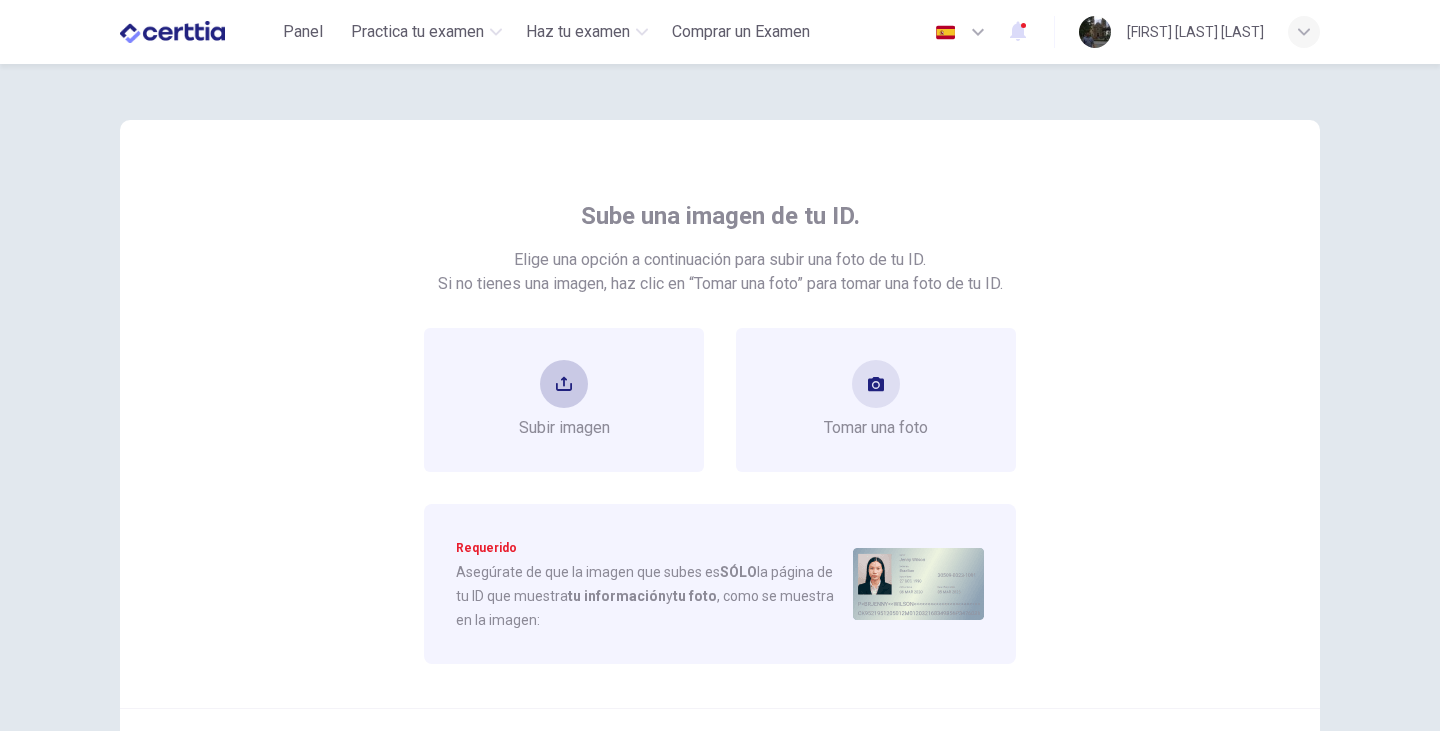 click 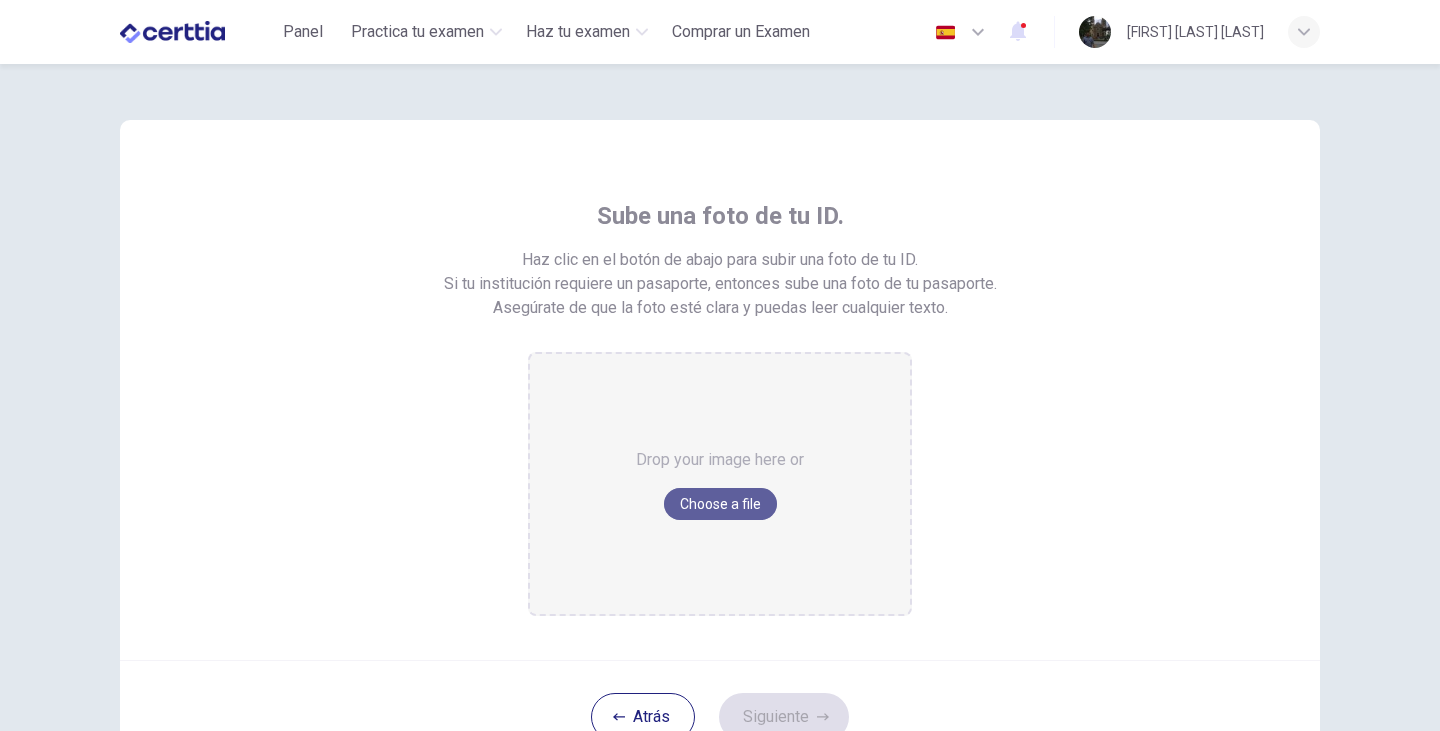 click on "Choose a file" at bounding box center [720, 504] 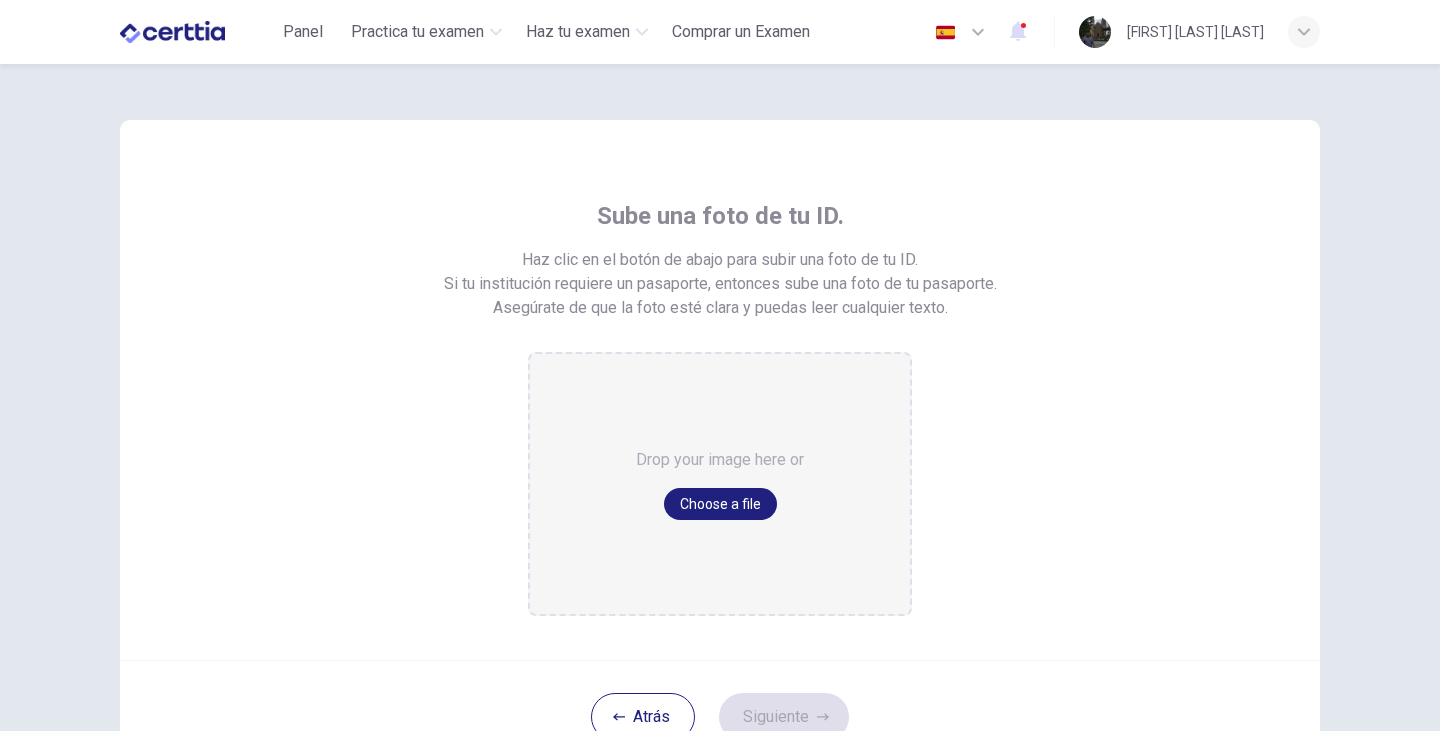 click on "Atrás" at bounding box center (643, 717) 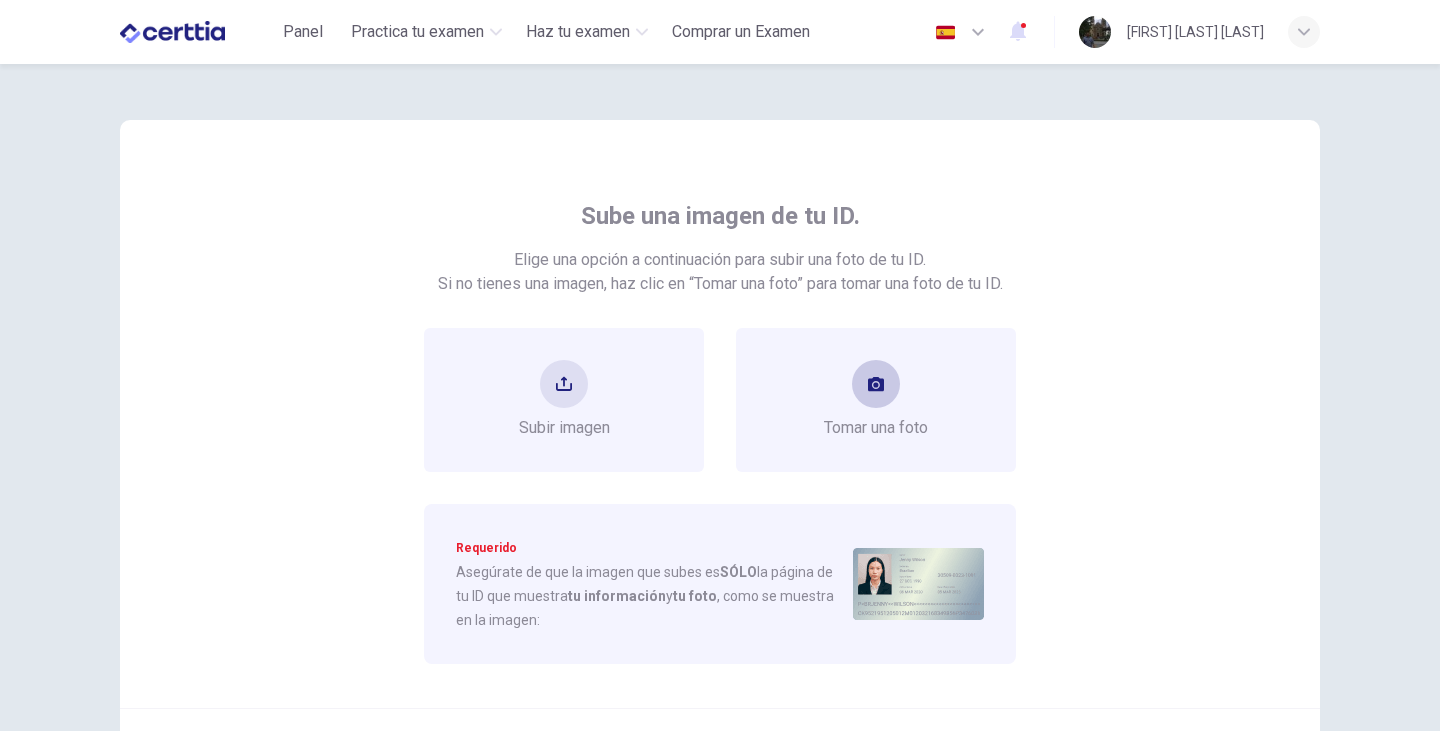 click 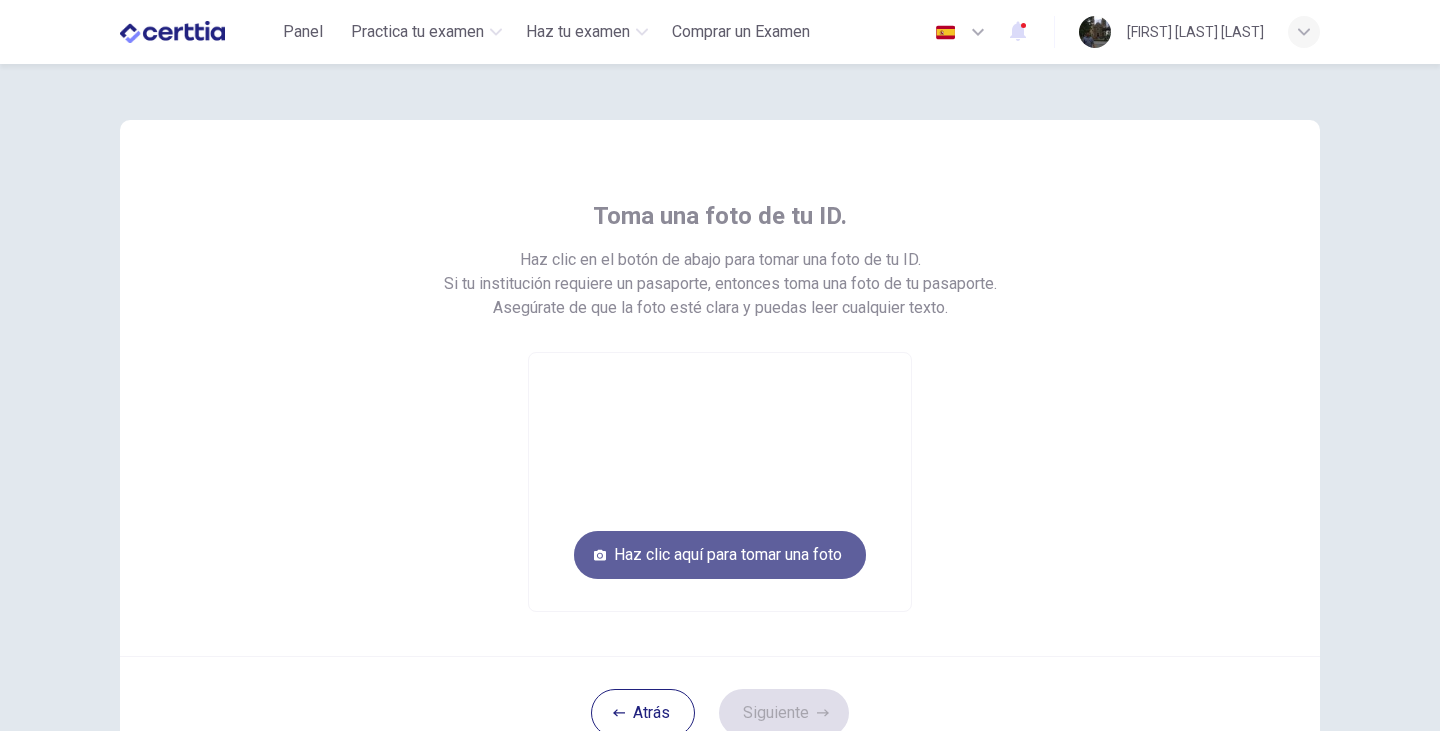 click on "Haz clic aquí para tomar una foto" at bounding box center (720, 555) 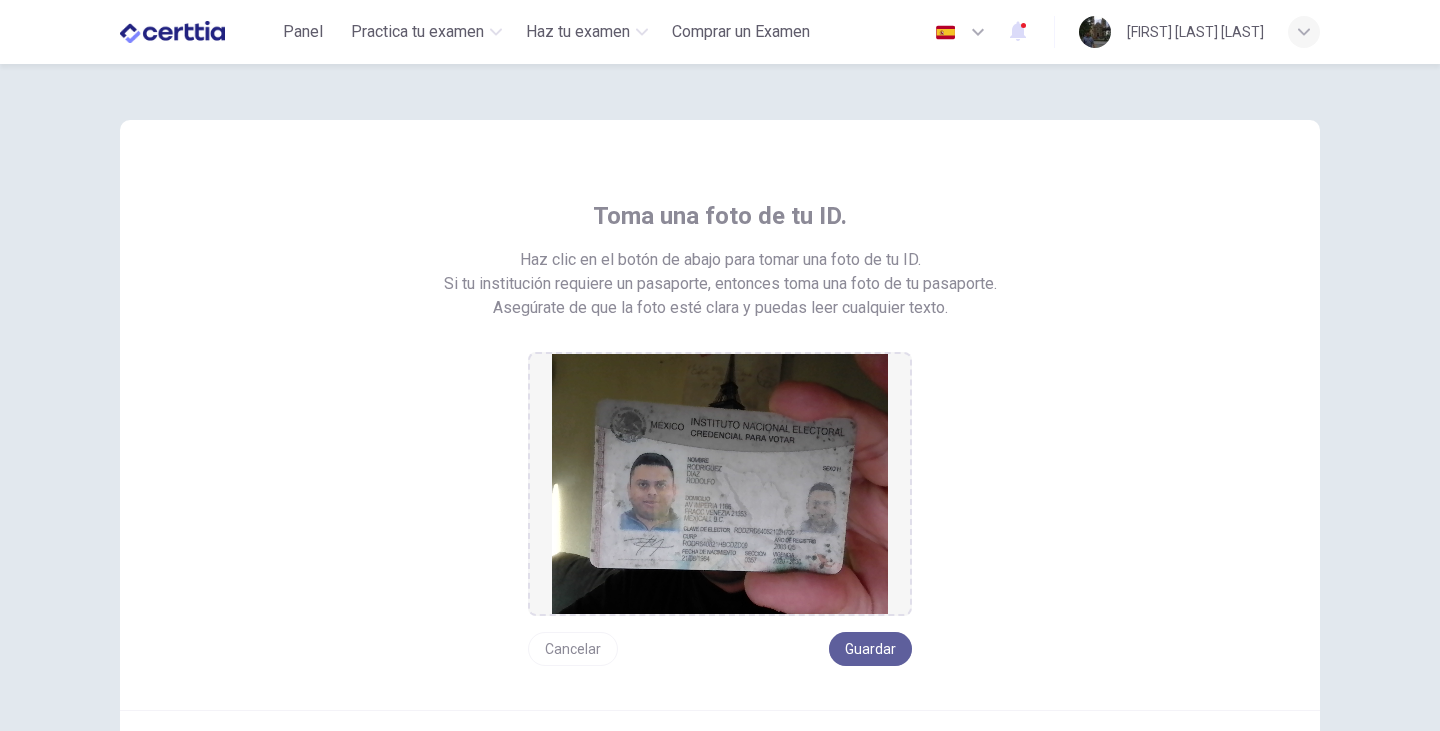 click on "Guardar" at bounding box center [870, 649] 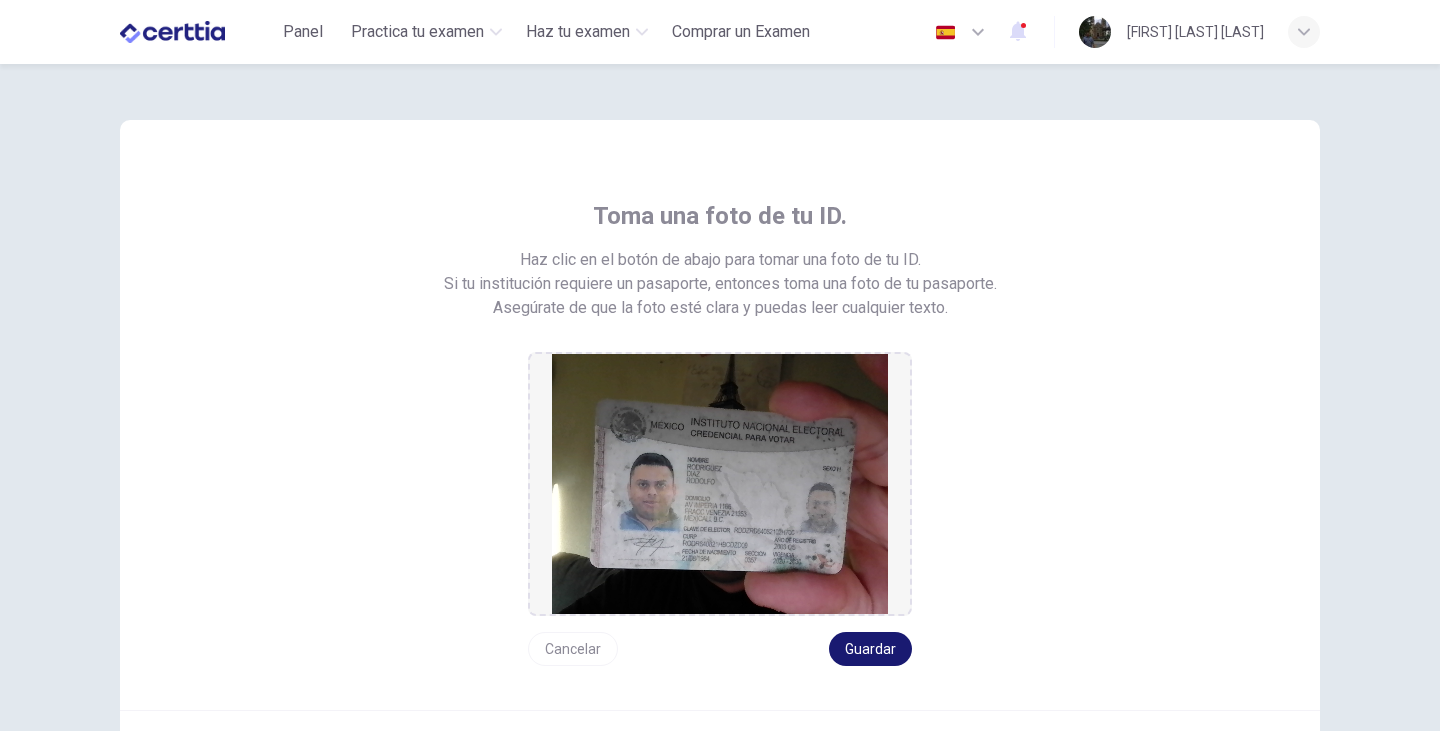 click on "Guardar" at bounding box center [870, 649] 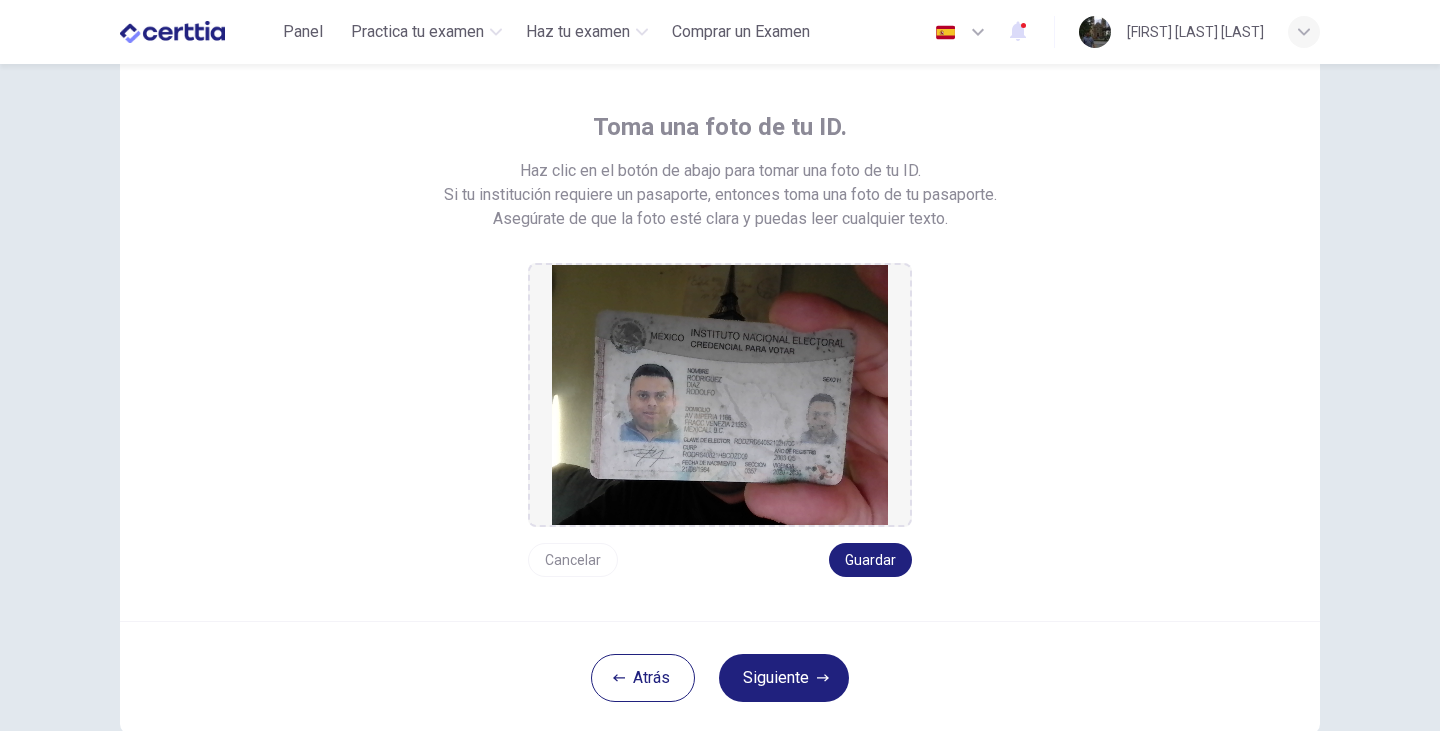 scroll, scrollTop: 212, scrollLeft: 0, axis: vertical 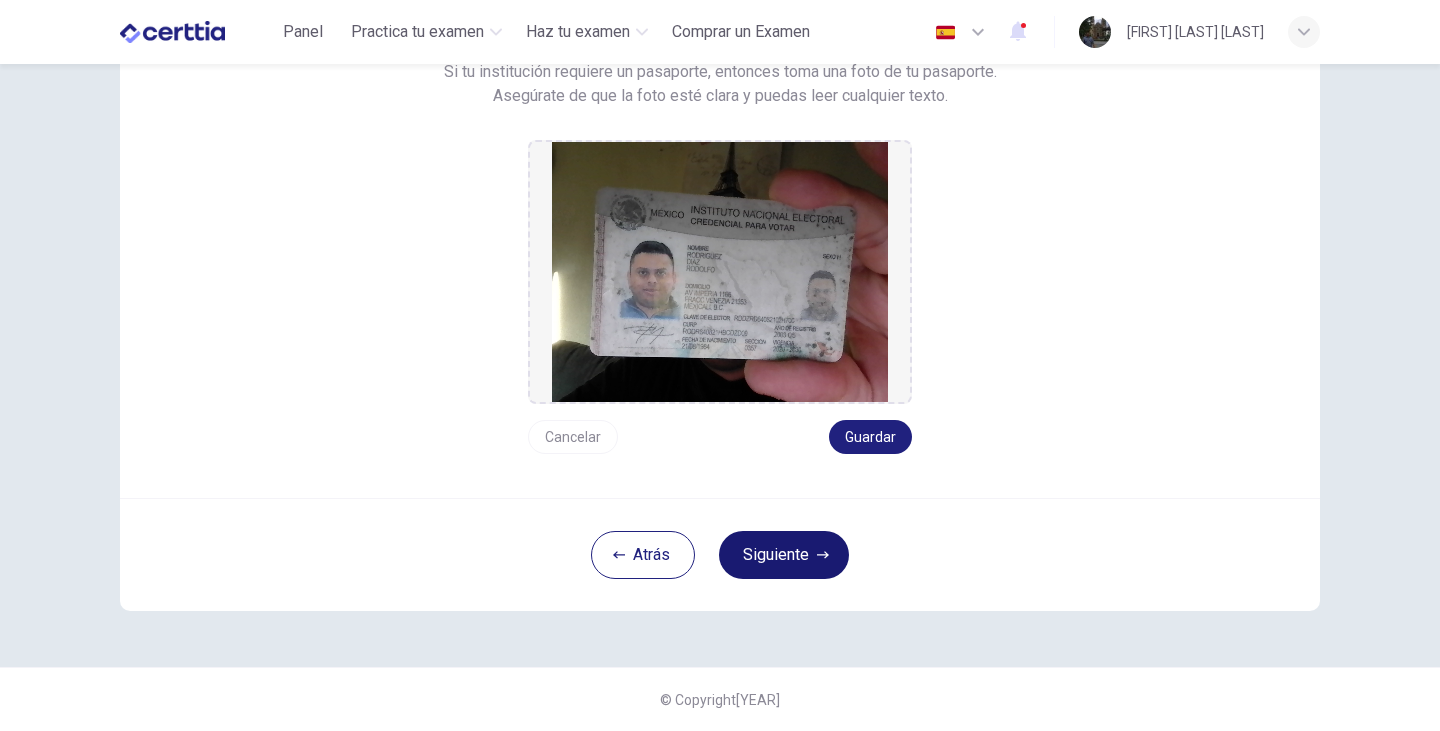 click 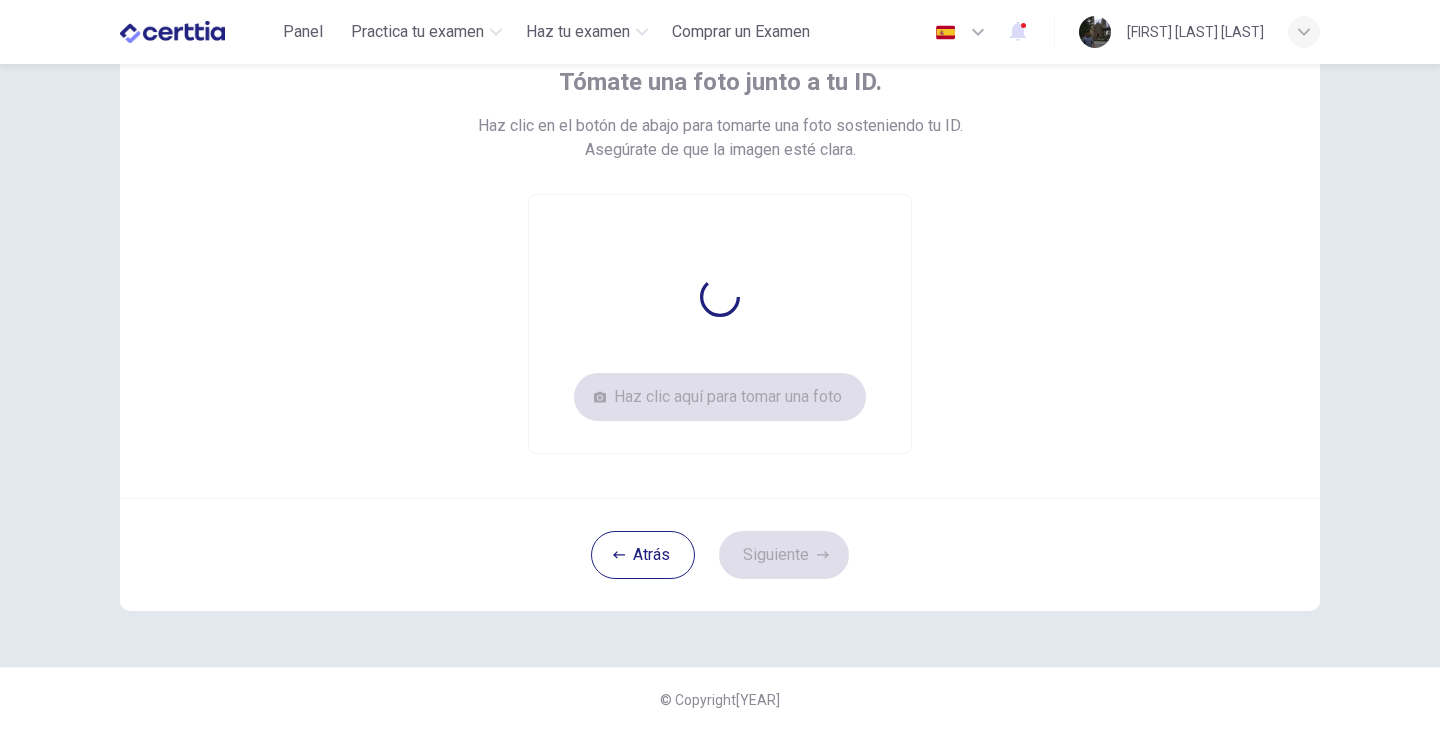 scroll, scrollTop: 134, scrollLeft: 0, axis: vertical 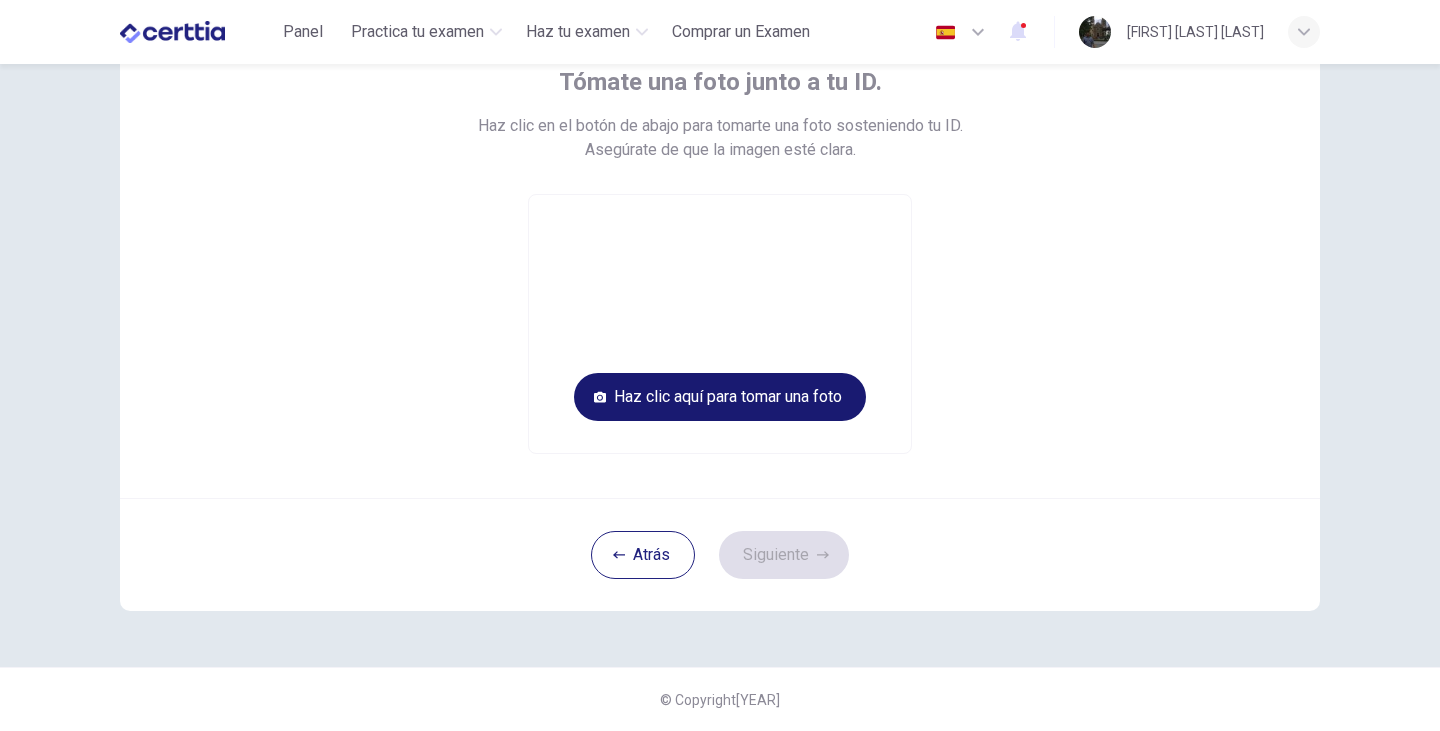 click on "Haz clic aquí para tomar una foto" at bounding box center [720, 397] 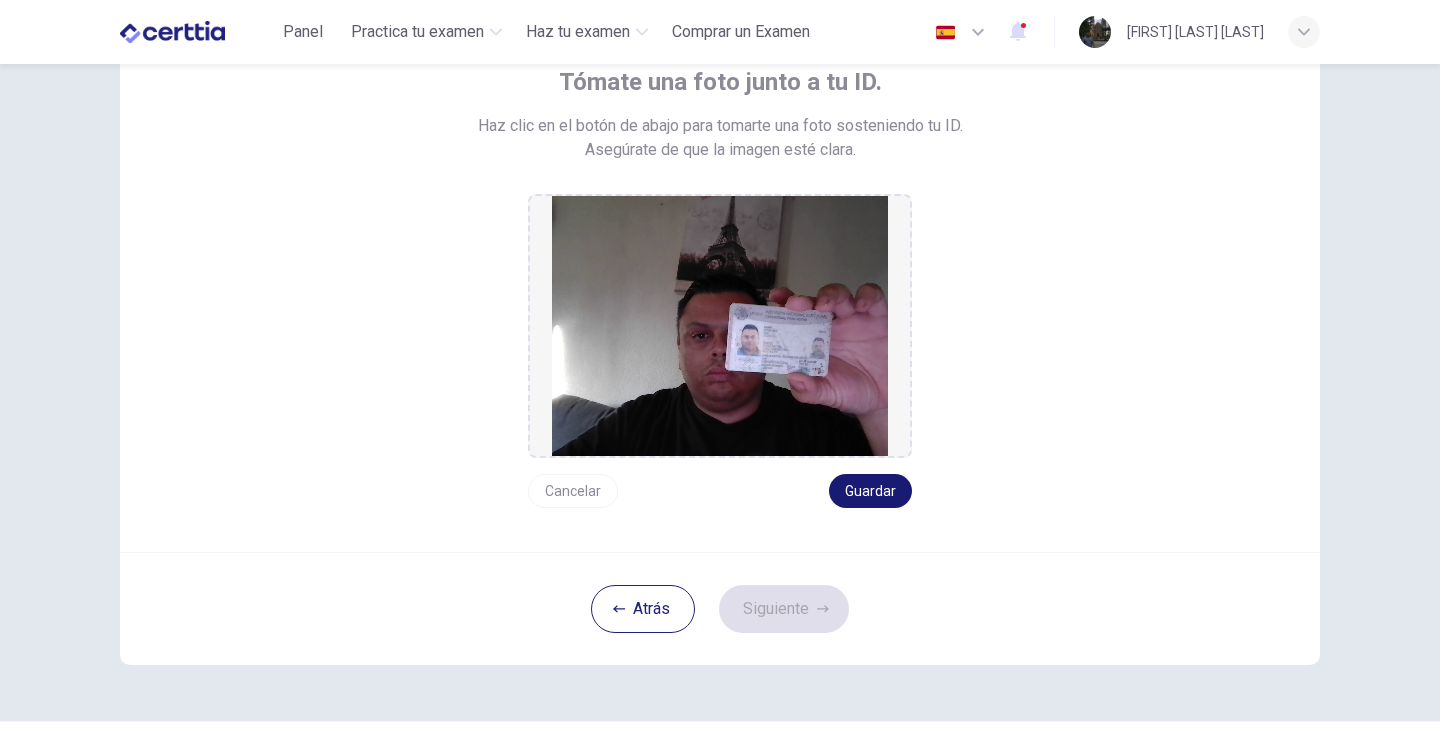 click on "Guardar" at bounding box center [870, 491] 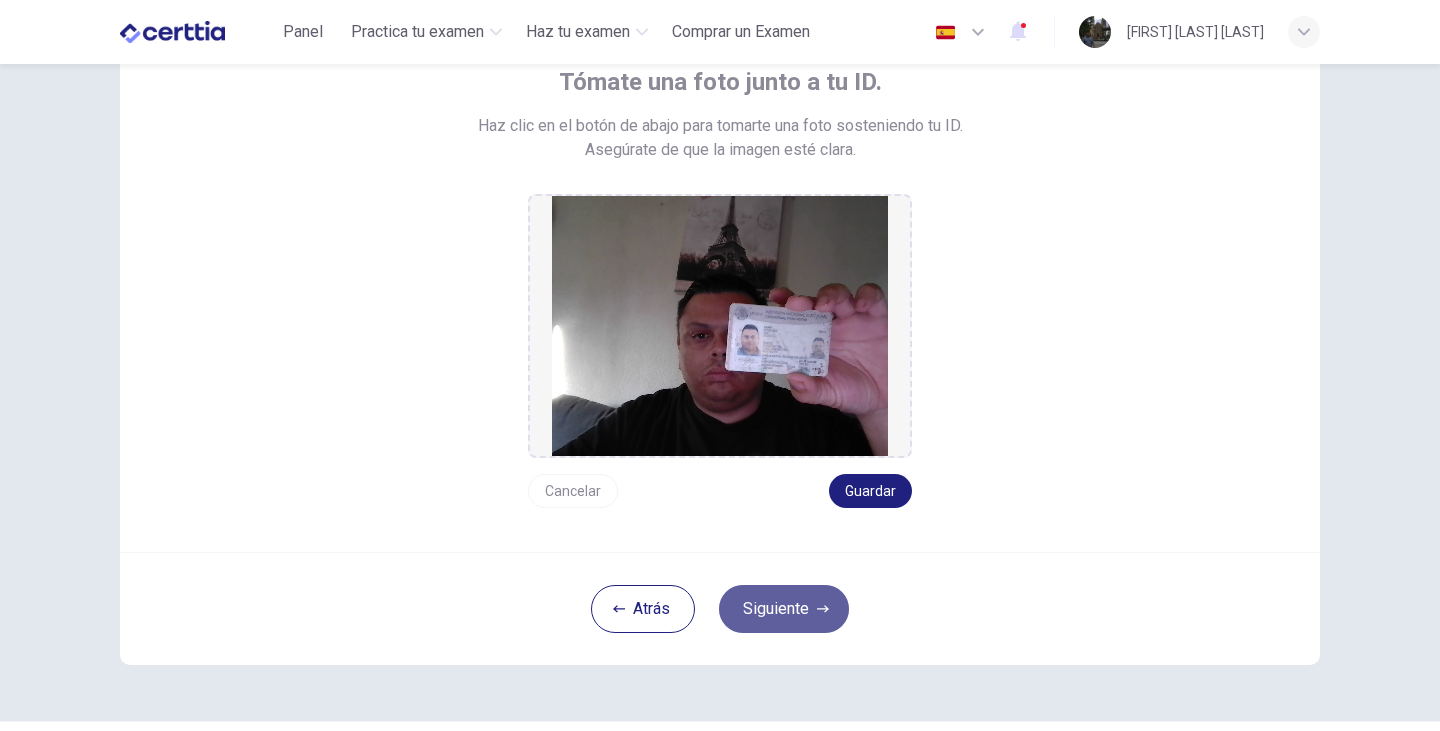 click on "Siguiente" at bounding box center [784, 609] 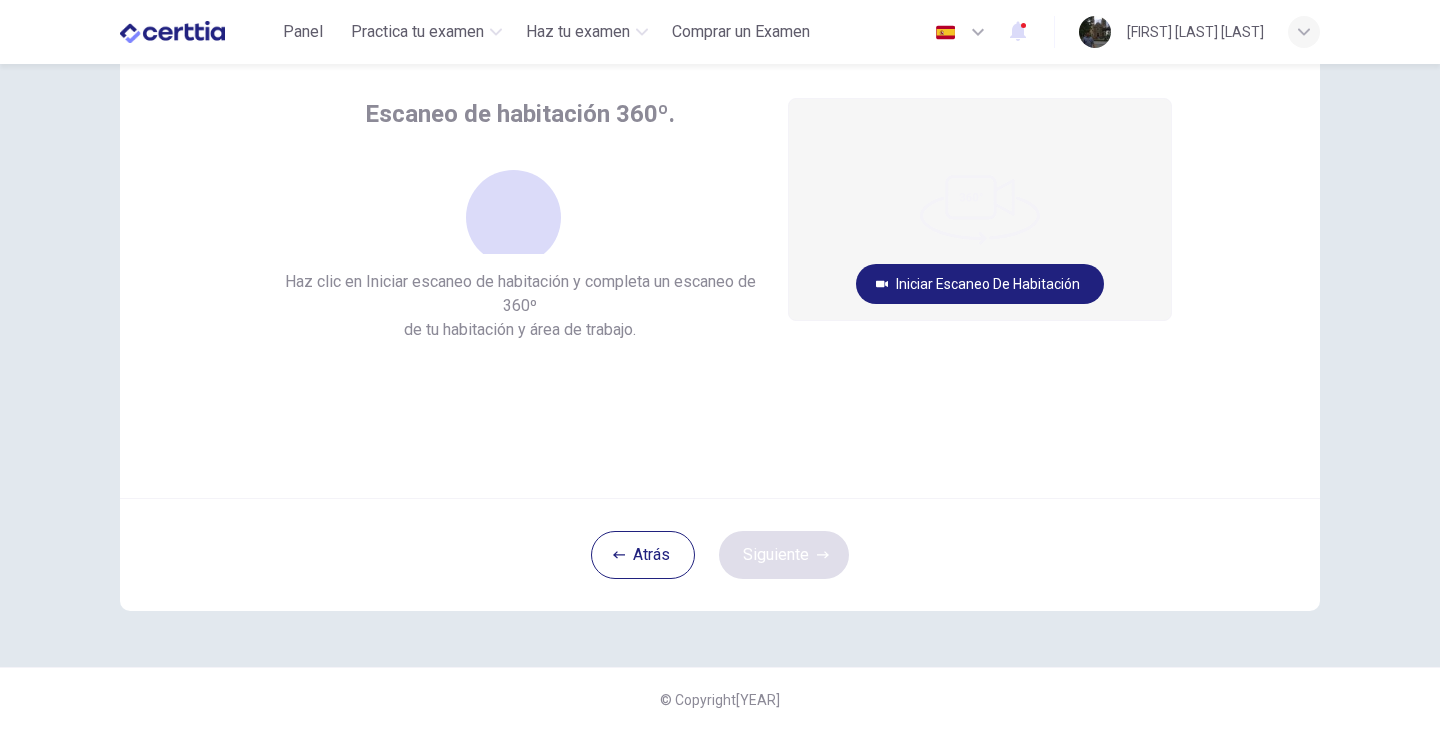 scroll, scrollTop: 102, scrollLeft: 0, axis: vertical 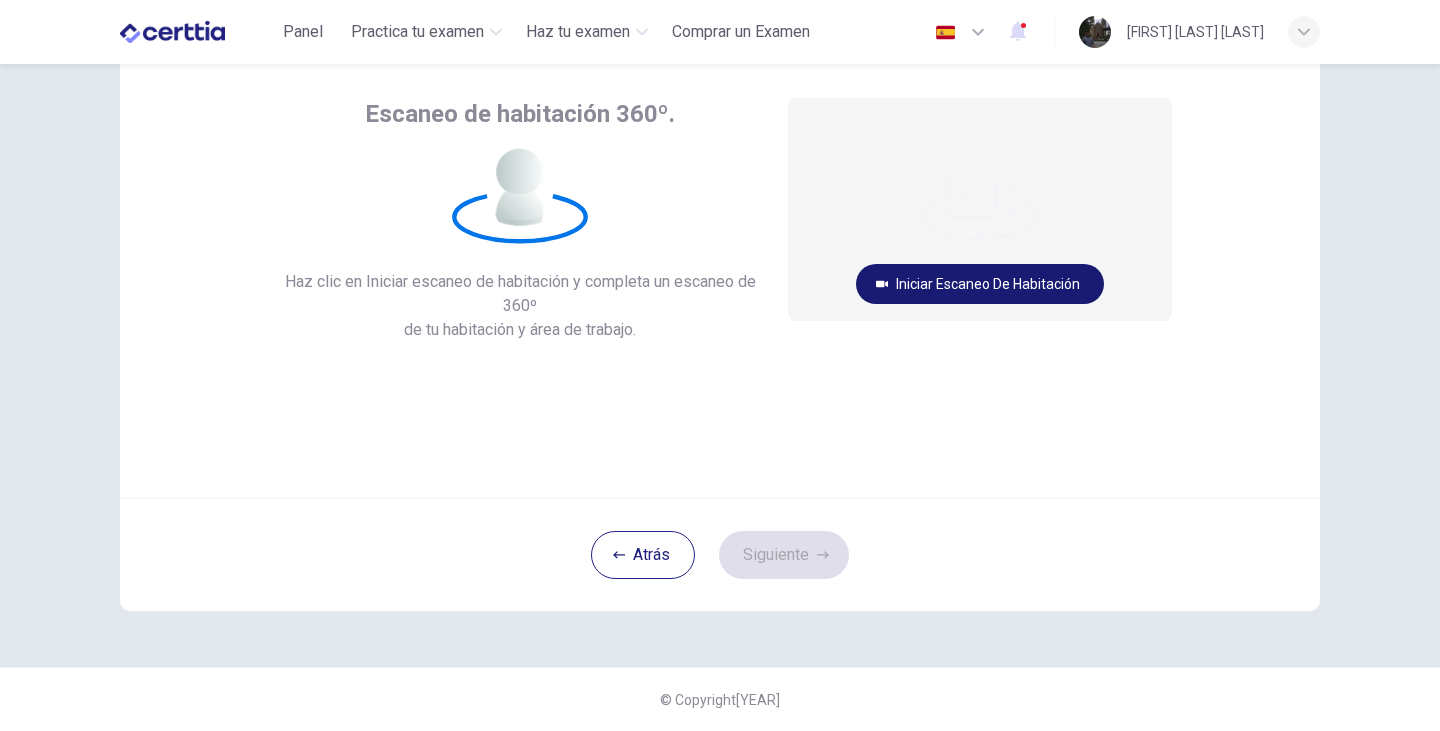 click on "Iniciar escaneo de habitación" at bounding box center [980, 284] 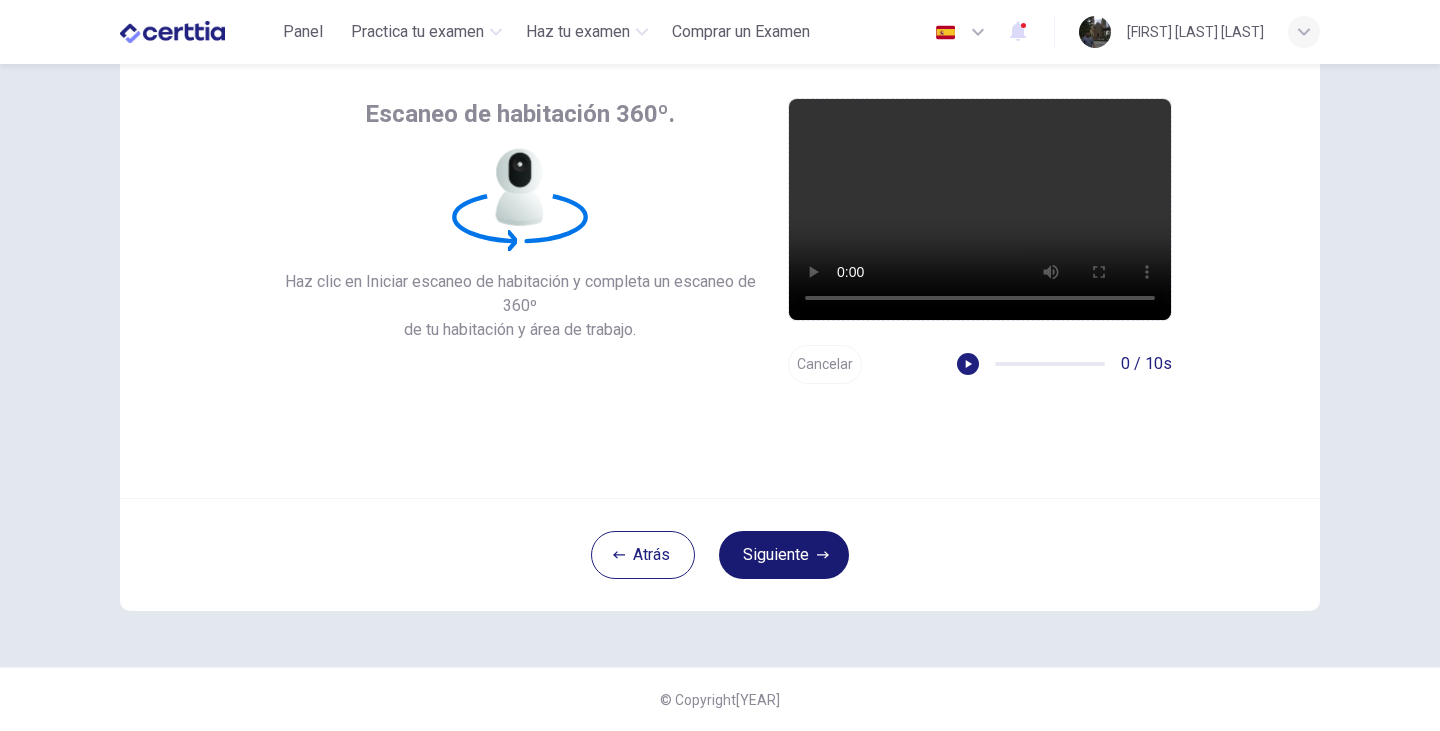 click on "Siguiente" at bounding box center (784, 555) 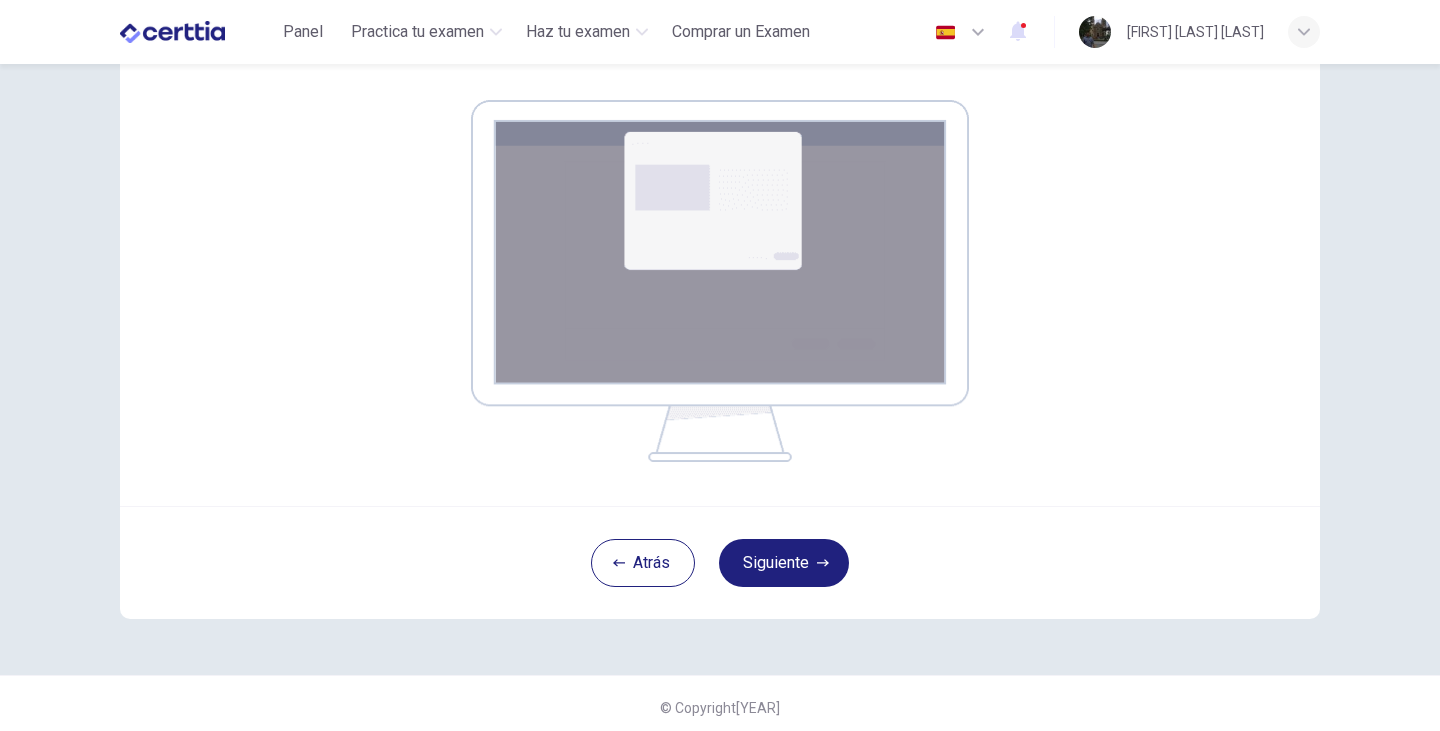 scroll, scrollTop: 307, scrollLeft: 0, axis: vertical 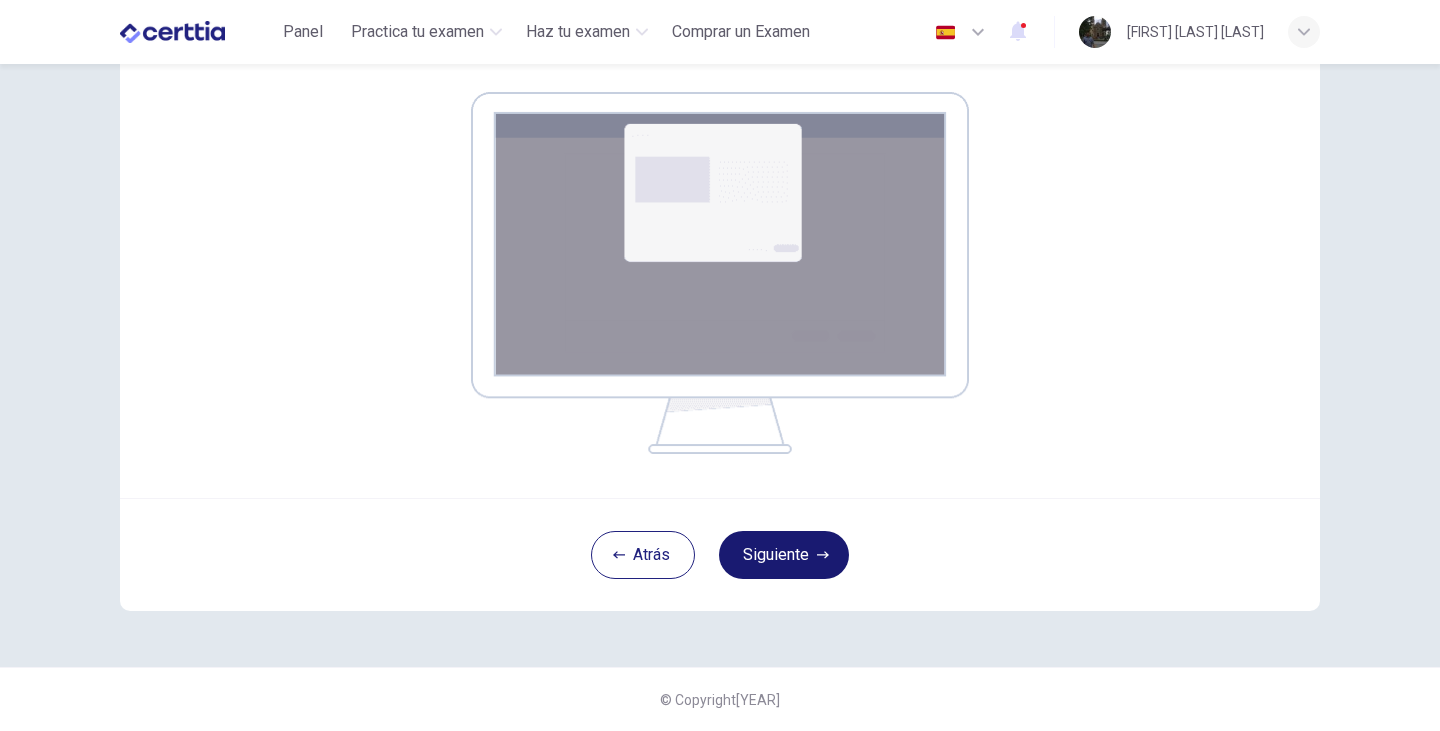 click on "Siguiente" at bounding box center (784, 555) 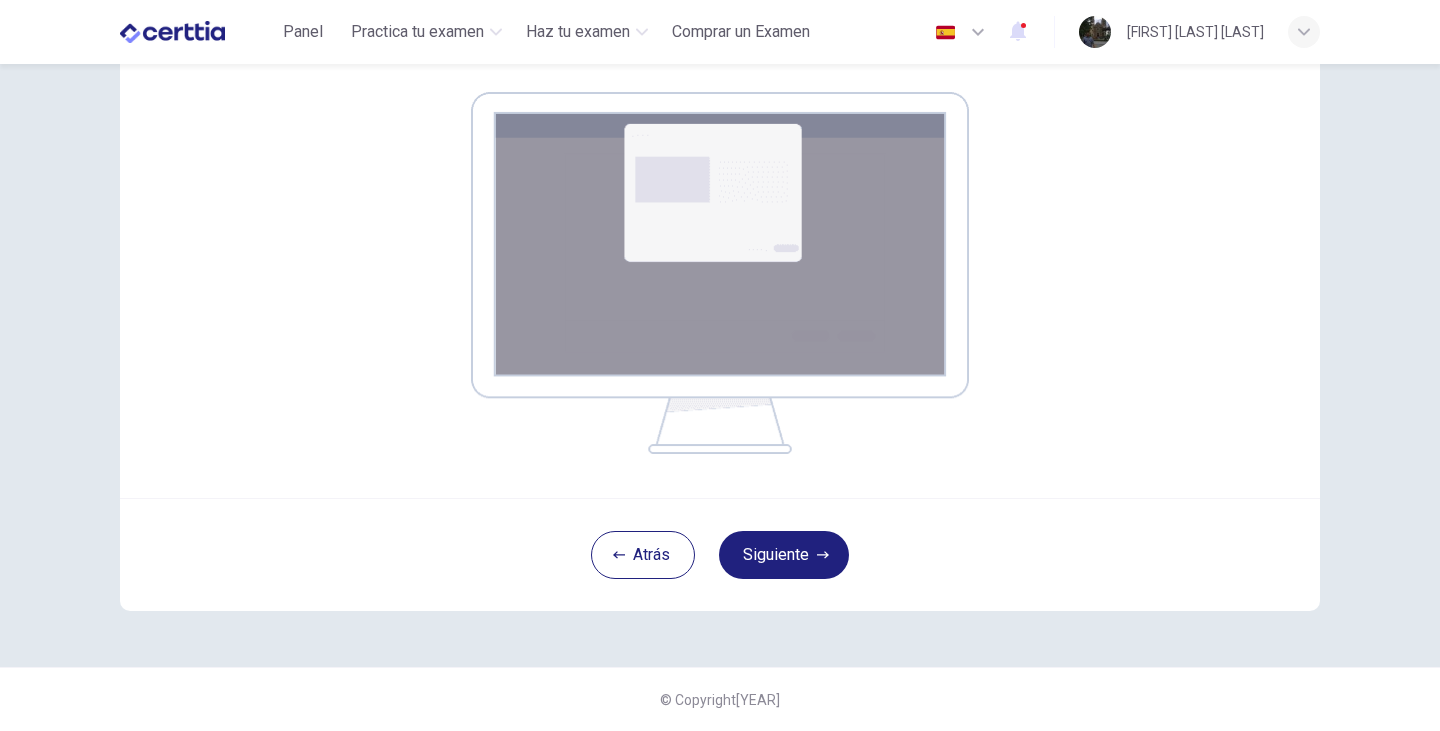 scroll, scrollTop: 102, scrollLeft: 0, axis: vertical 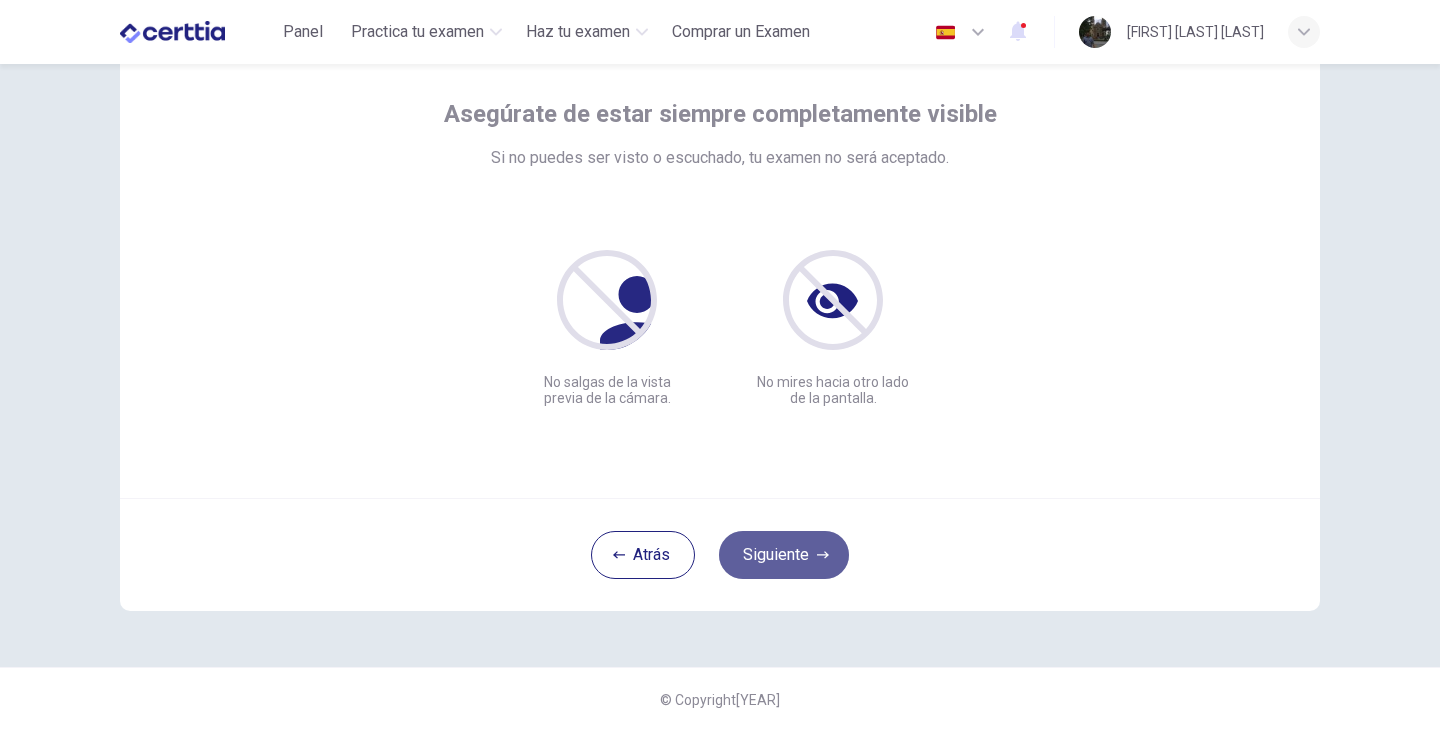 click 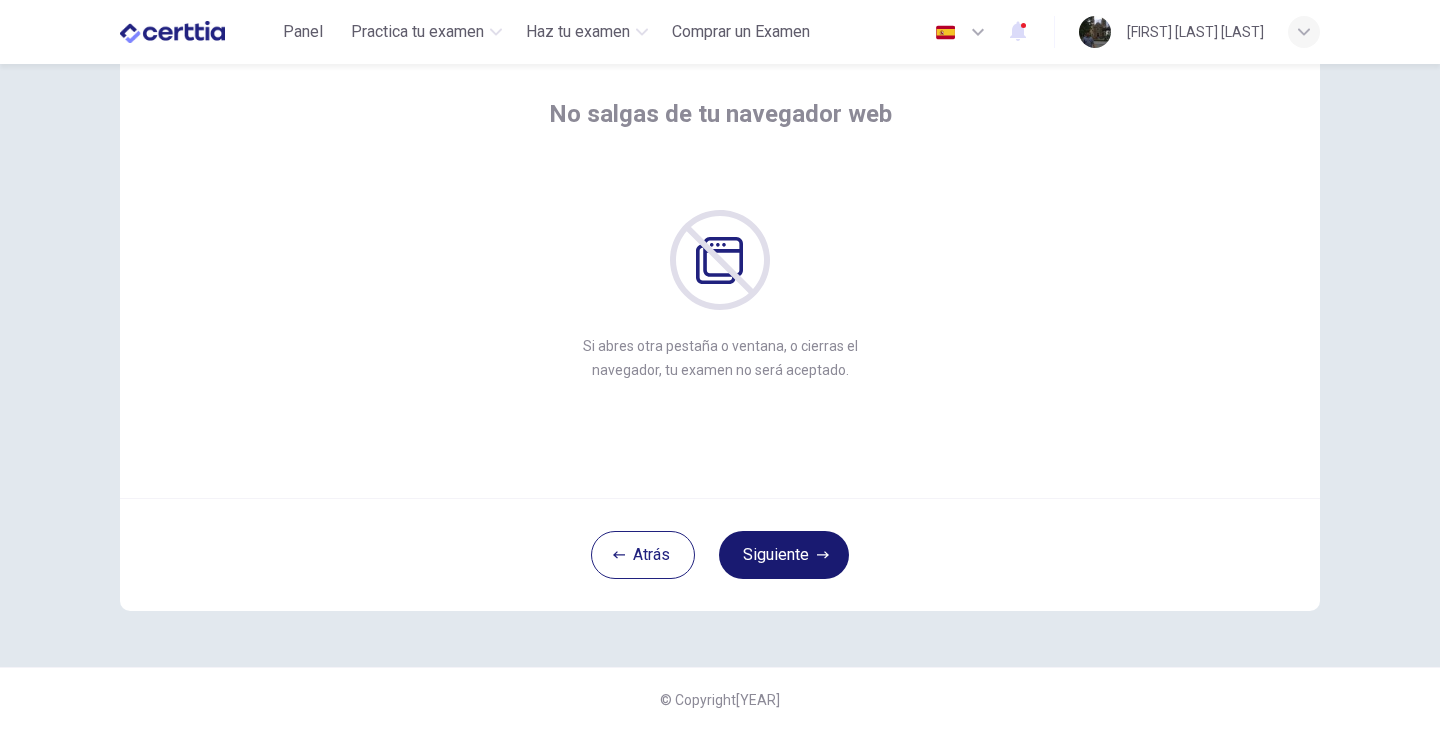 click 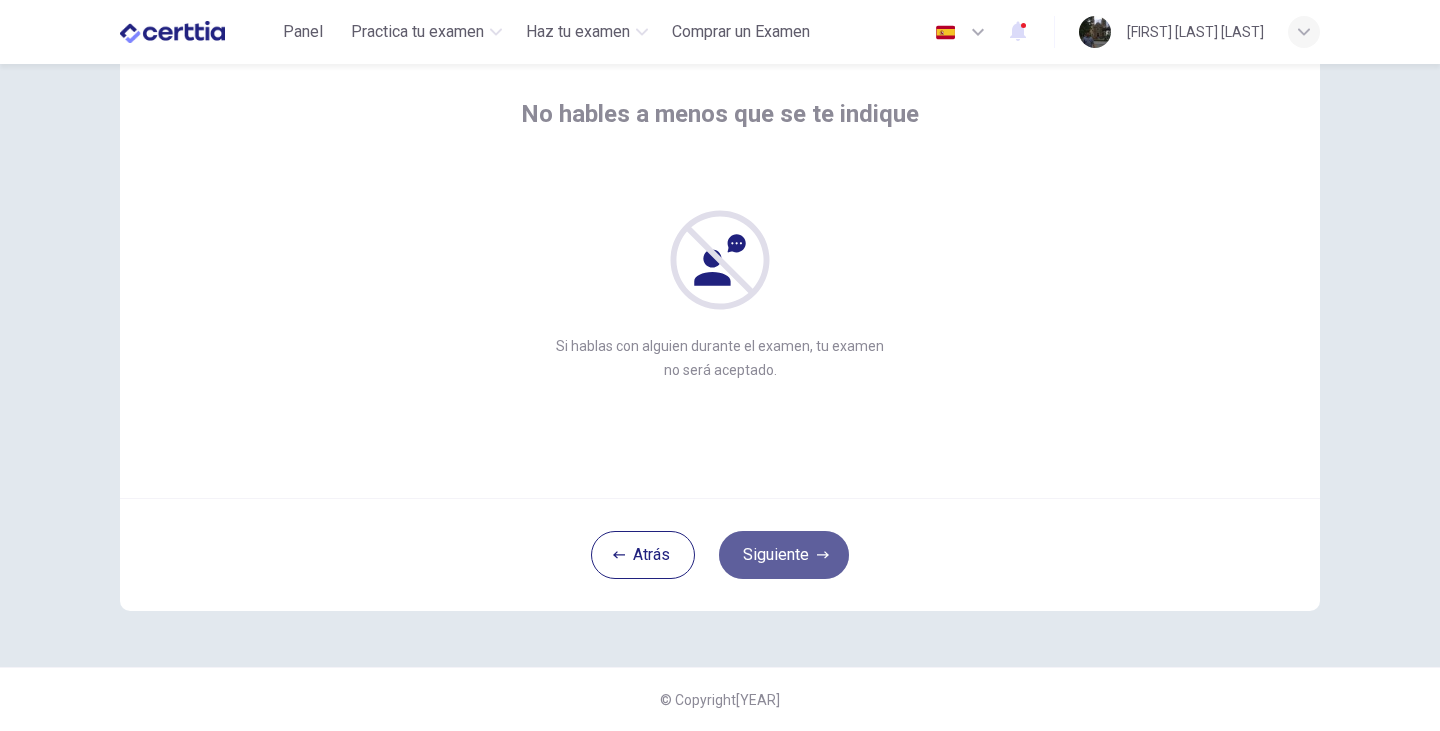 click on "Siguiente" at bounding box center (784, 555) 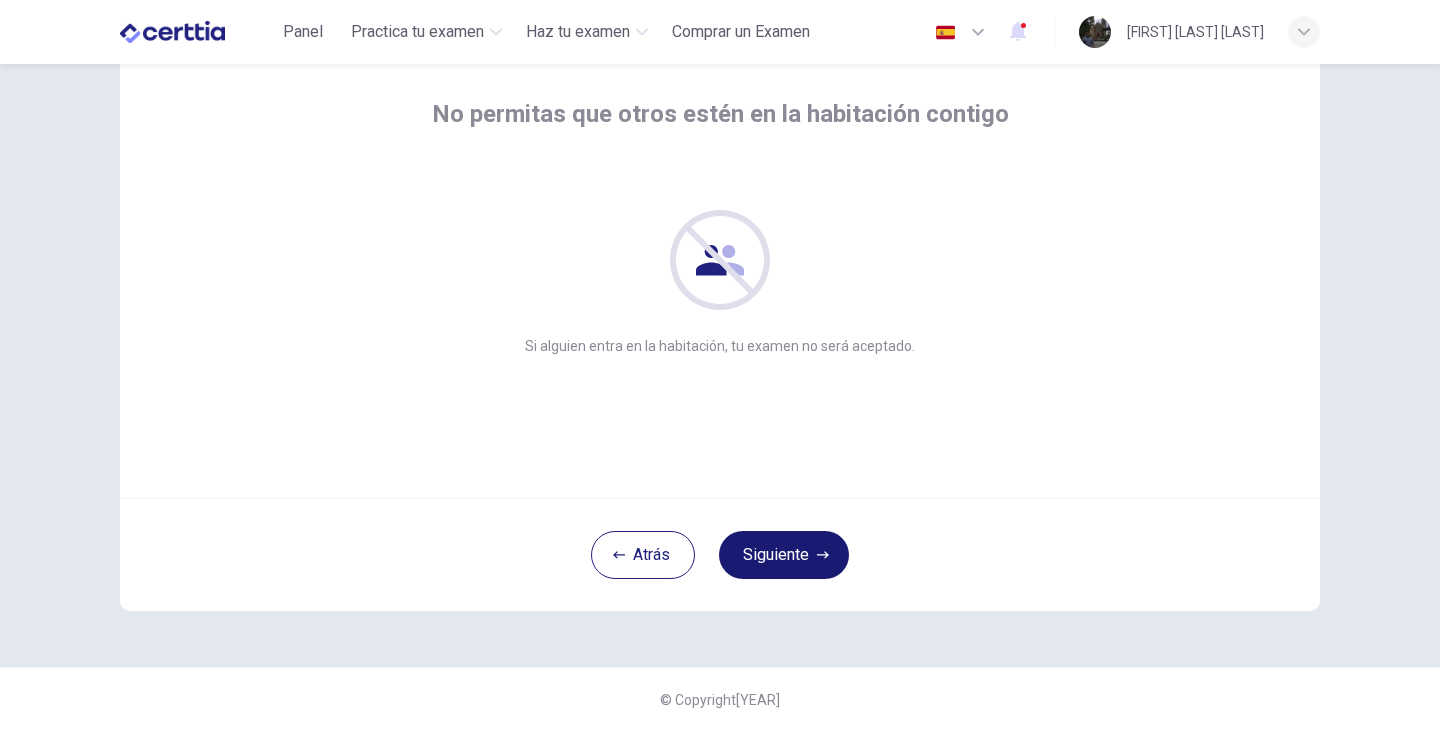 click on "Siguiente" at bounding box center [784, 555] 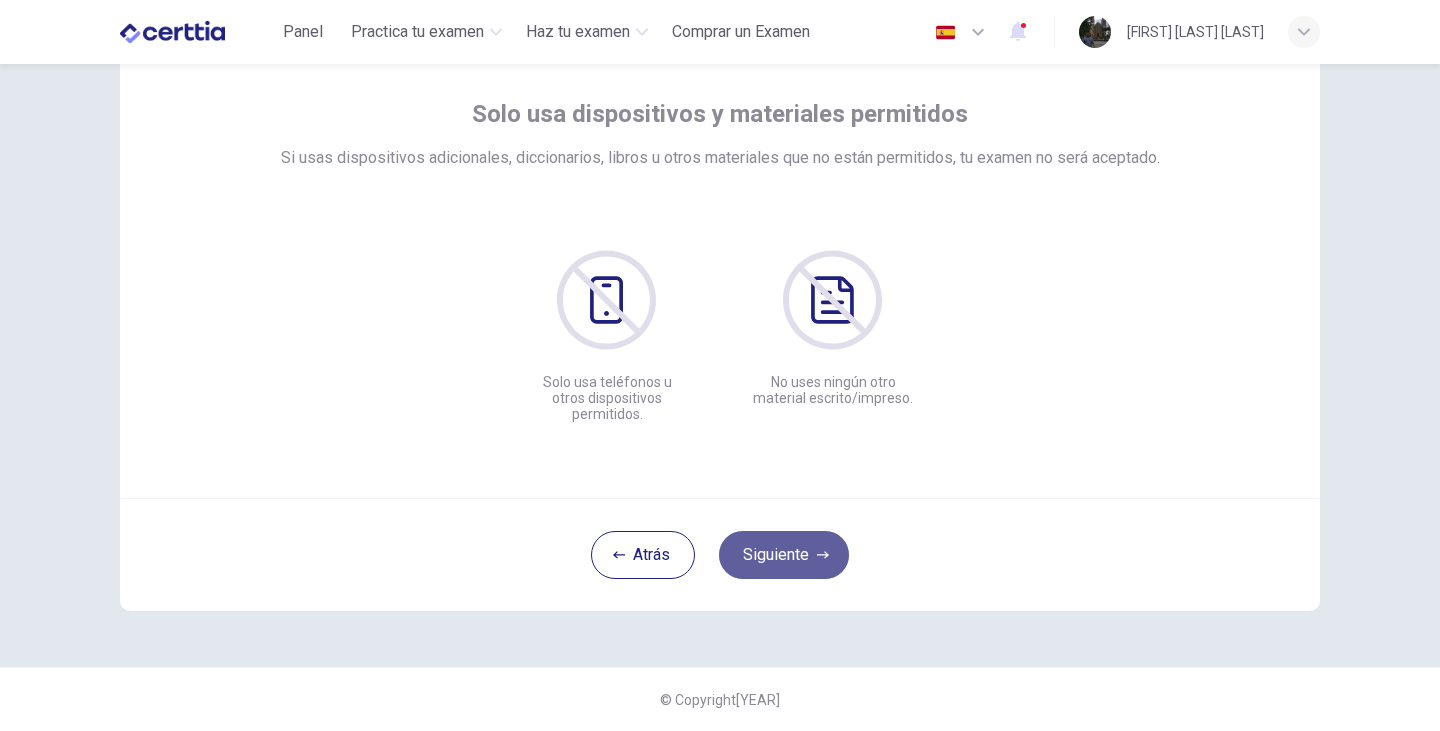 click on "Siguiente" at bounding box center [784, 555] 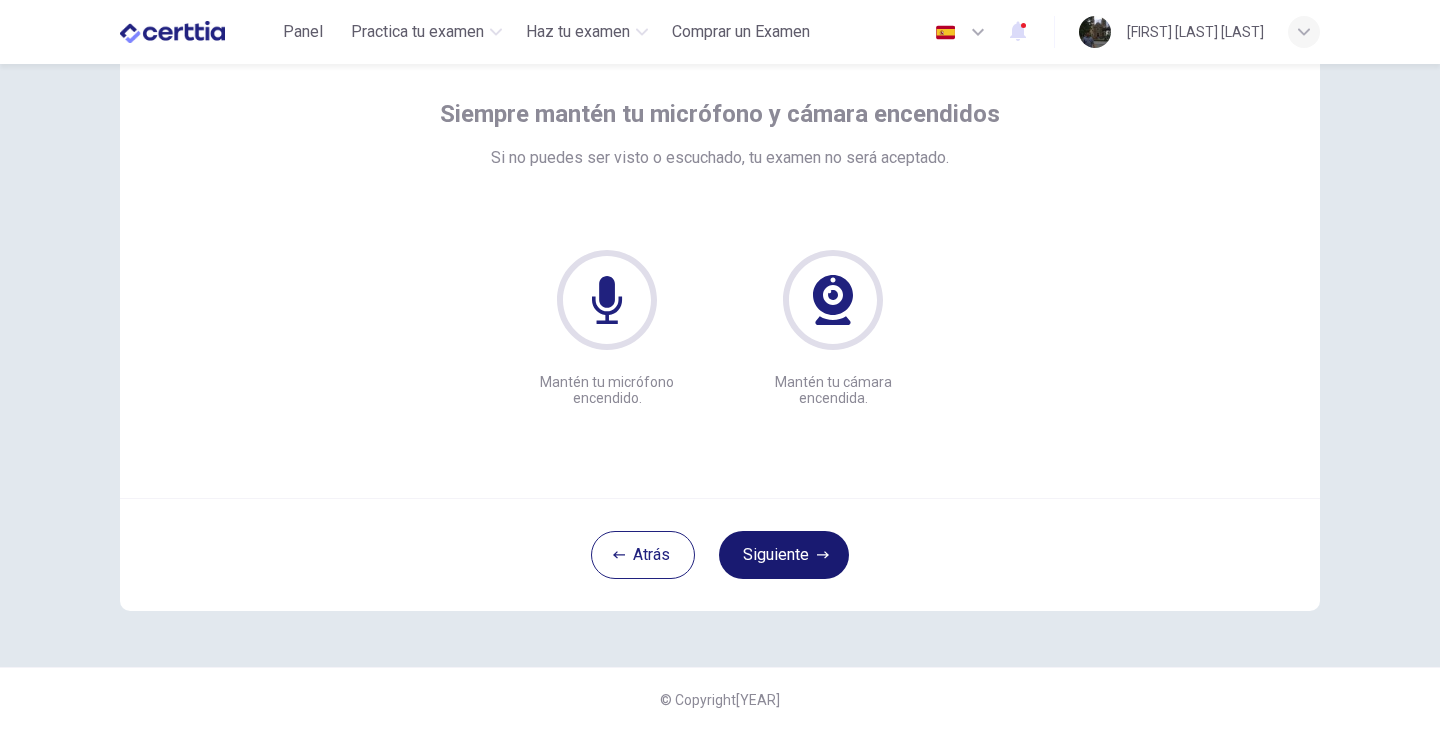 click on "Siguiente" at bounding box center [784, 555] 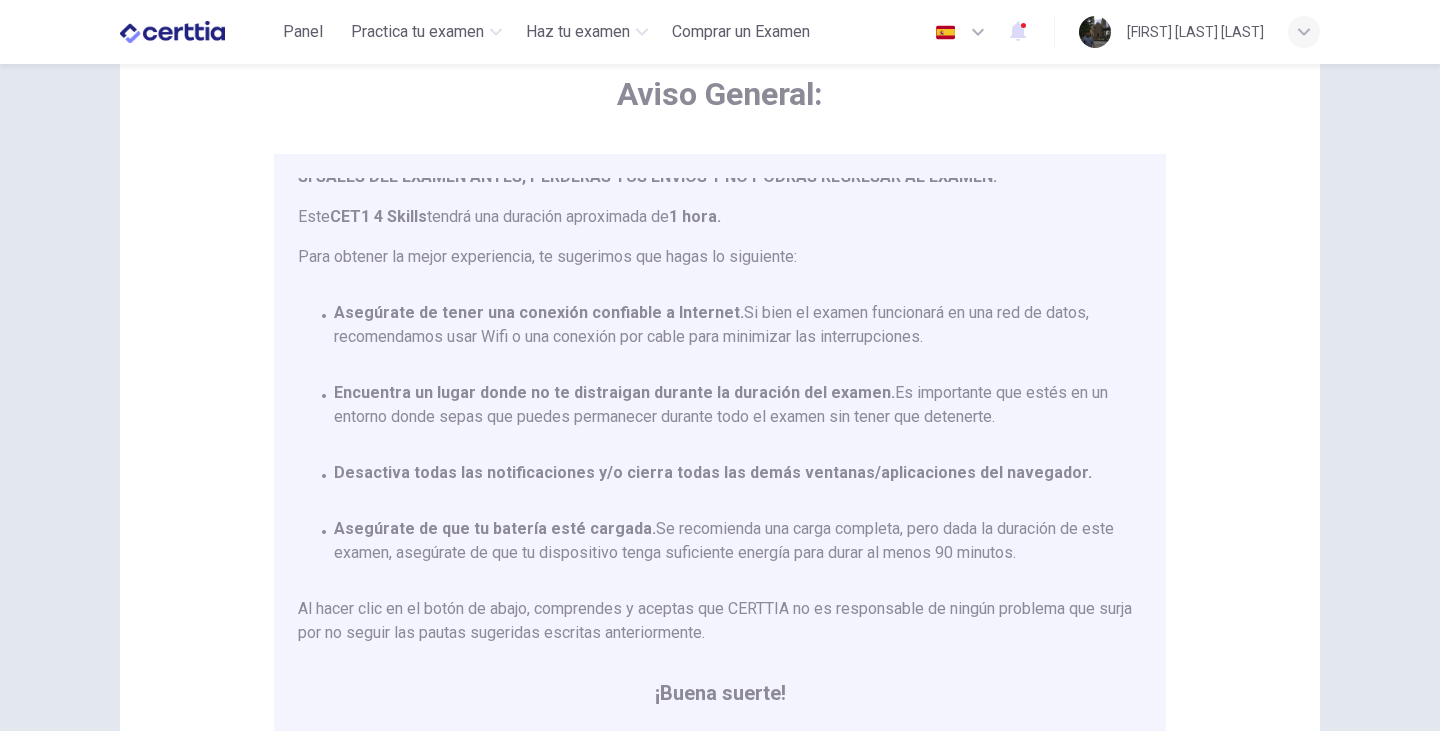 scroll, scrollTop: 117, scrollLeft: 0, axis: vertical 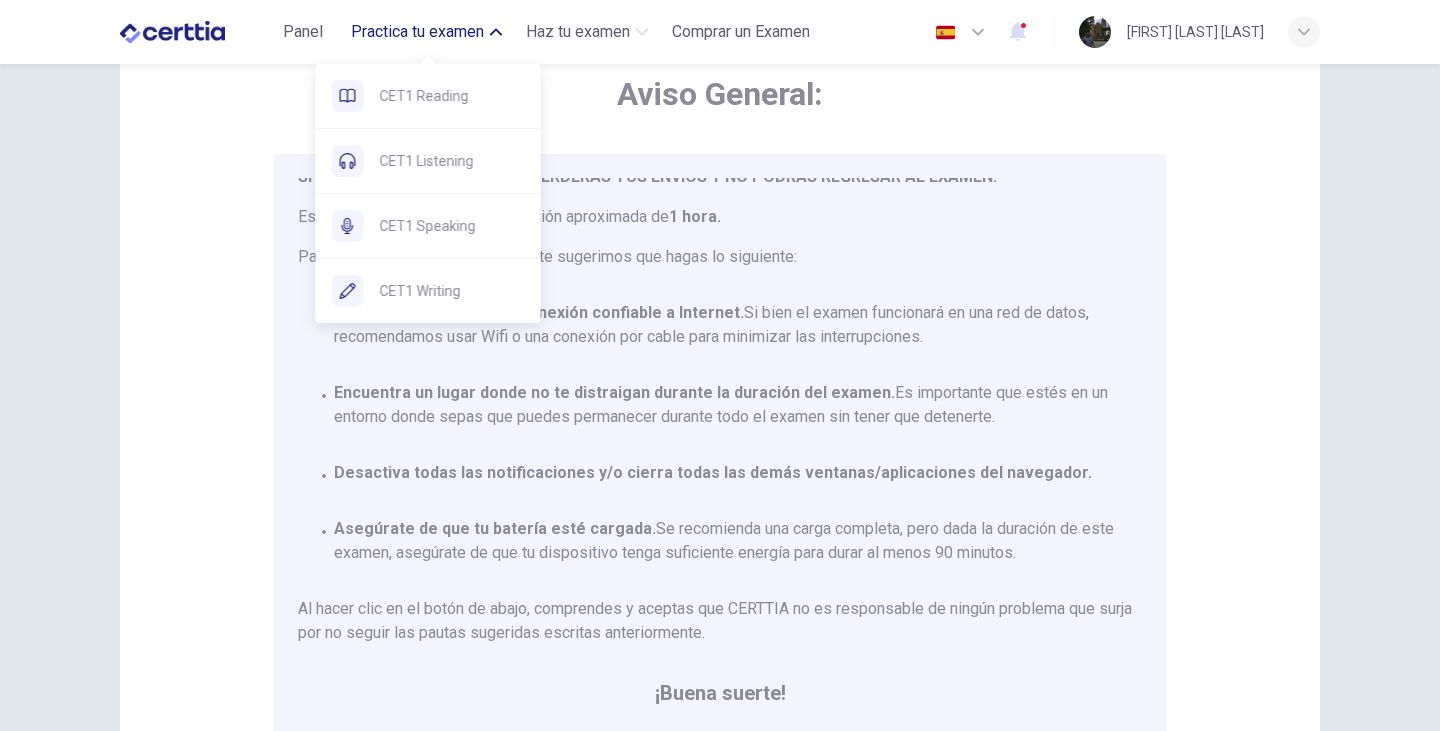 click on "Practica tu examen" at bounding box center [426, 32] 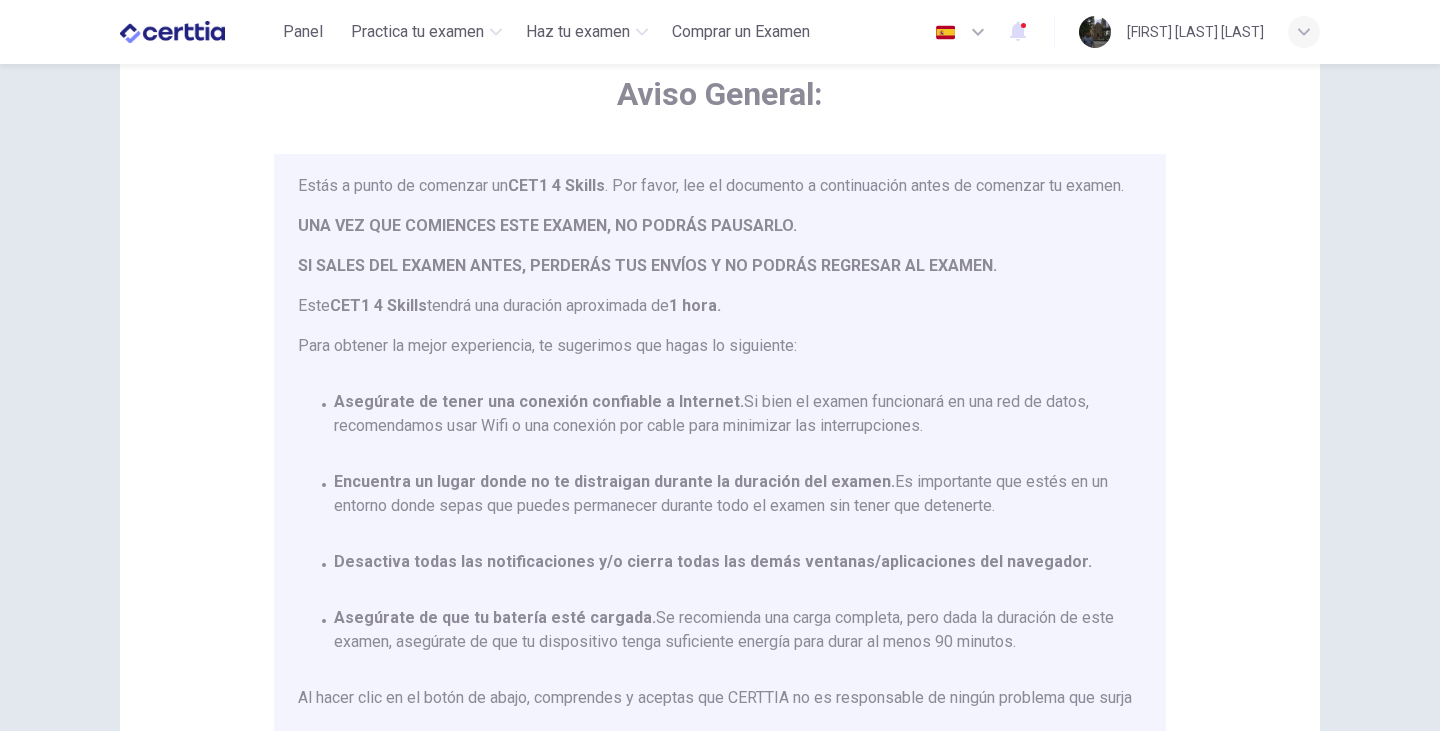 scroll, scrollTop: 0, scrollLeft: 0, axis: both 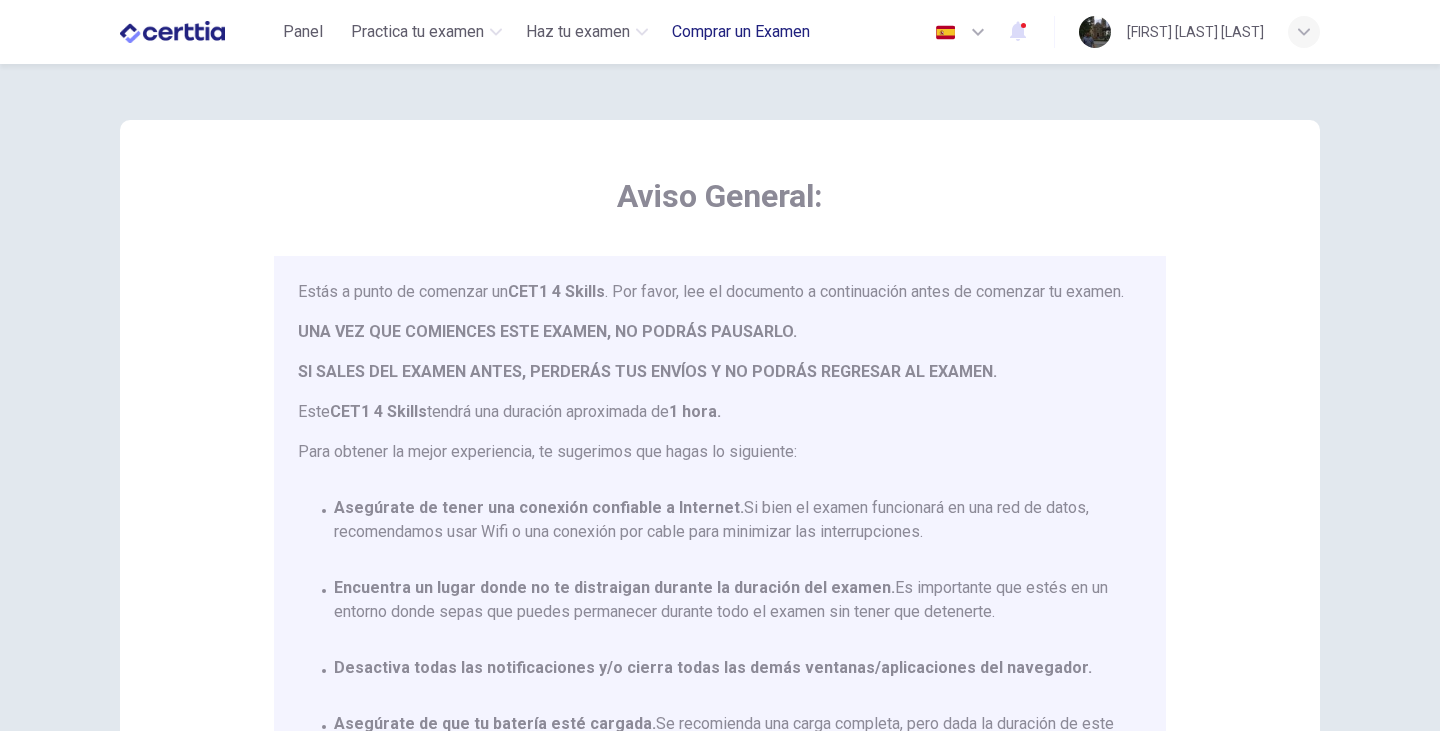 click on "Comprar un Examen" at bounding box center [741, 32] 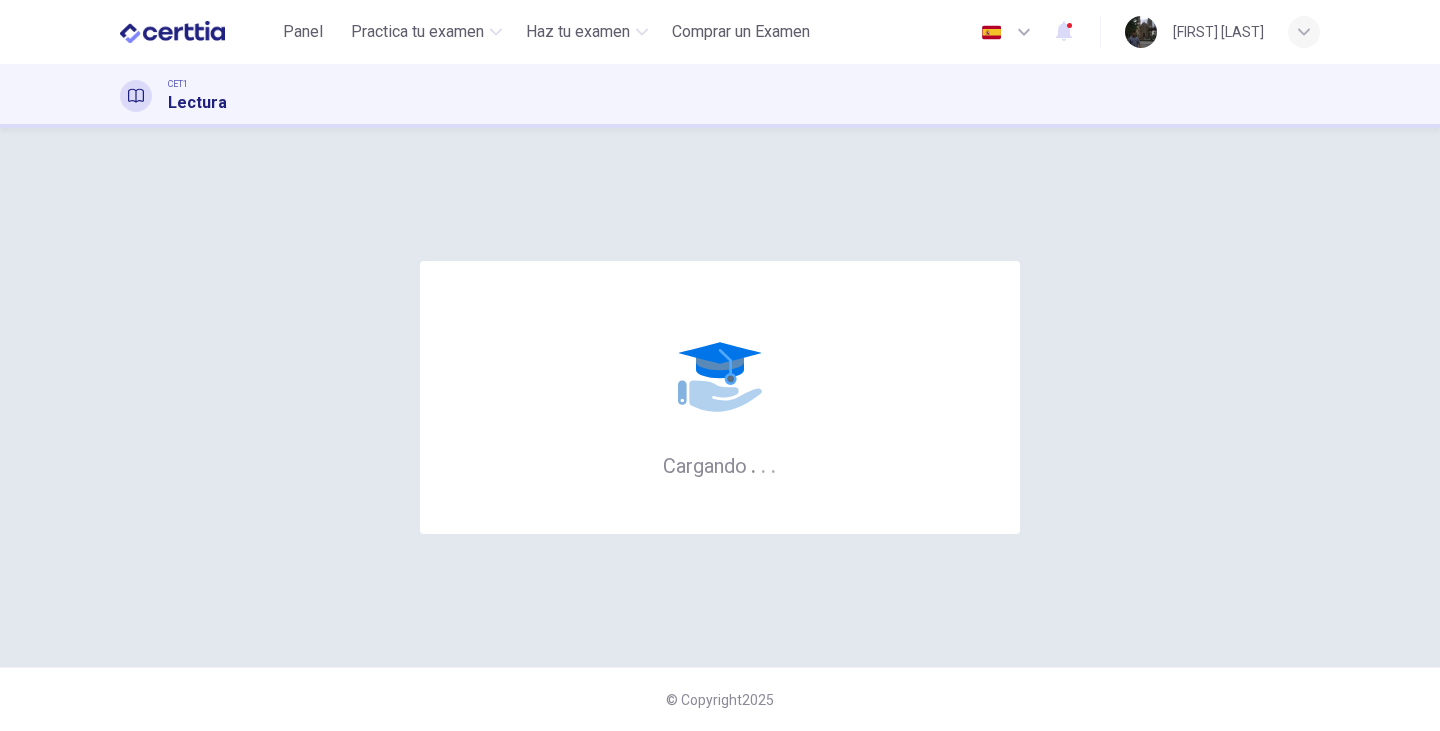 scroll, scrollTop: 0, scrollLeft: 0, axis: both 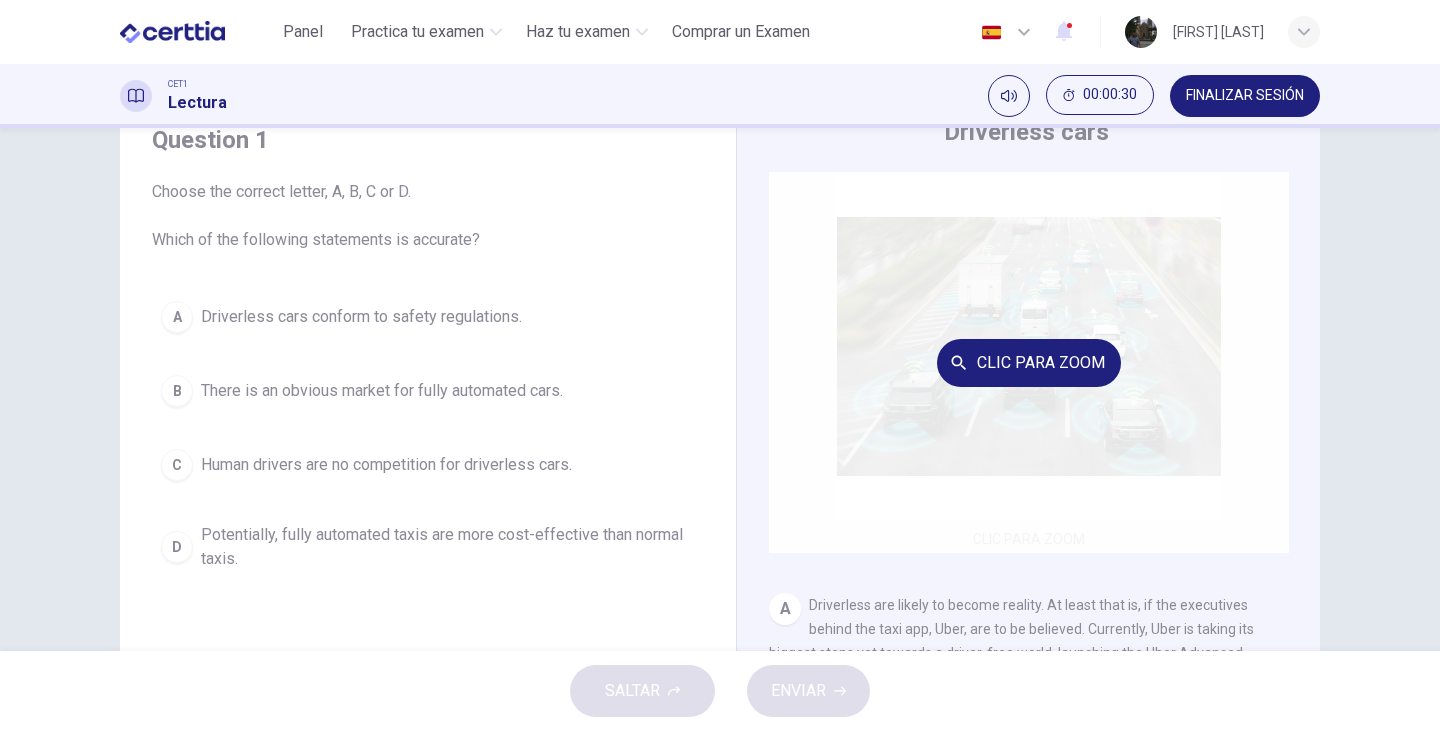 click on "Clic para zoom" at bounding box center [1029, 362] 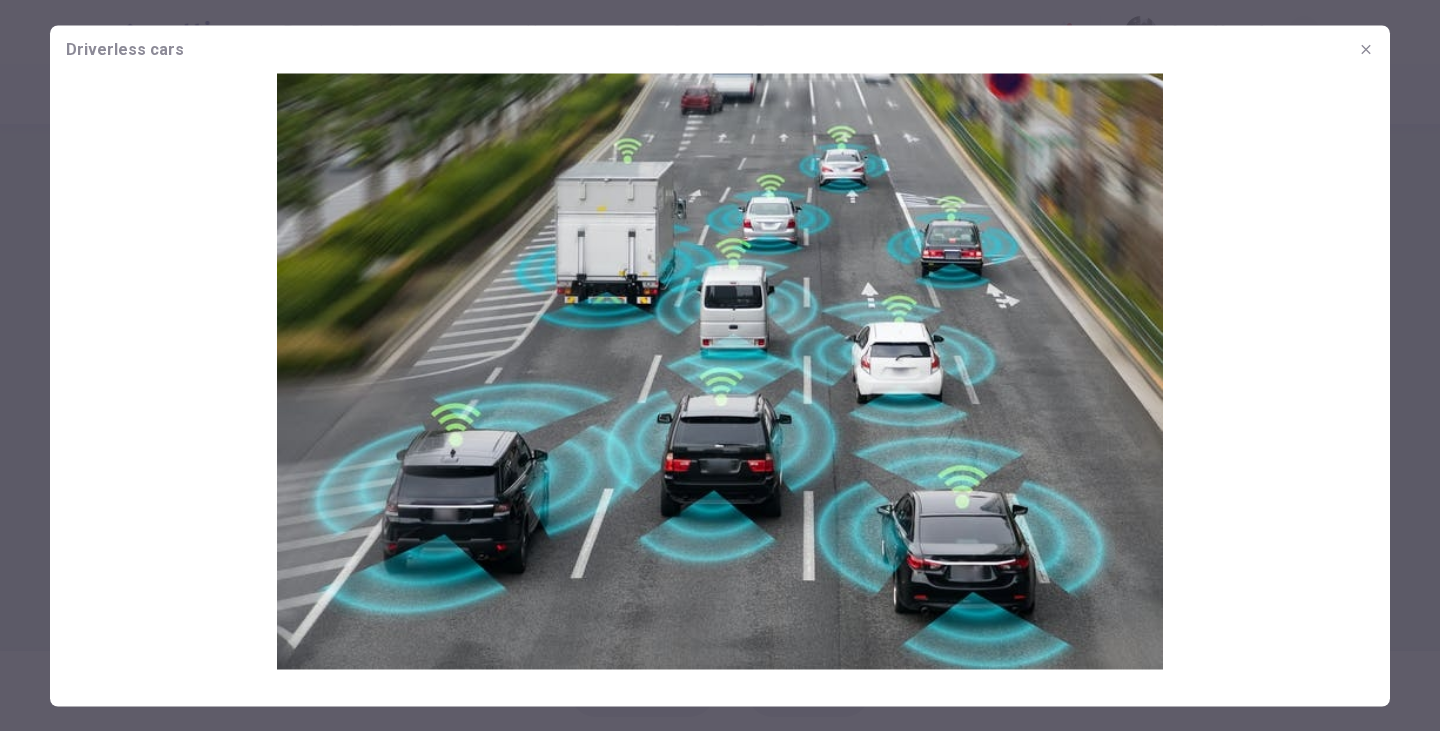 click 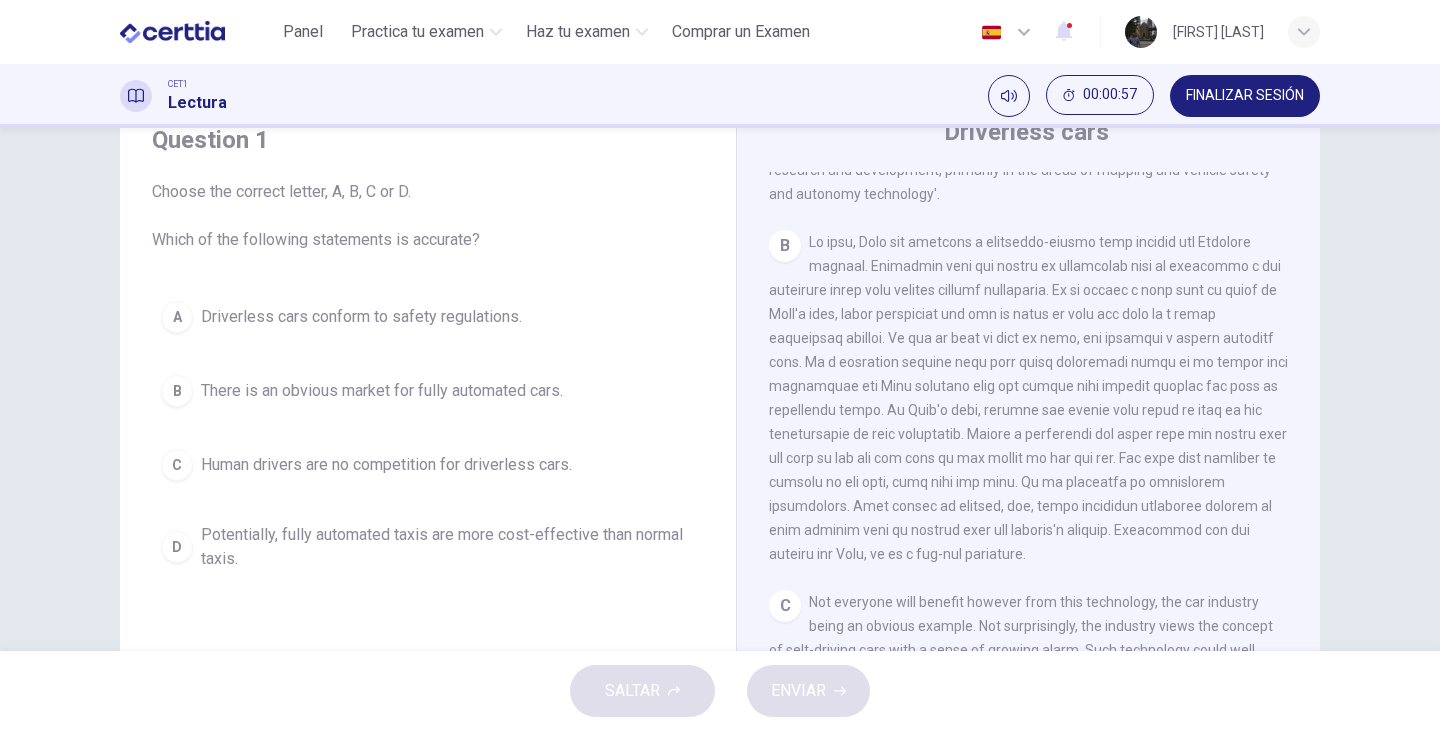 scroll, scrollTop: 551, scrollLeft: 0, axis: vertical 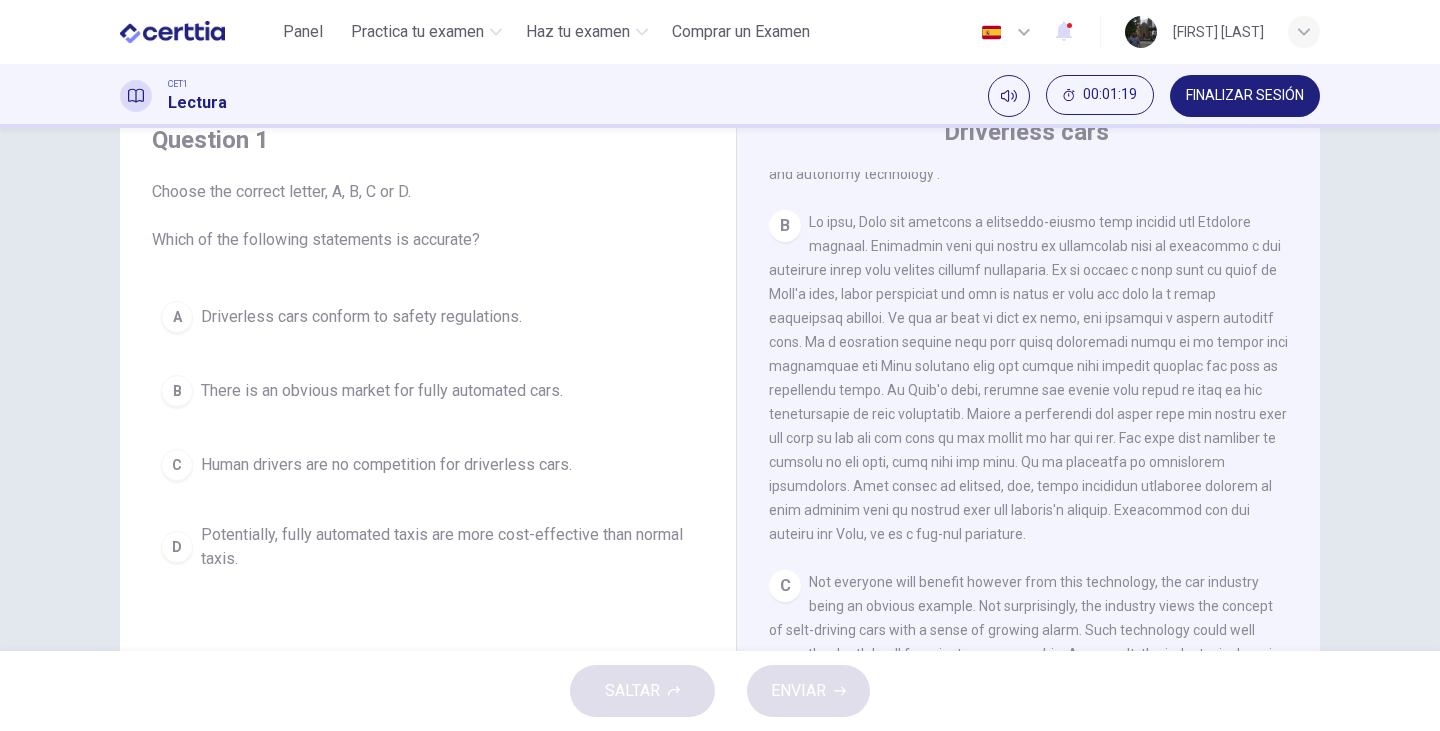 drag, startPoint x: 837, startPoint y: 224, endPoint x: 884, endPoint y: 243, distance: 50.695168 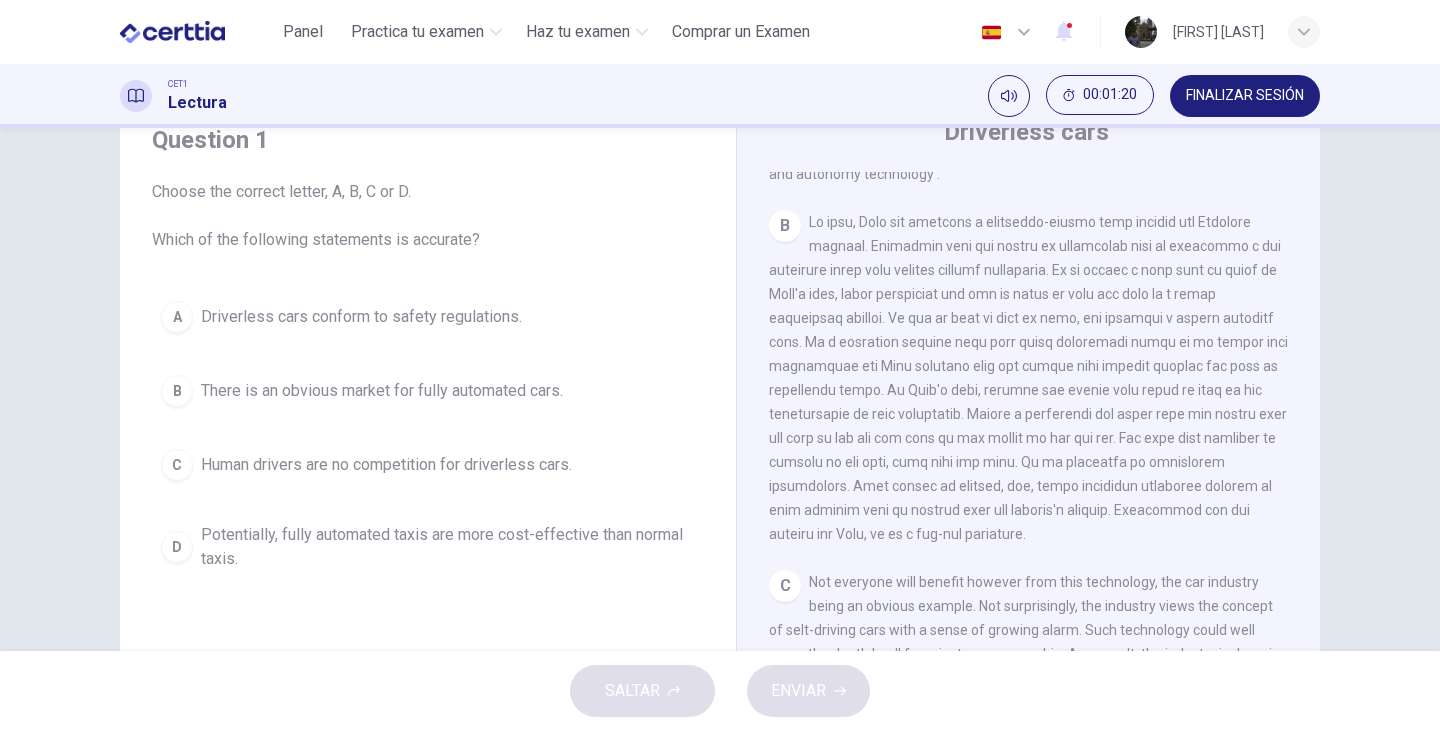 drag, startPoint x: 857, startPoint y: 252, endPoint x: 959, endPoint y: 271, distance: 103.75452 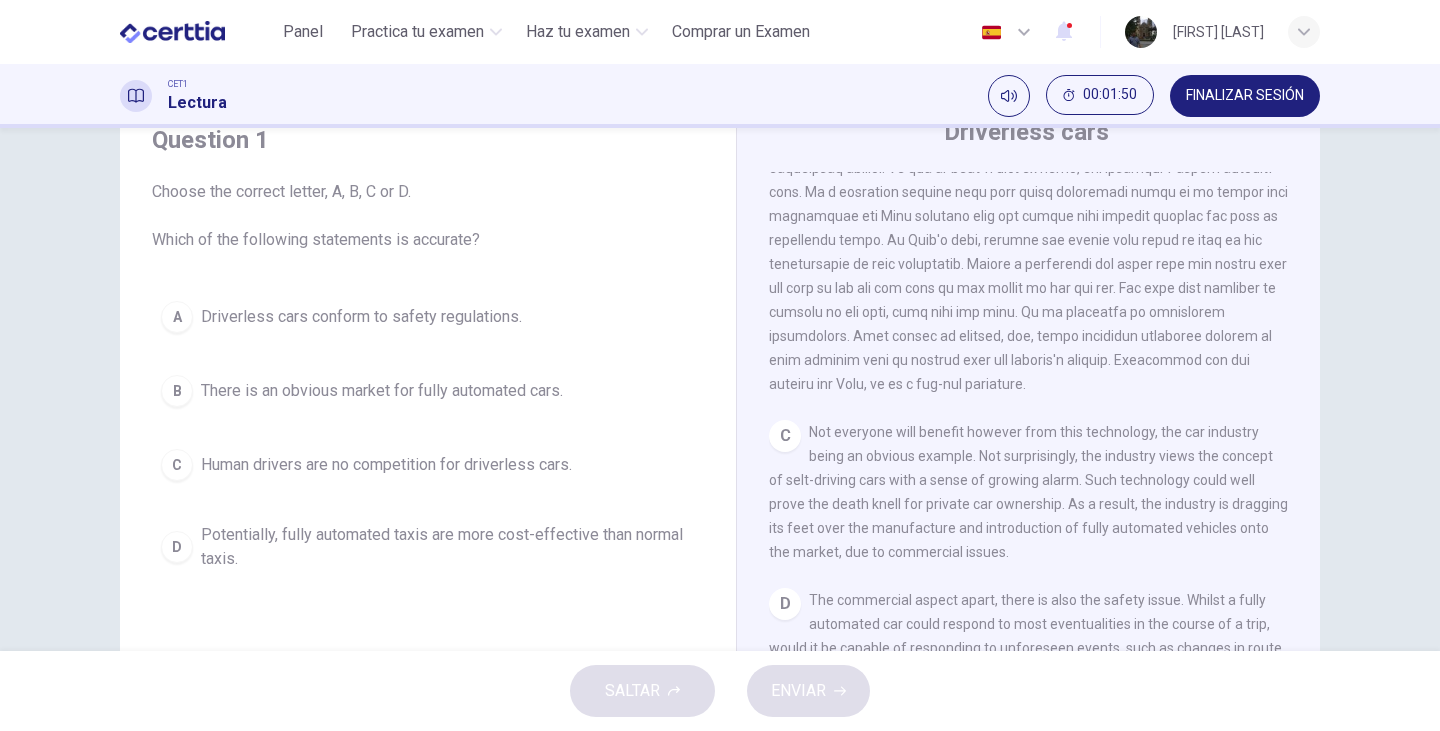 scroll, scrollTop: 751, scrollLeft: 0, axis: vertical 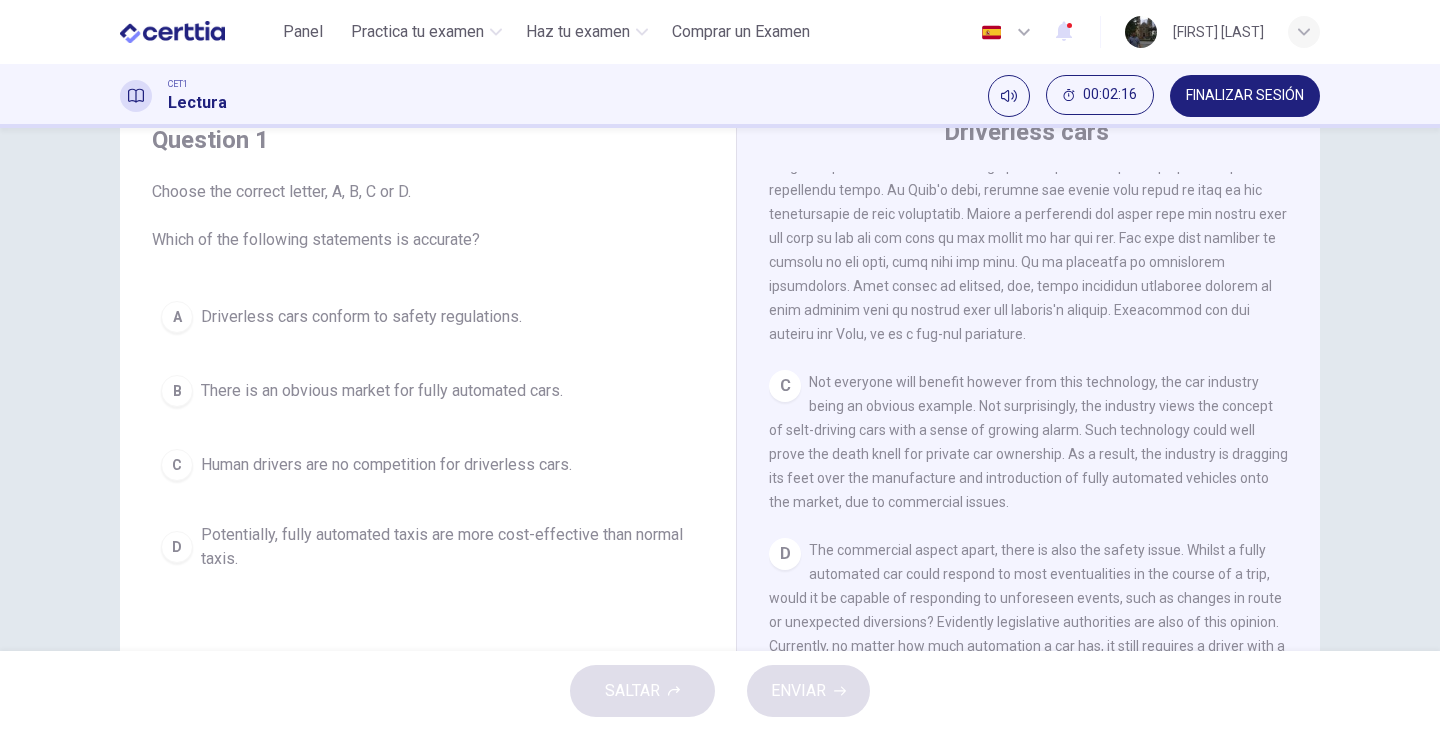 click on "C" at bounding box center [177, 465] 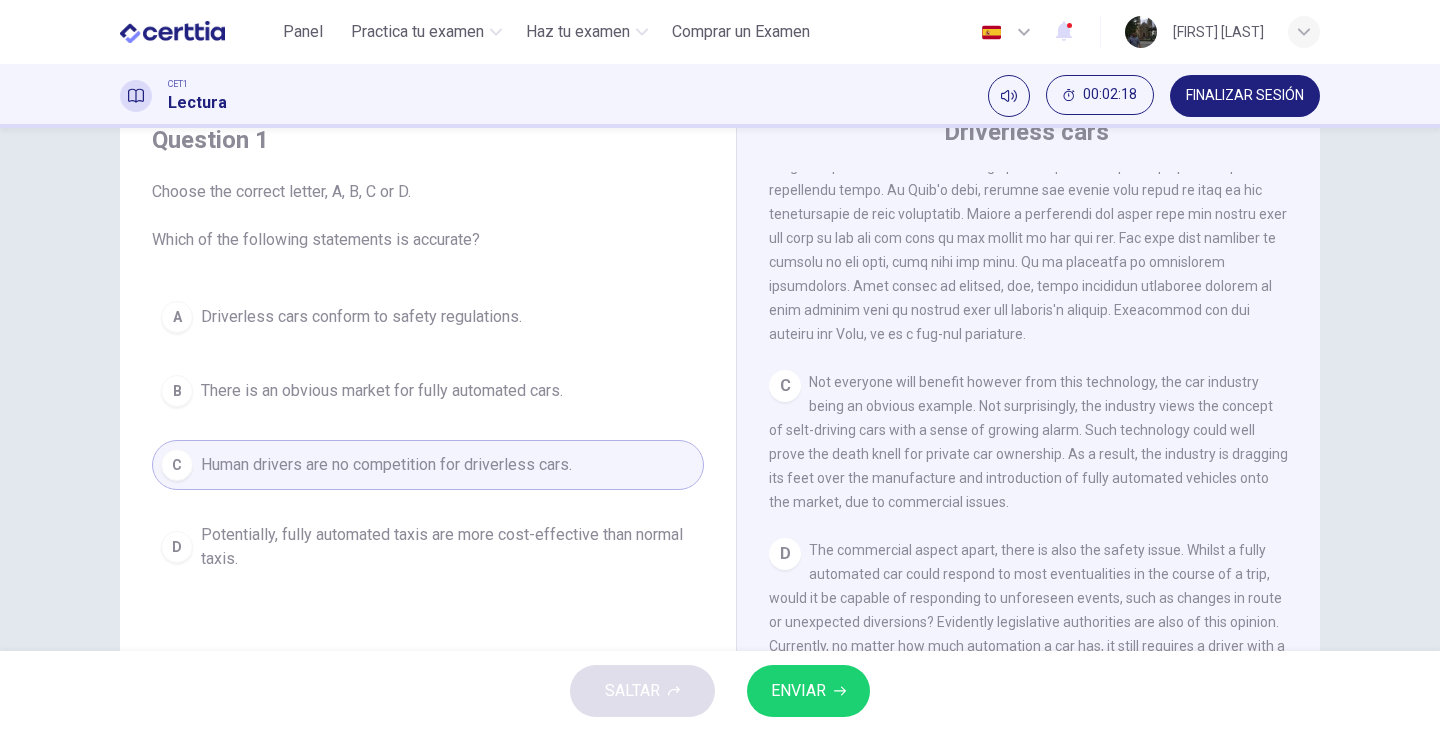 click 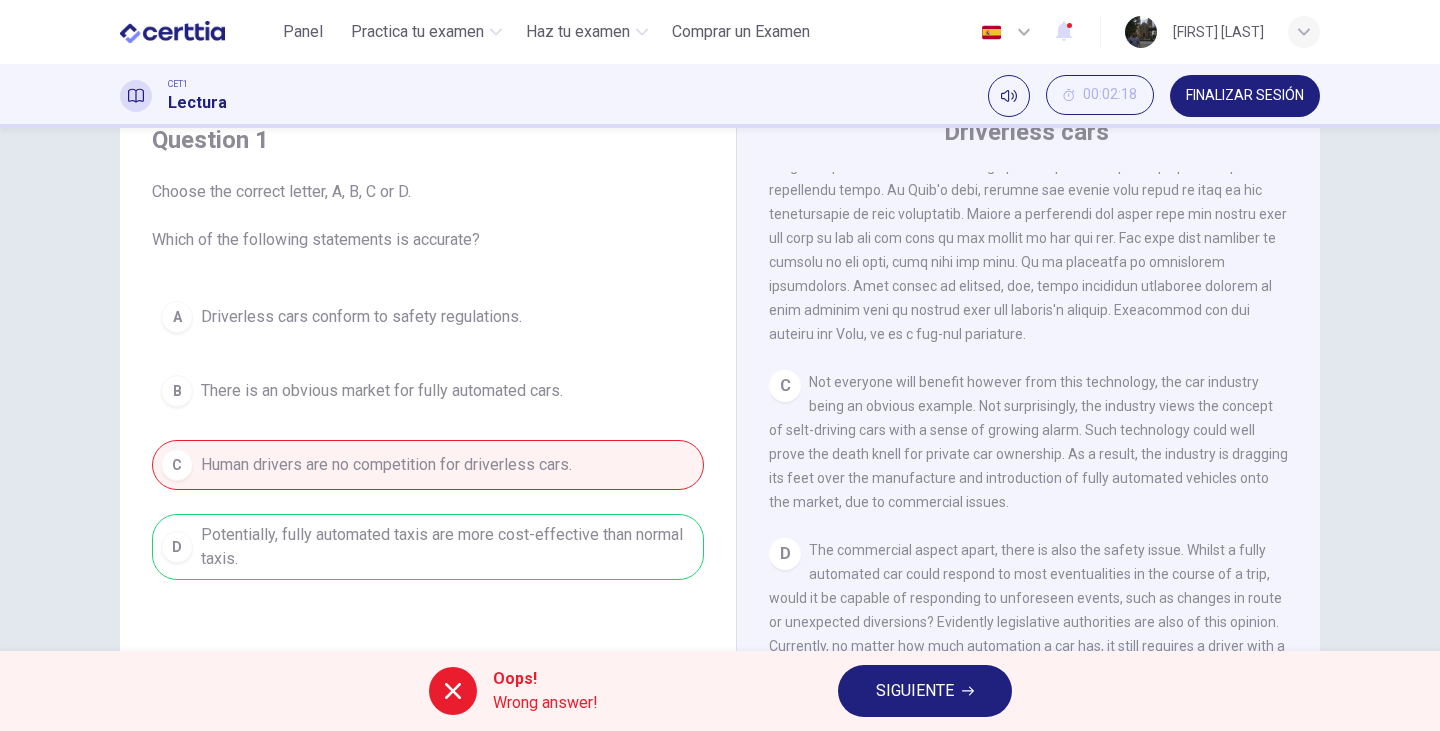 click on "SIGUIENTE" at bounding box center (925, 691) 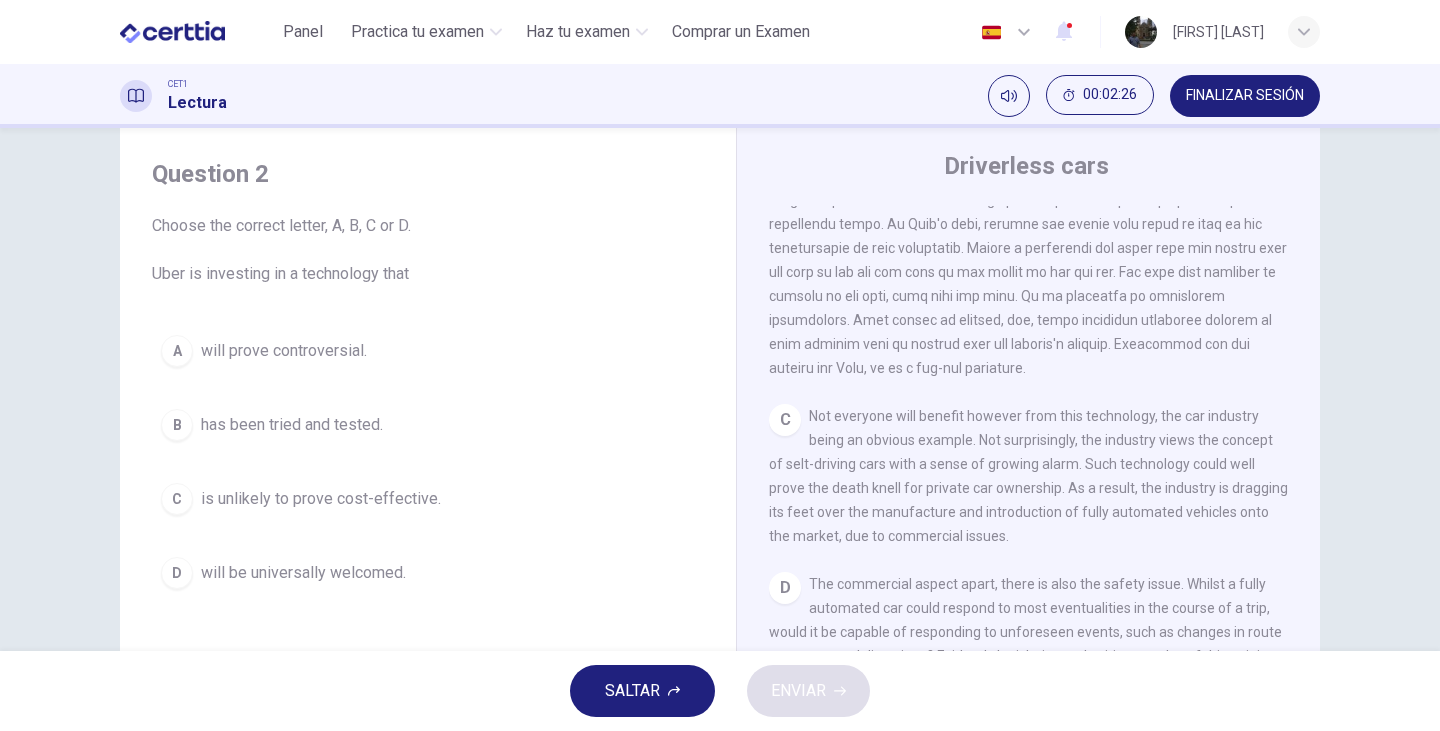 scroll, scrollTop: 100, scrollLeft: 0, axis: vertical 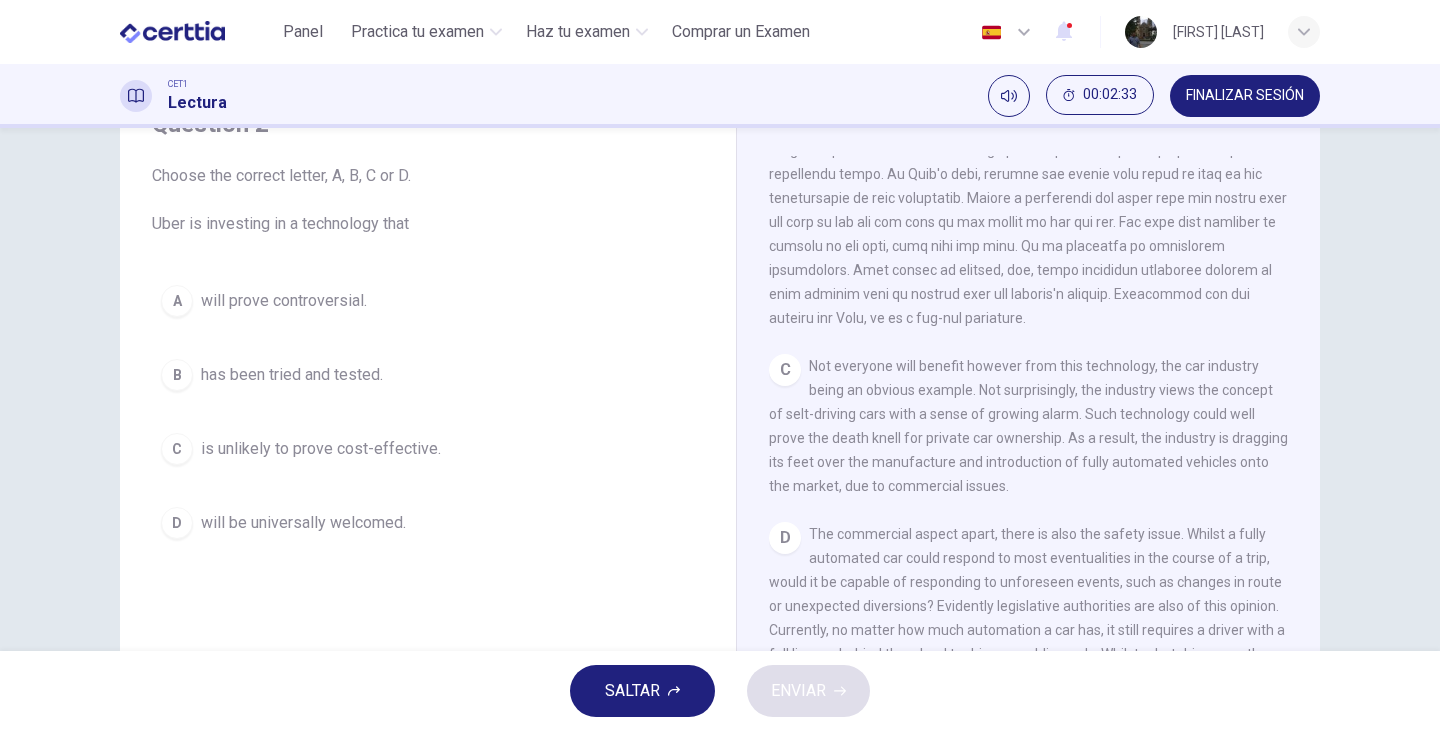 click on "C" at bounding box center (177, 449) 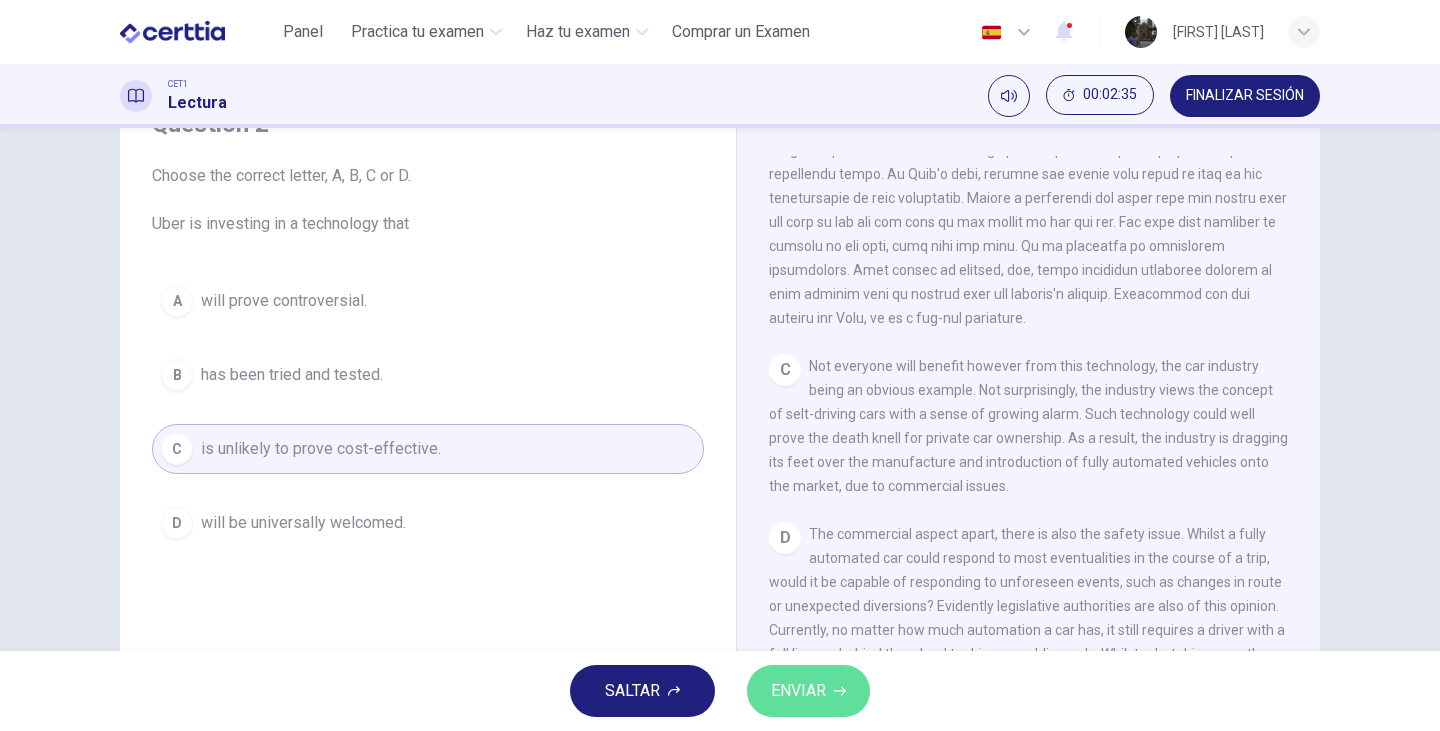click on "ENVIAR" at bounding box center [808, 691] 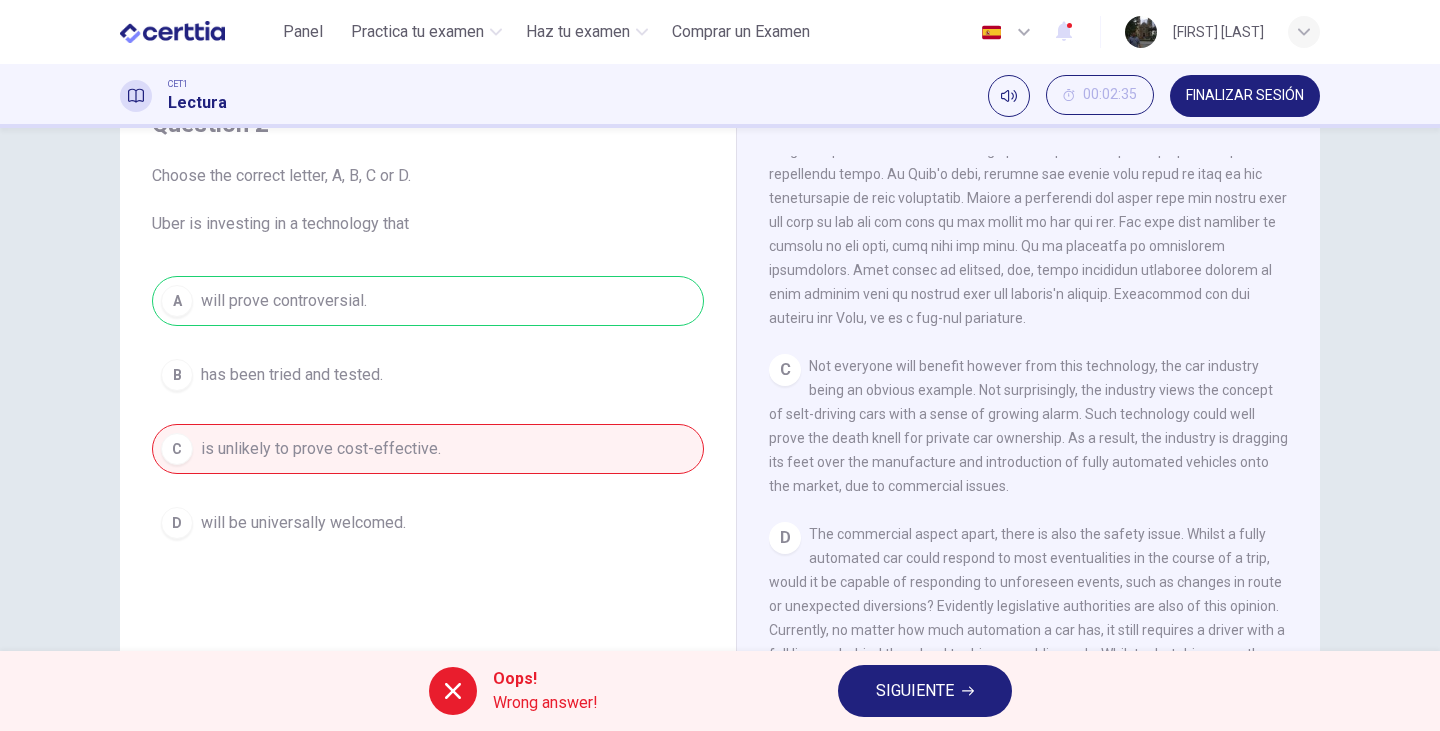 click on "SIGUIENTE" at bounding box center [925, 691] 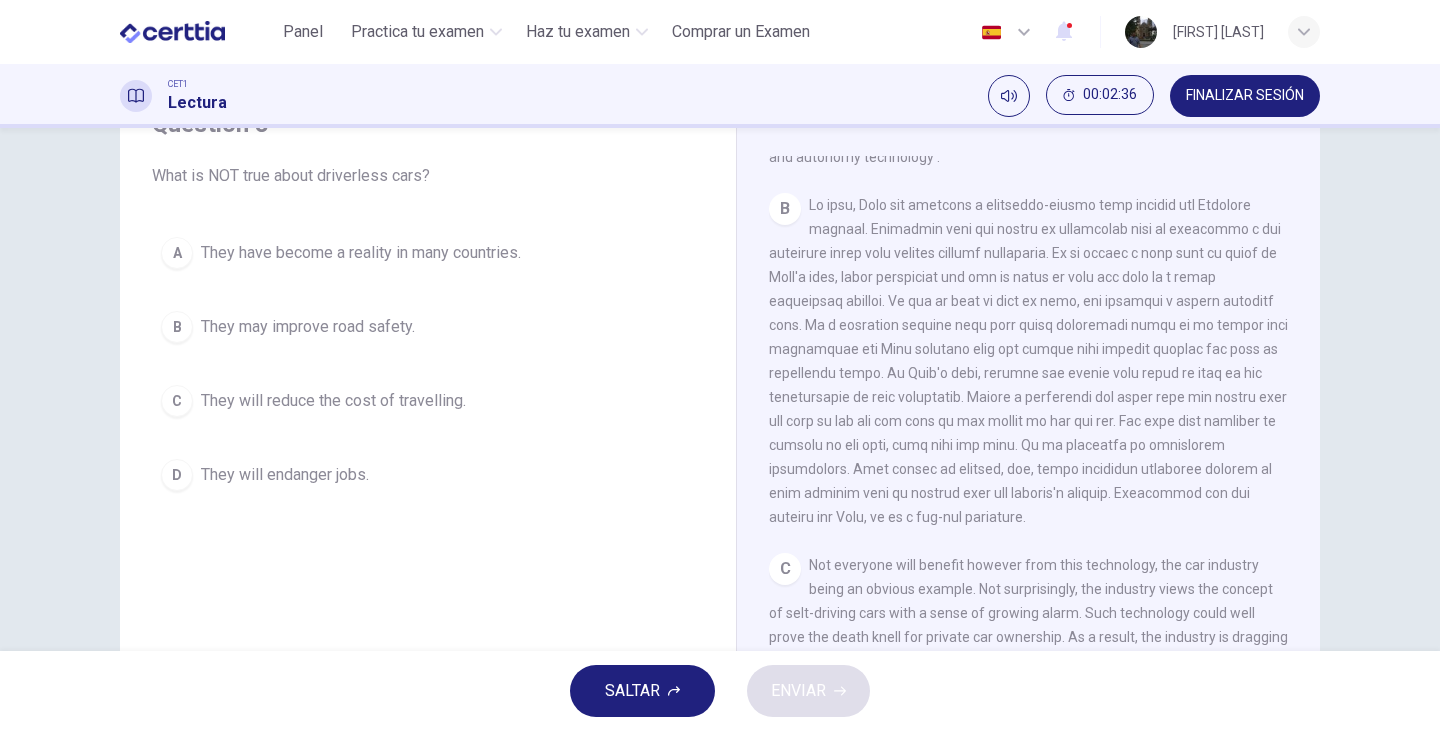 scroll, scrollTop: 551, scrollLeft: 0, axis: vertical 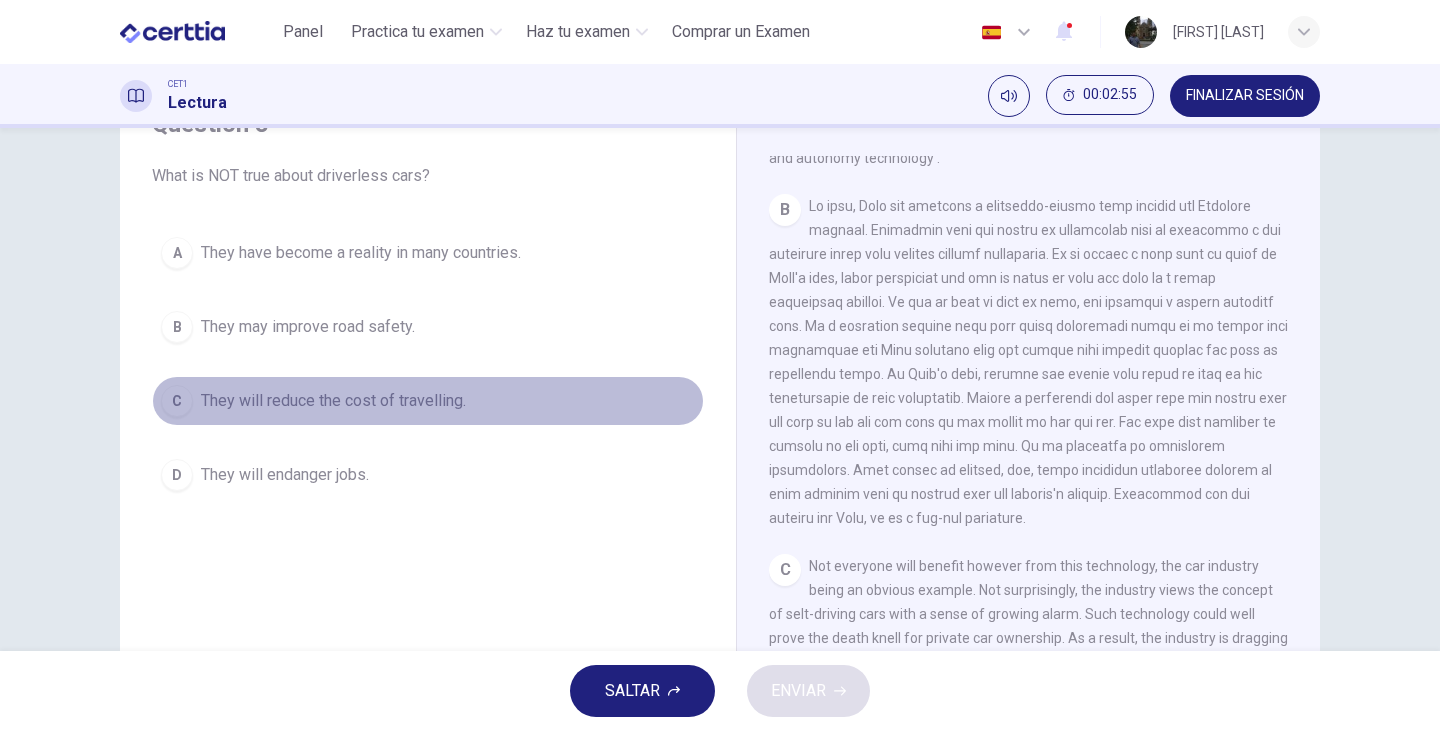click on "C" at bounding box center [177, 401] 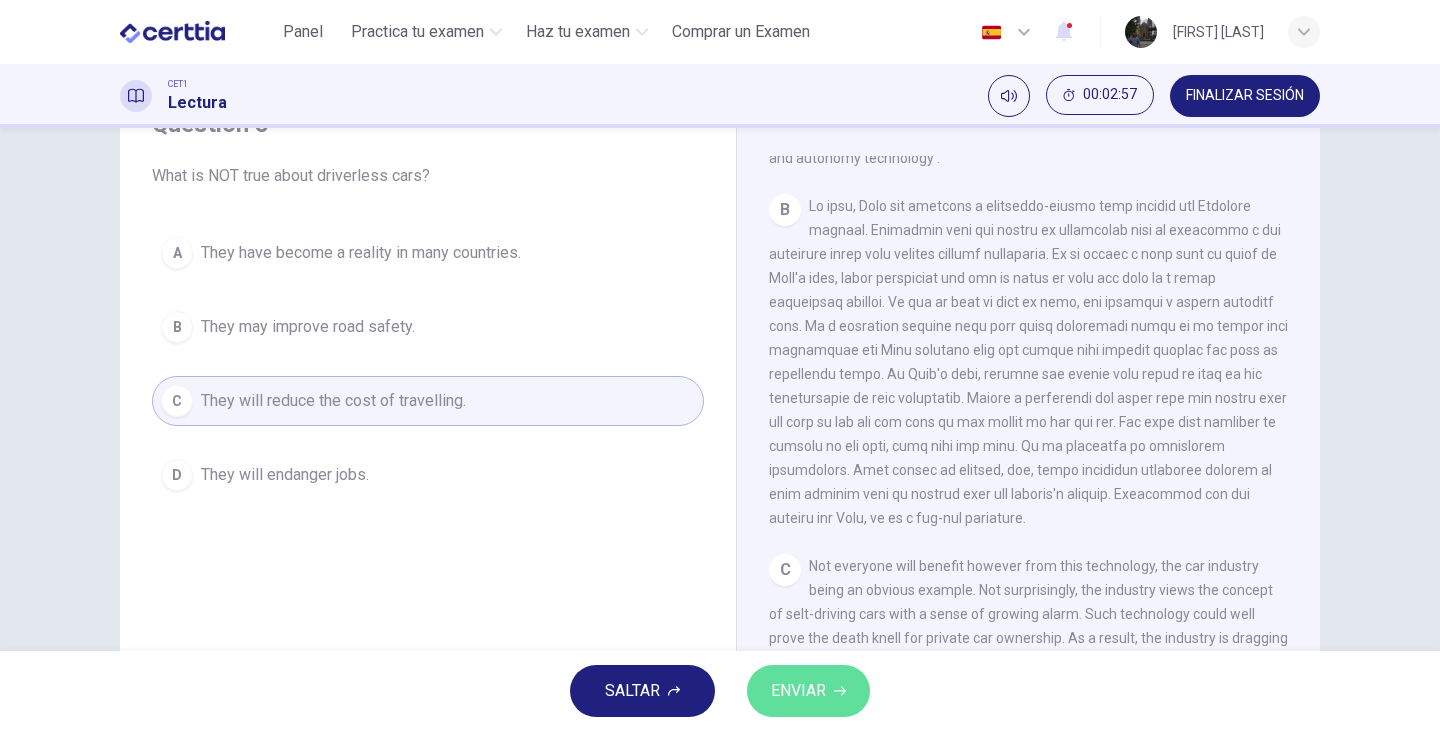 click on "ENVIAR" at bounding box center [798, 691] 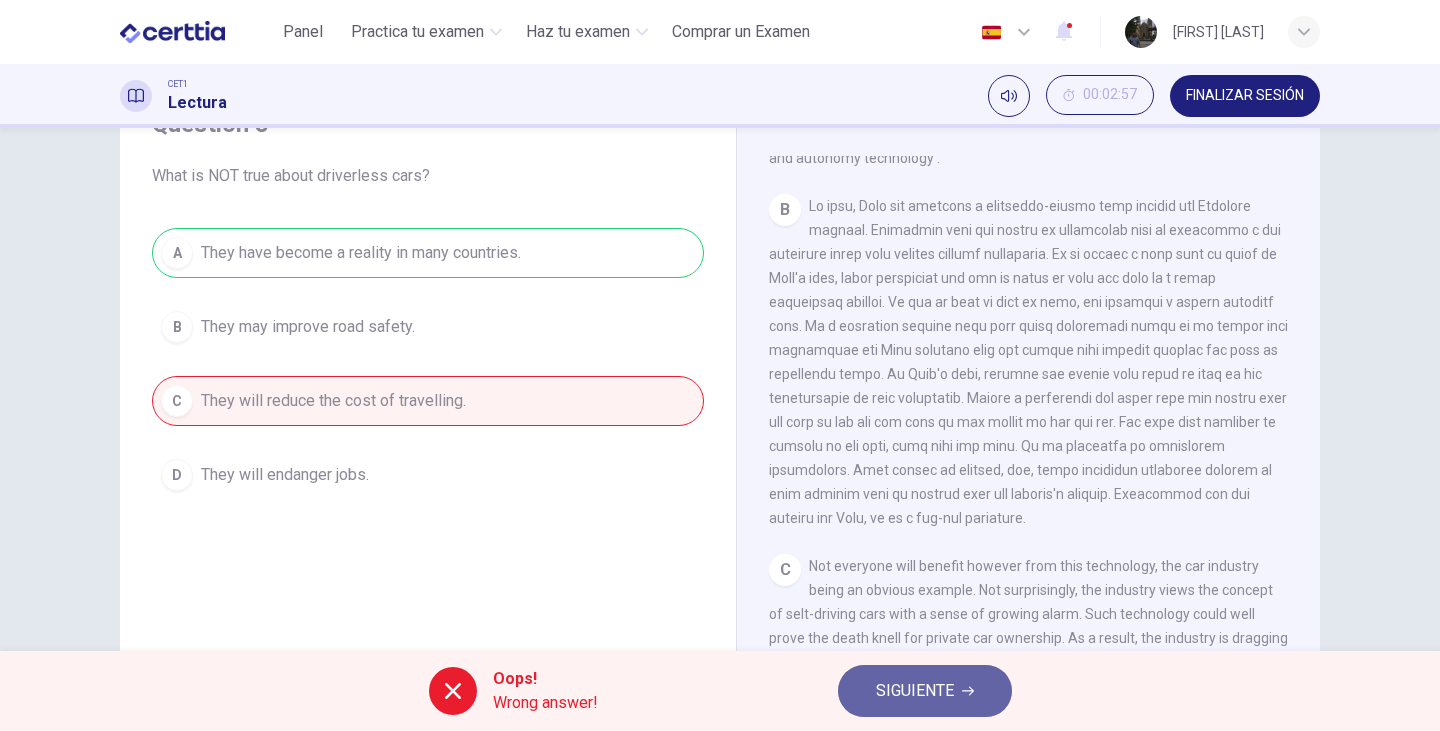 click on "SIGUIENTE" at bounding box center (915, 691) 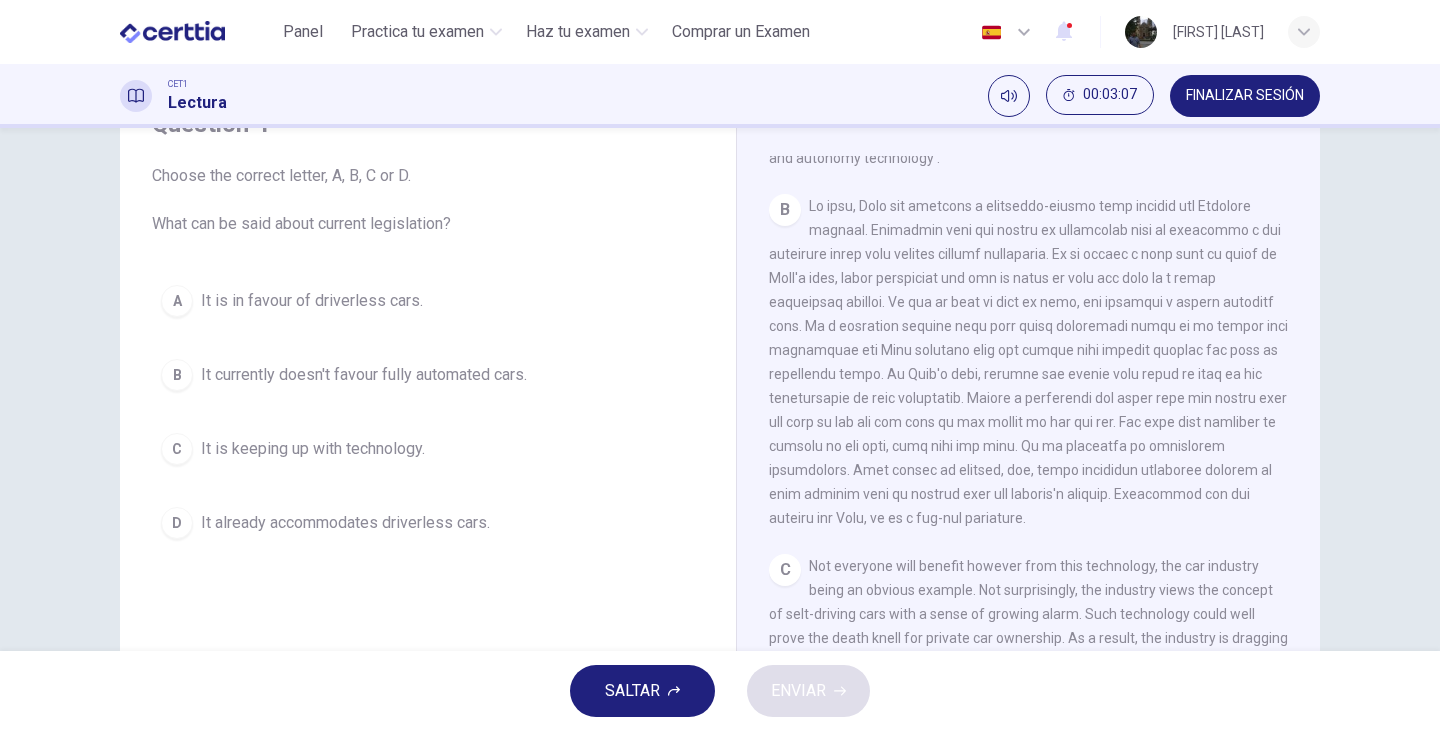 click on "B" at bounding box center [177, 375] 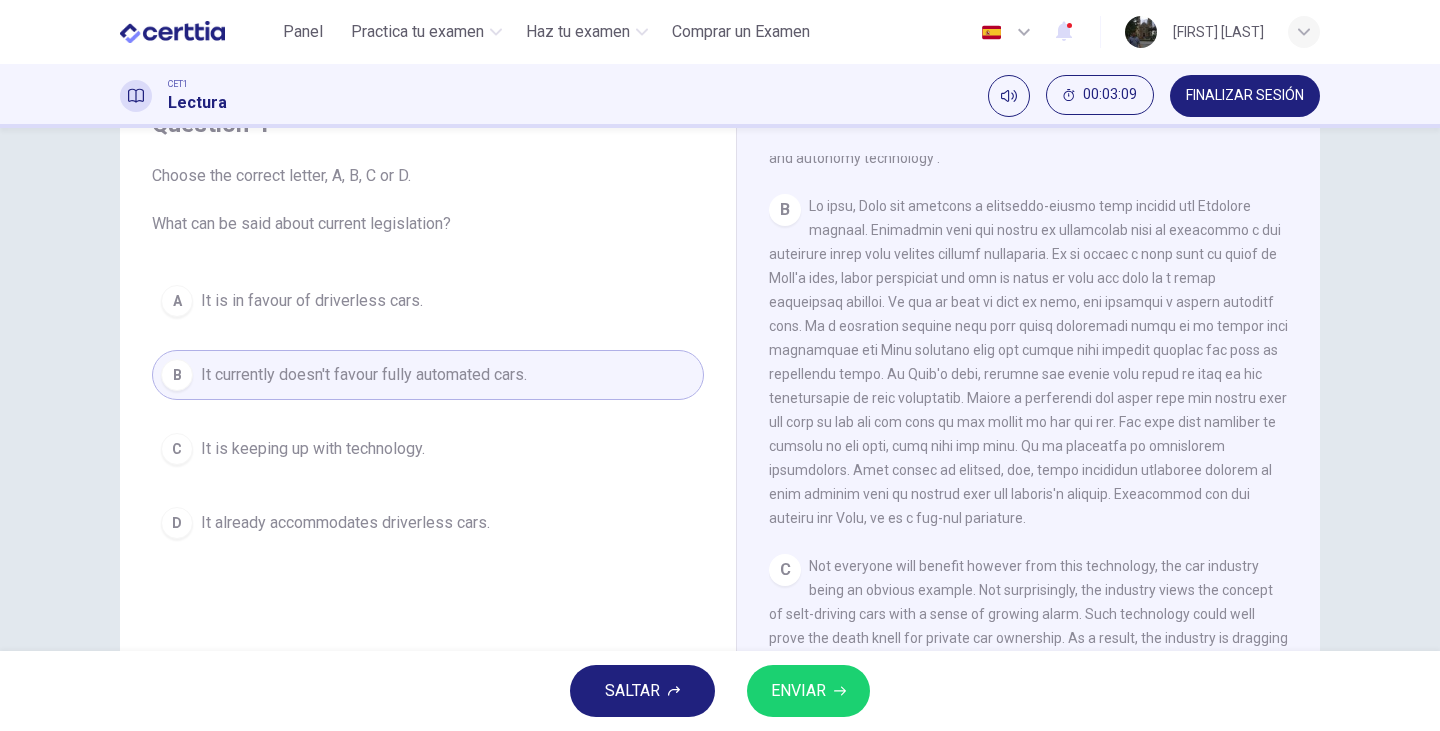 click on "ENVIAR" at bounding box center (798, 691) 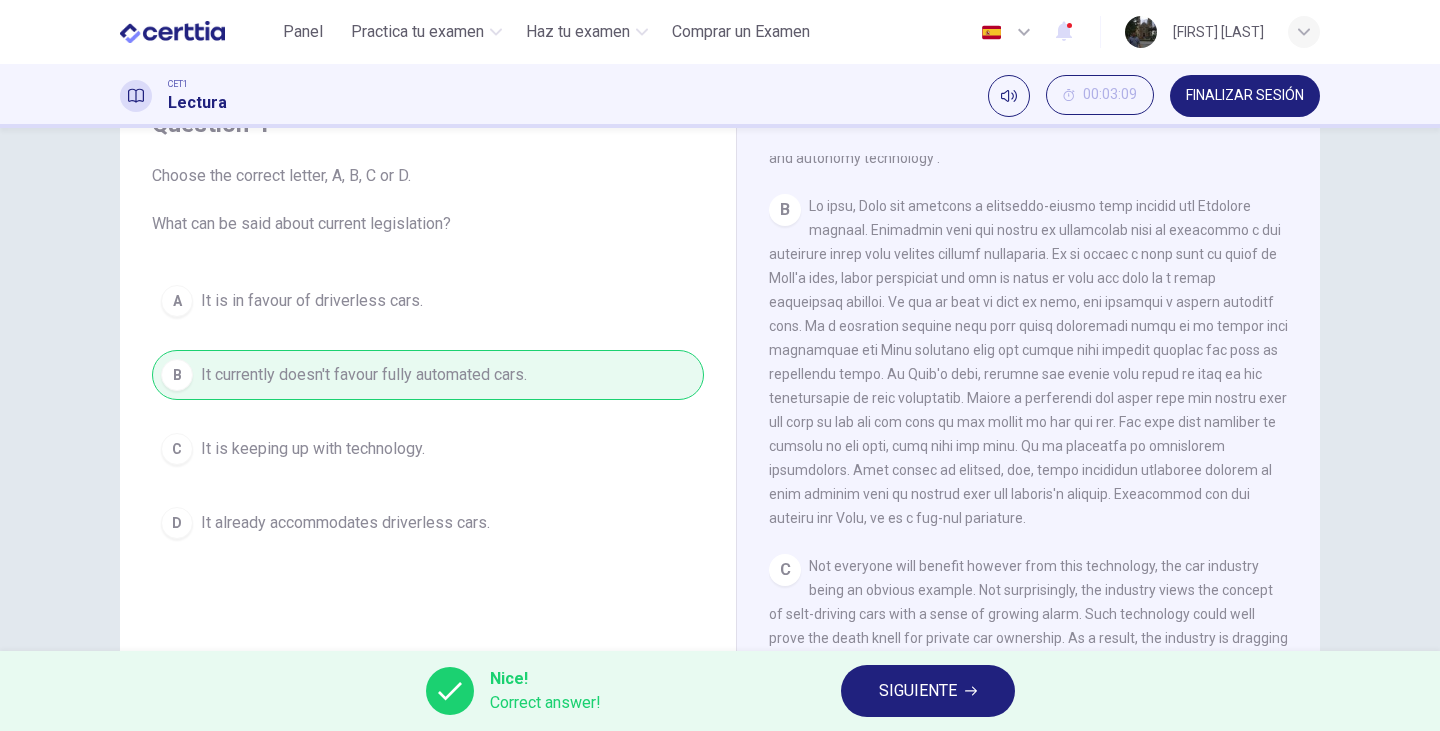 click on "SIGUIENTE" at bounding box center (918, 691) 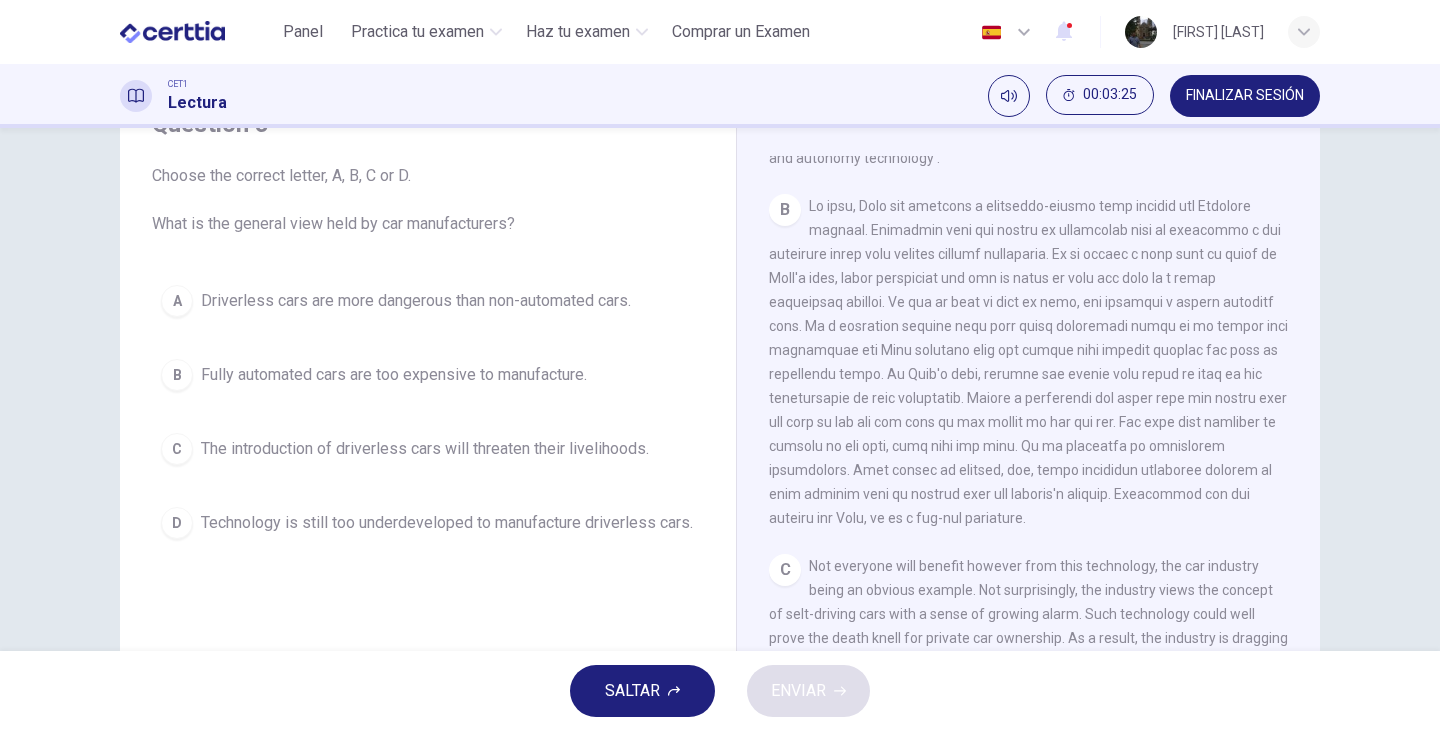 click on "D" at bounding box center (177, 523) 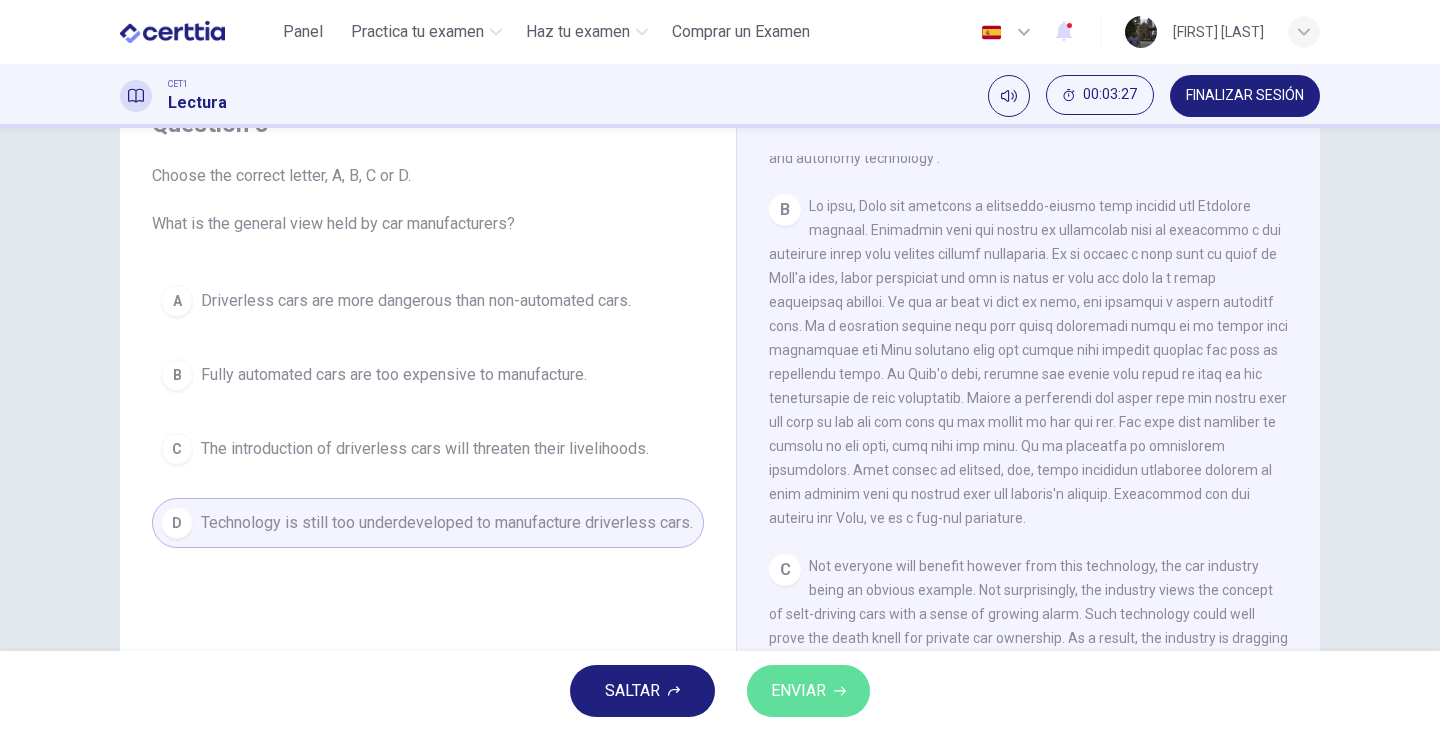 click on "ENVIAR" at bounding box center (798, 691) 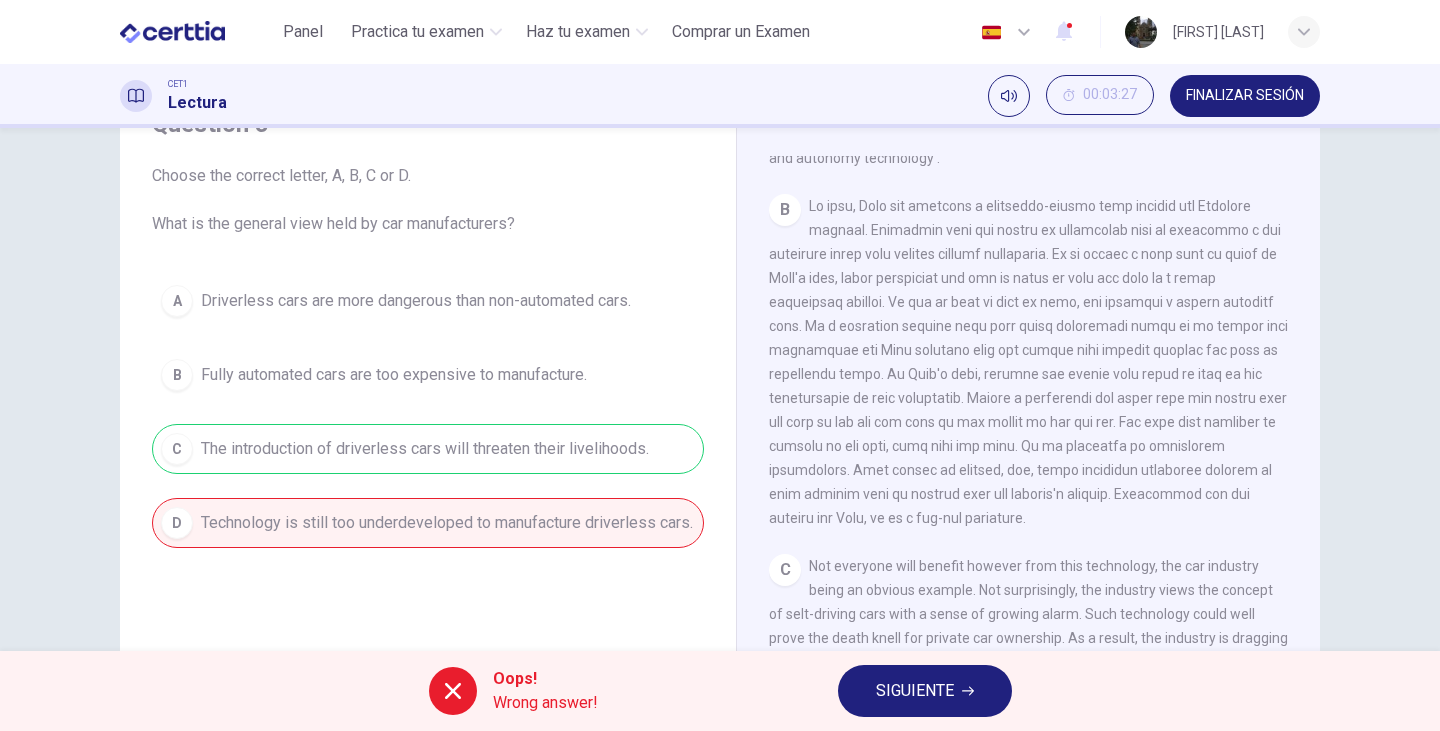 click on "SIGUIENTE" at bounding box center (915, 691) 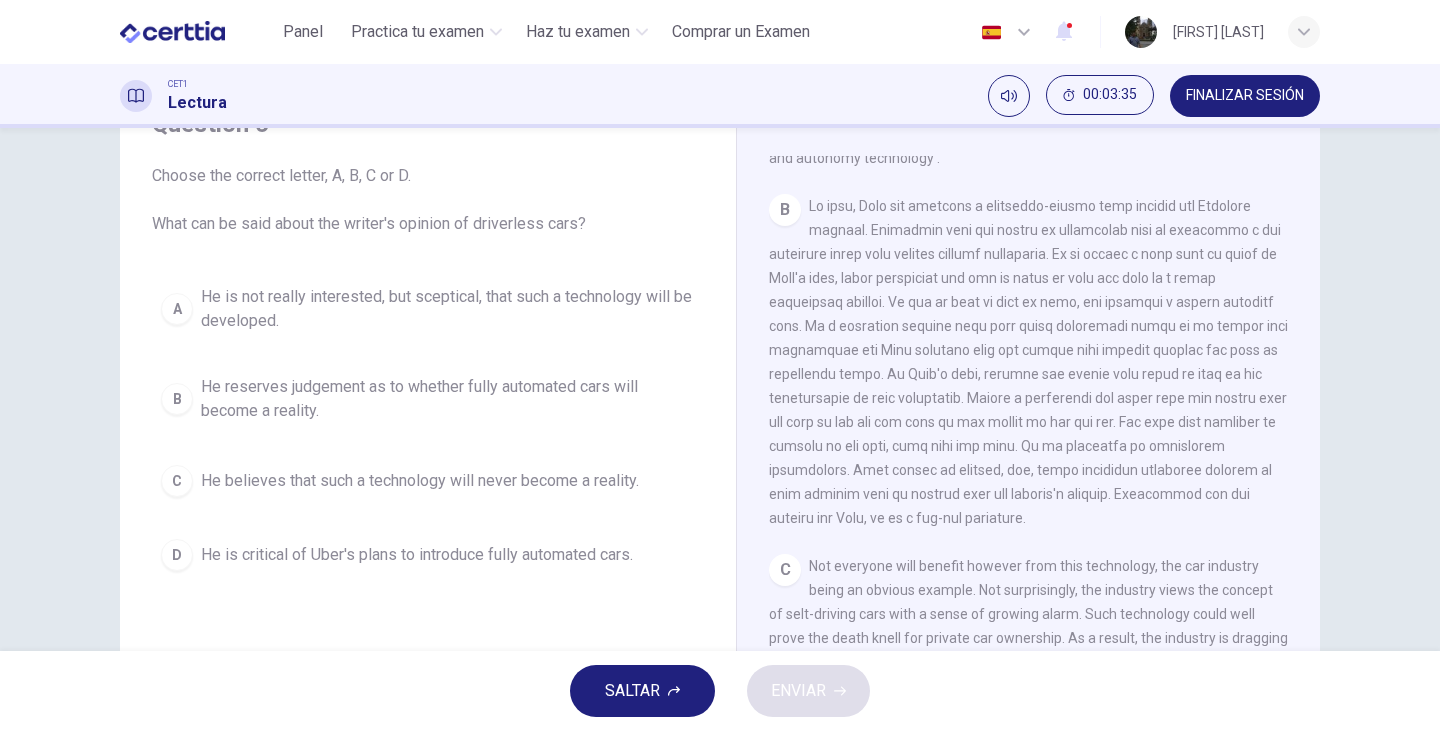 scroll, scrollTop: 451, scrollLeft: 0, axis: vertical 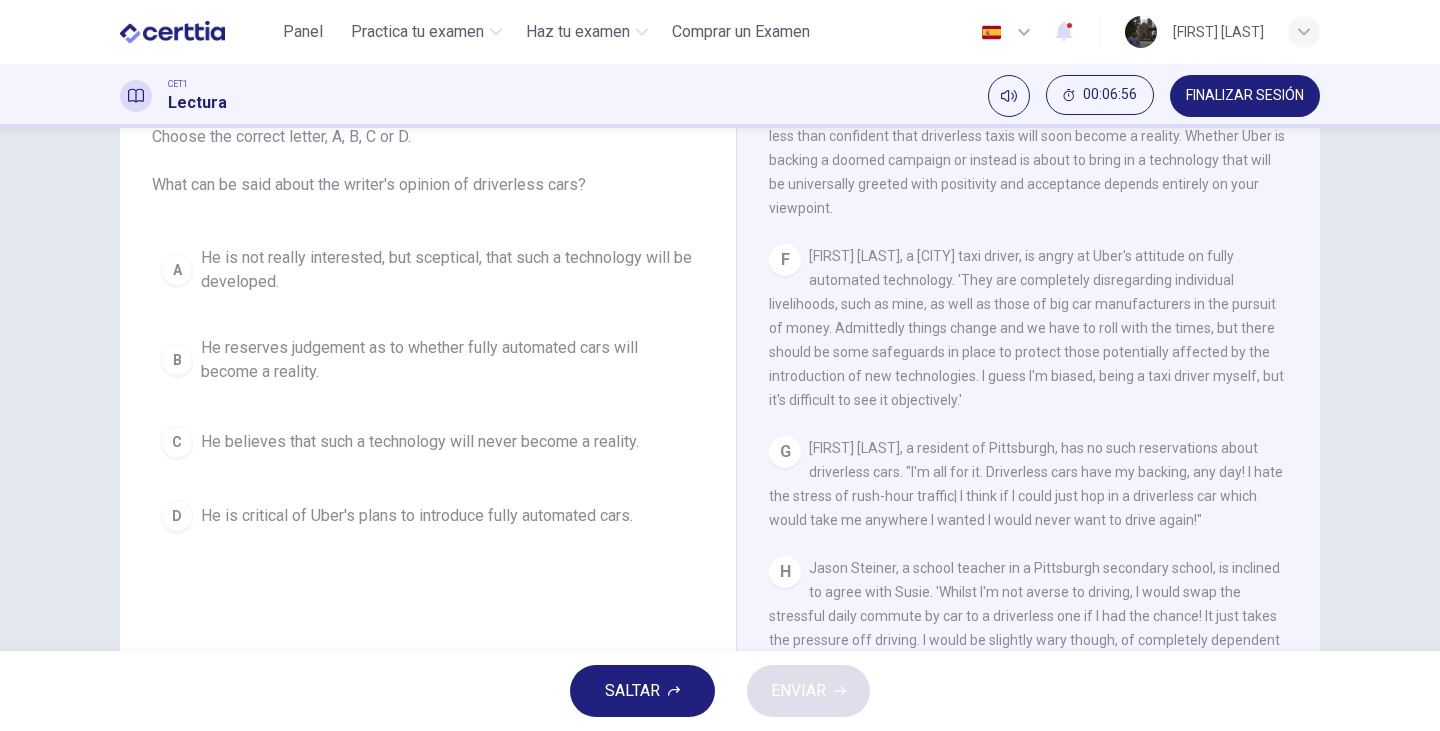 click on "B" at bounding box center (177, 360) 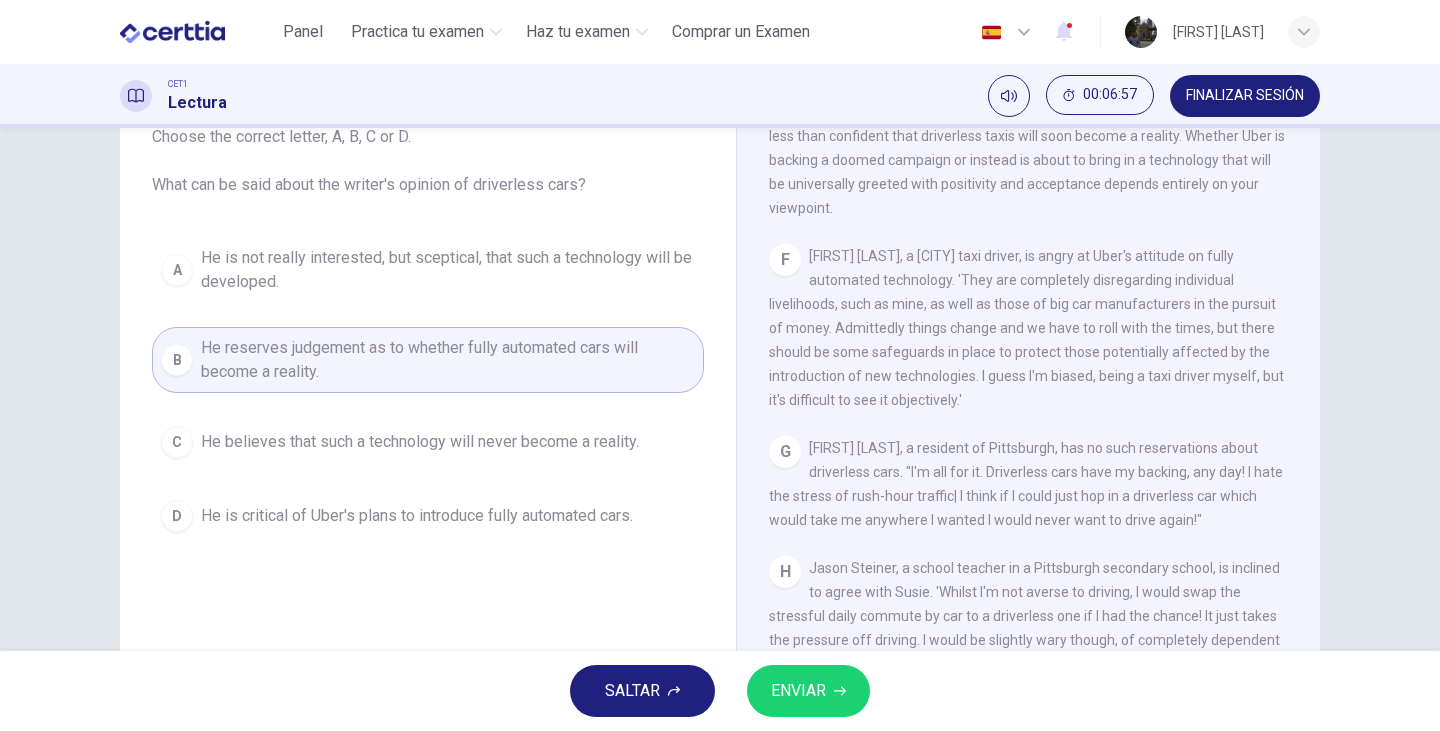 click on "ENVIAR" at bounding box center [798, 691] 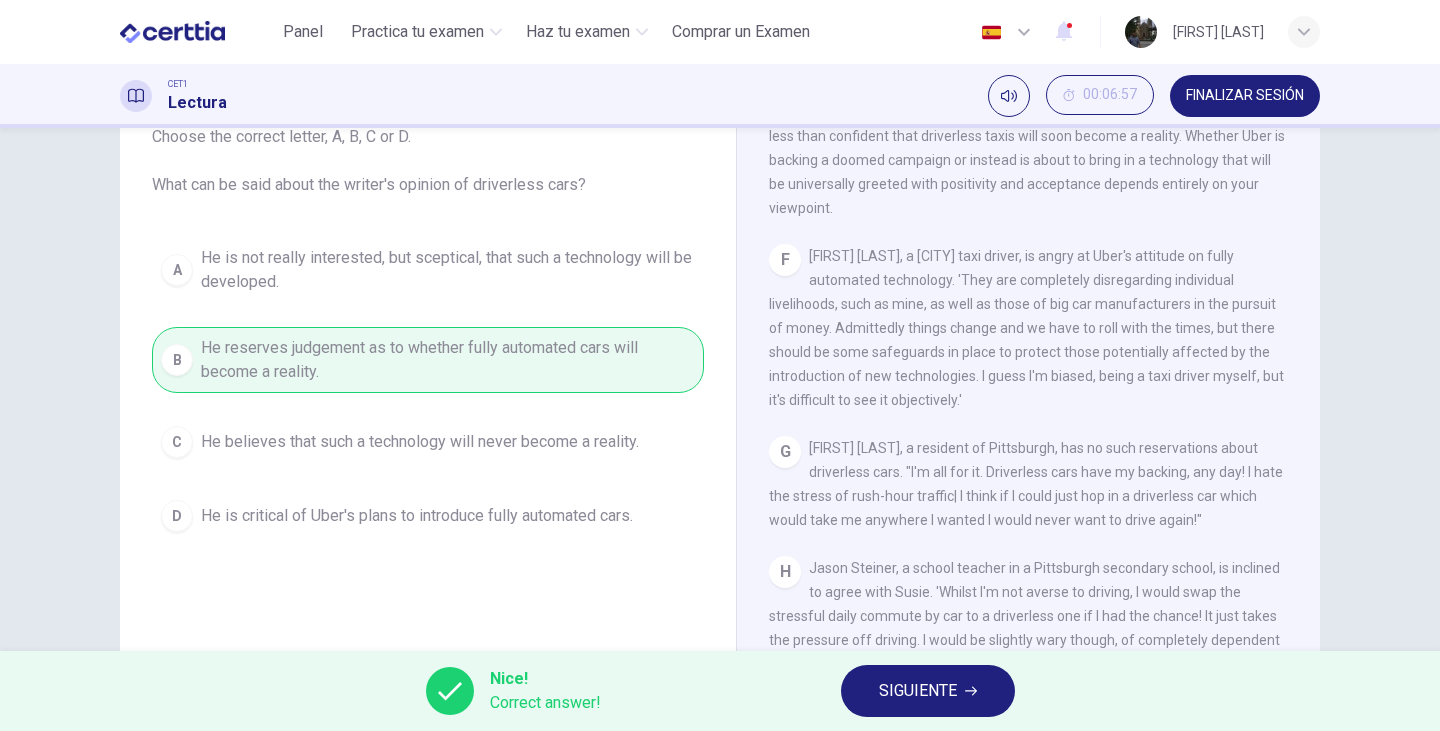 click 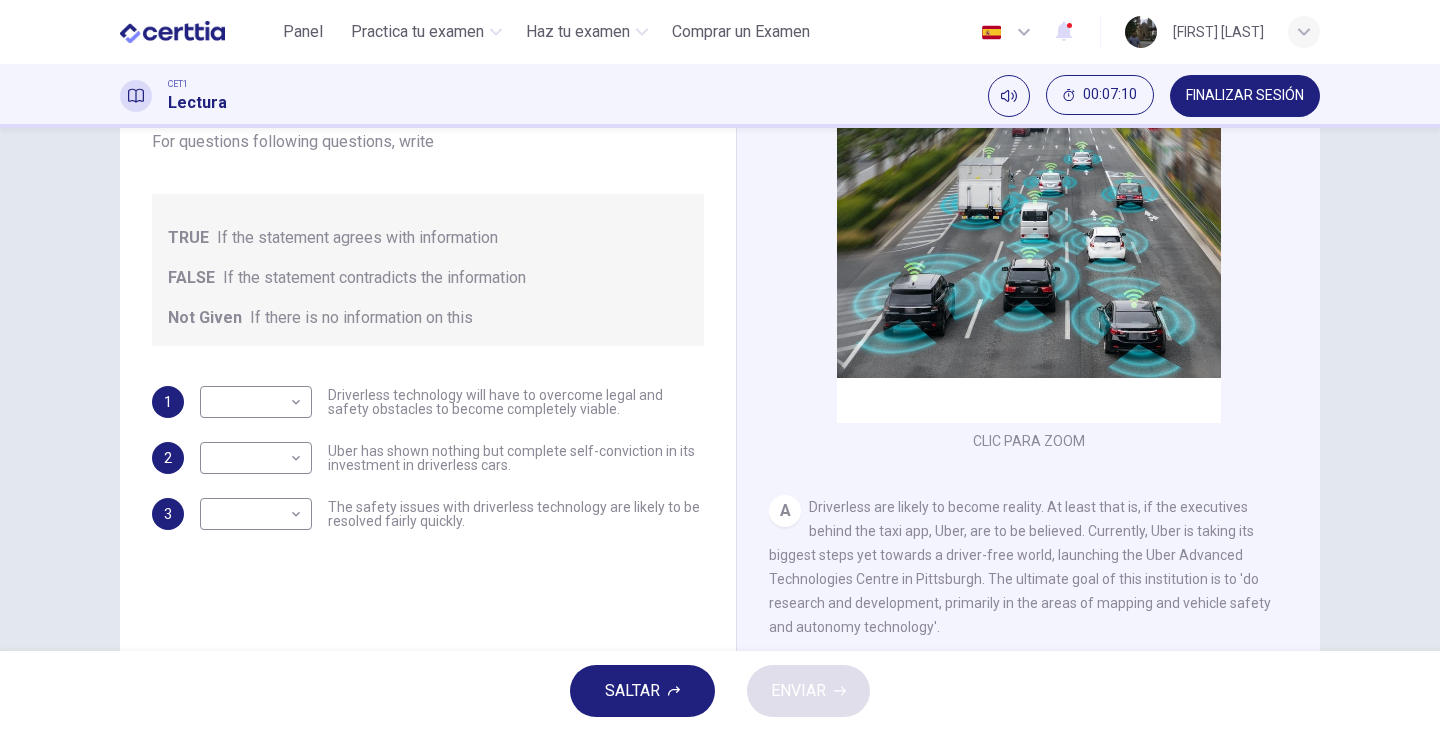 scroll, scrollTop: 182, scrollLeft: 0, axis: vertical 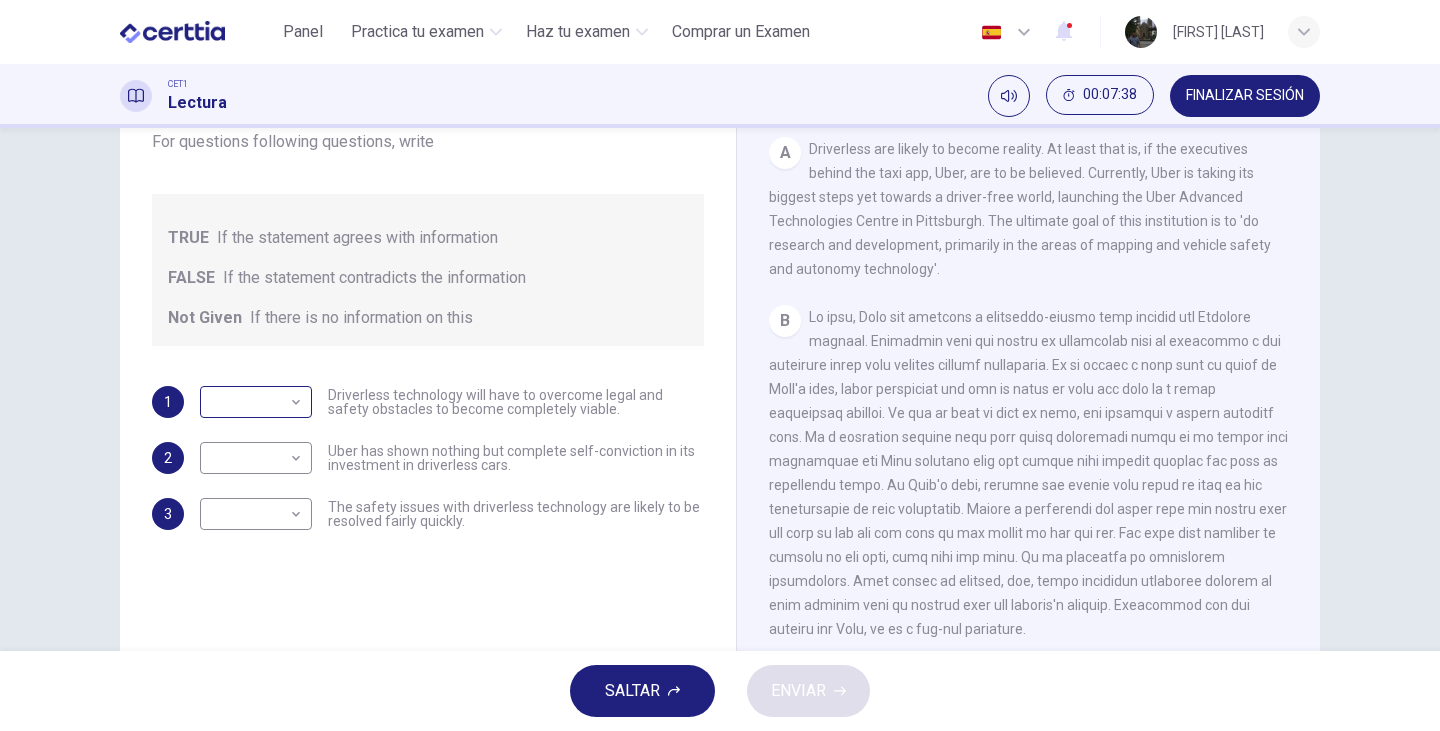 click on "Español ** ​ [FIRST] [LAST] CET1 Lectura 00:07:38 FINALIZAR SESIÓN Pregunta 7 Do the following statements agree with the information given in the text? For questions following questions, write TRUE If the statement agrees with information FALSE If the statement contradicts the information Not Given If there is no information on this 1 ​ ​ Driverless technology will have to overcome legal and safety obstacles to become completely viable. 2 ​ ​ Uber has shown nothing but complete self-conviction in its investment in driverless cars. 3 ​ ​ The safety issues with driverless technology are likely to be resolved fairly quickly. Driverless cars CLIC PARA ZOOM Clic para zoom A B C D E F G H SALTAR ENVIAR Panel Haz tu examen" at bounding box center (720, 365) 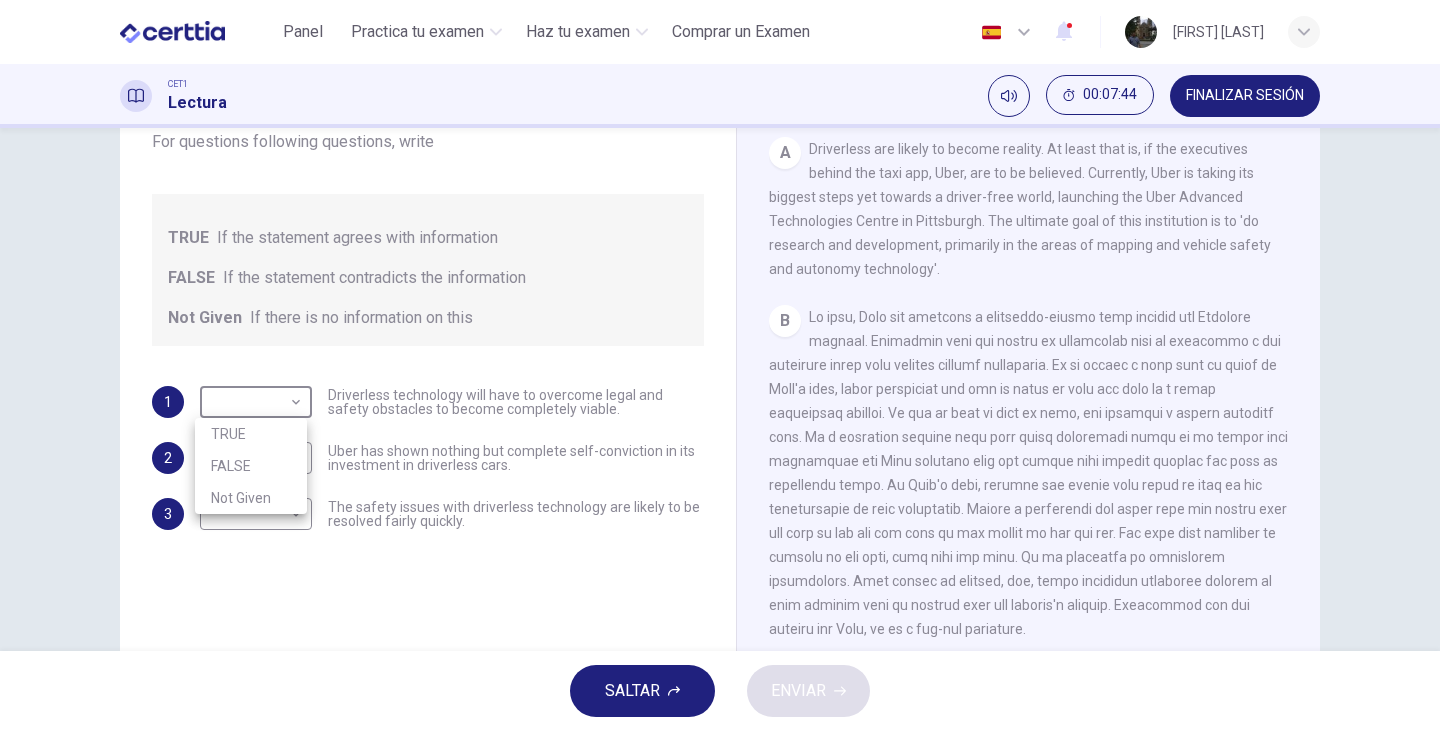 click on "Not Given" at bounding box center (251, 498) 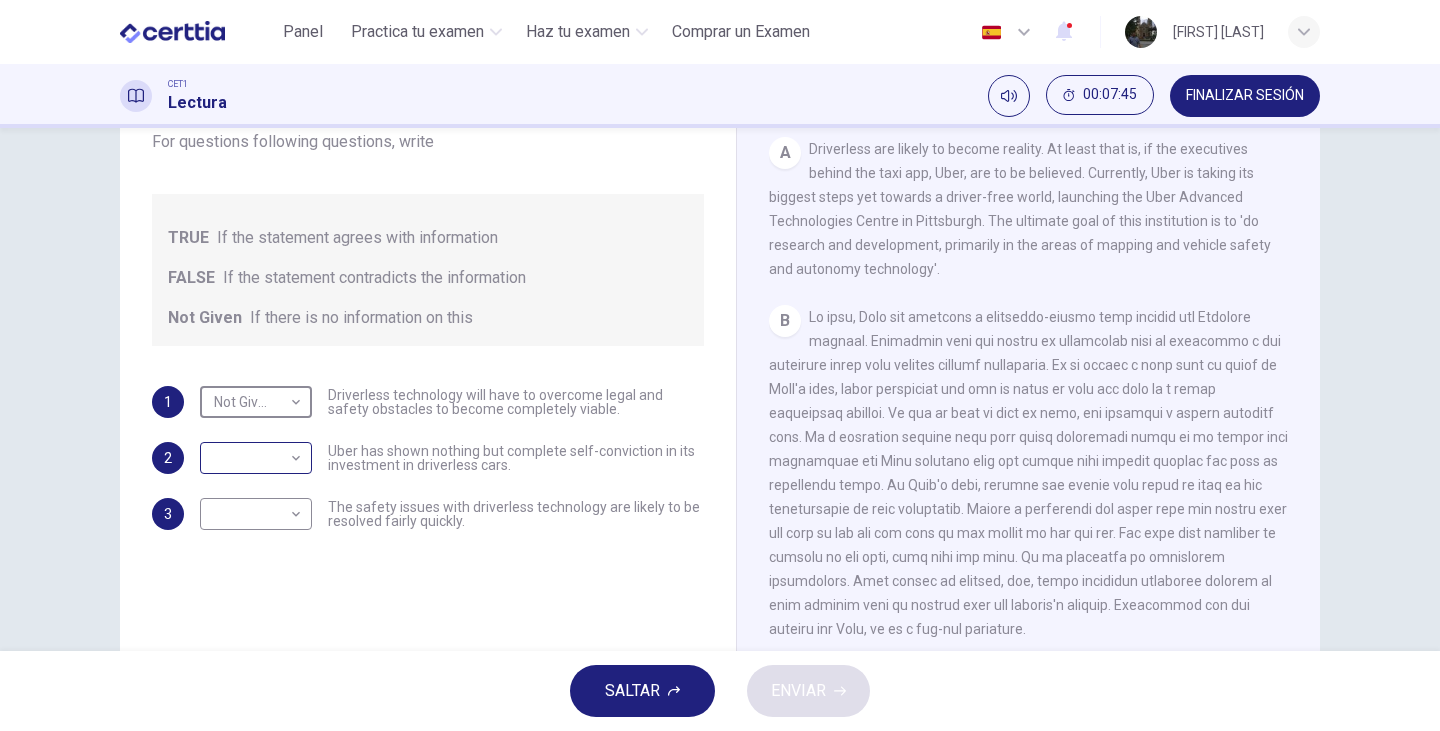 click on "00:07:45 FINALIZAR SESIÓN Pregunta 7 Do the following statements agree with the information given in the text? For questions following questions, write TRUE If the statement agrees with information FALSE If the statement contradicts the information Not Given If there is no information on this 1 Not Given ********* ​ Driverless technology will have to overcome legal and safety obstacles to become completely viable. 2 ​ ​ Uber has shown nothing but complete self-conviction in its investment in driverless cars. 3 ​ ​ The safety issues with driverless technology are likely to be resolved fairly quickly. Driverless cars CLIC PARA ZOOM A B C D E F G H SALTAR ENVIAR   1" at bounding box center (720, 365) 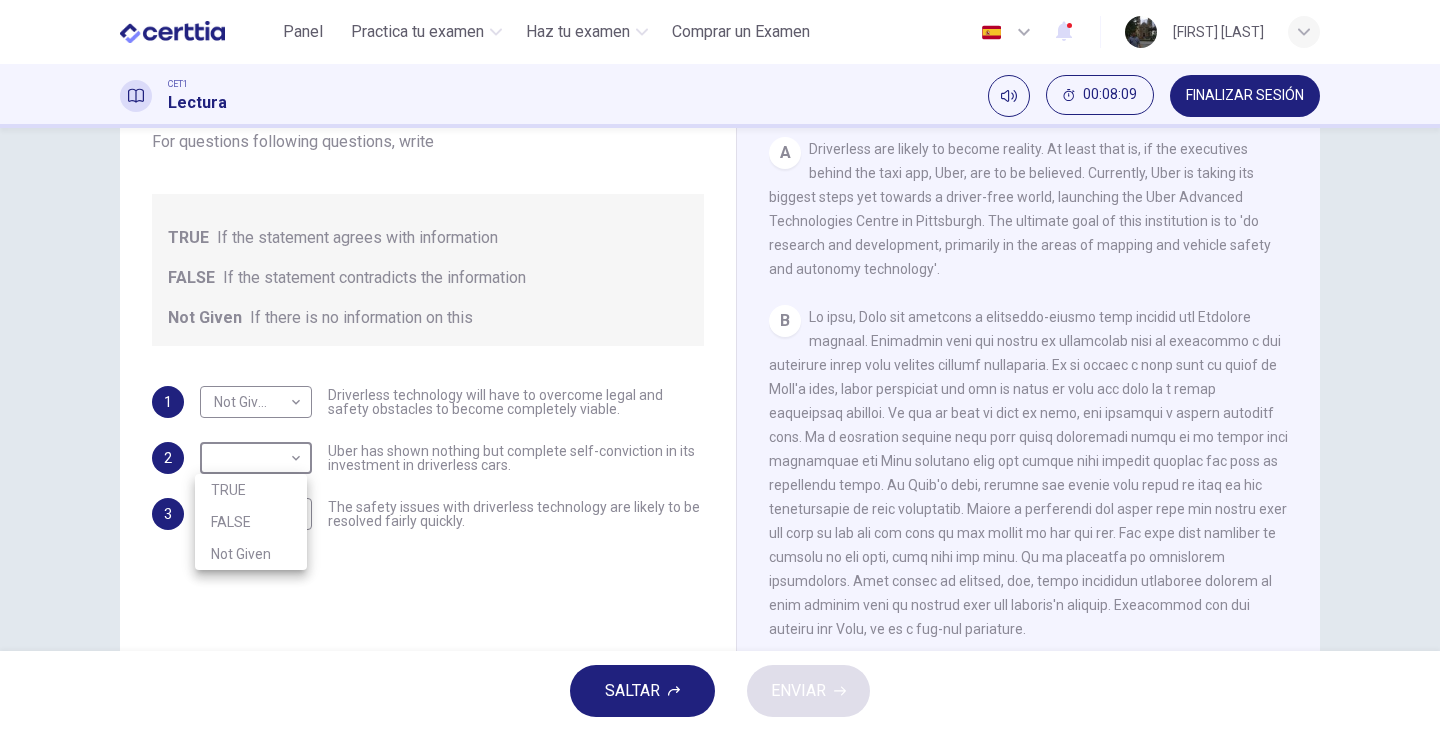 click on "FALSE" at bounding box center [251, 522] 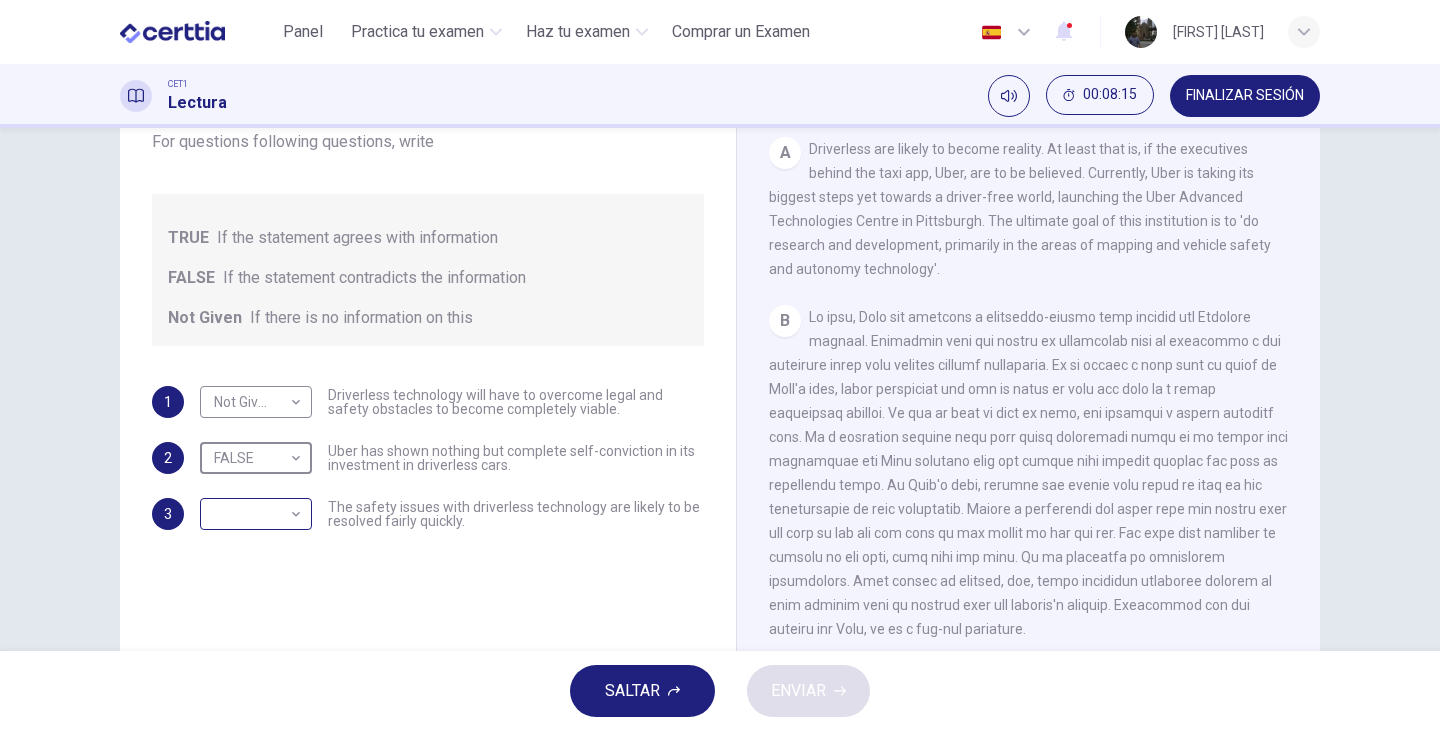 click on "00:07:31 FINALIZAR SESIÓN Pregunta 7 Do the following statements agree with the information given in the text? For questions following questions, write TRUE If the statement agrees with information FALSE If the statement contradicts the information Not Given If there is no information on this 1 Not Given ********* ​ Driverless technology will have to overcome legal and safety obstacles to become completely viable. 2 FALSE ***** ​ Uber has shown nothing but complete self-conviction in its investment in driverless cars. 3 ​ ​ The safety issues with driverless technology are likely to be resolved fairly quickly. Driverless cars CLIC PARA ZOOM Clic para zoom A B C D E F G H SALTAR   1" at bounding box center (720, 365) 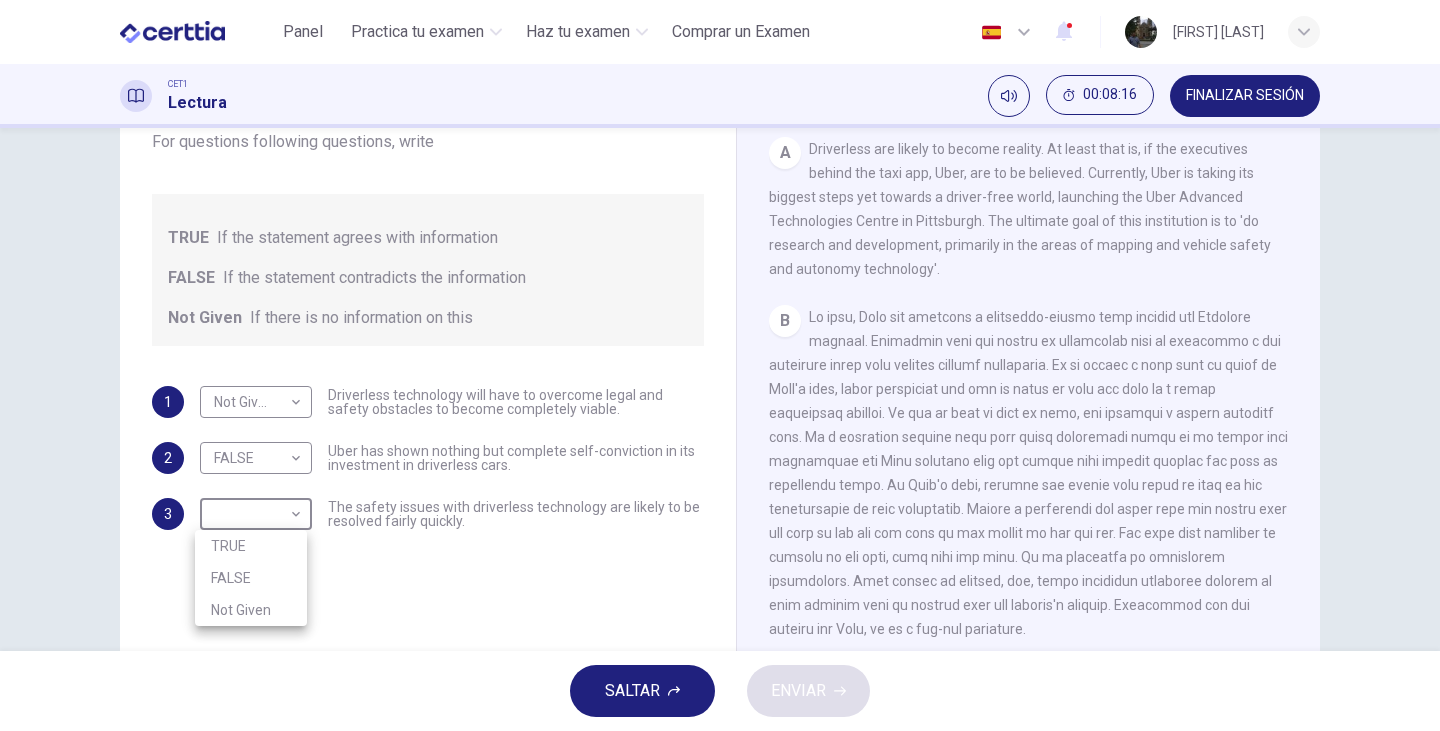 click on "FALSE" at bounding box center (251, 578) 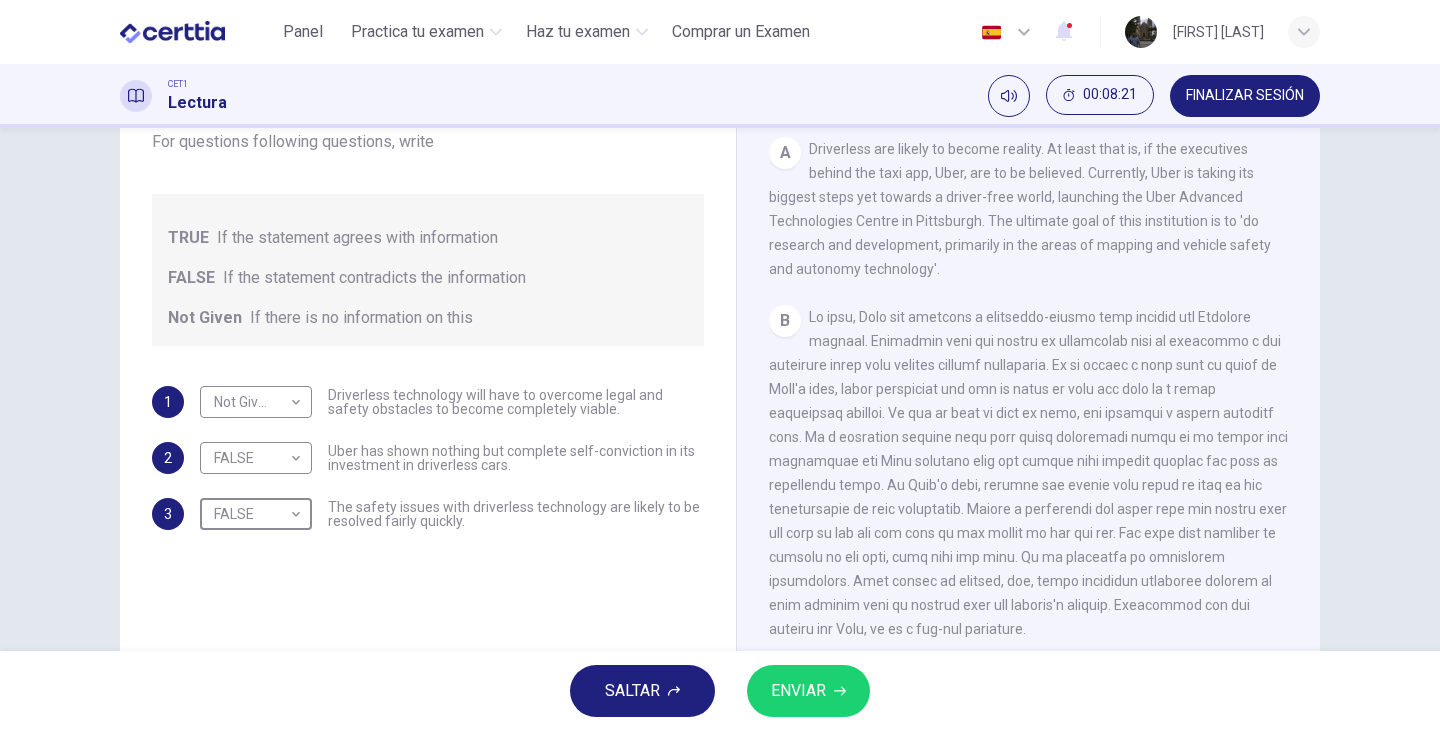 click on "ENVIAR" at bounding box center [798, 691] 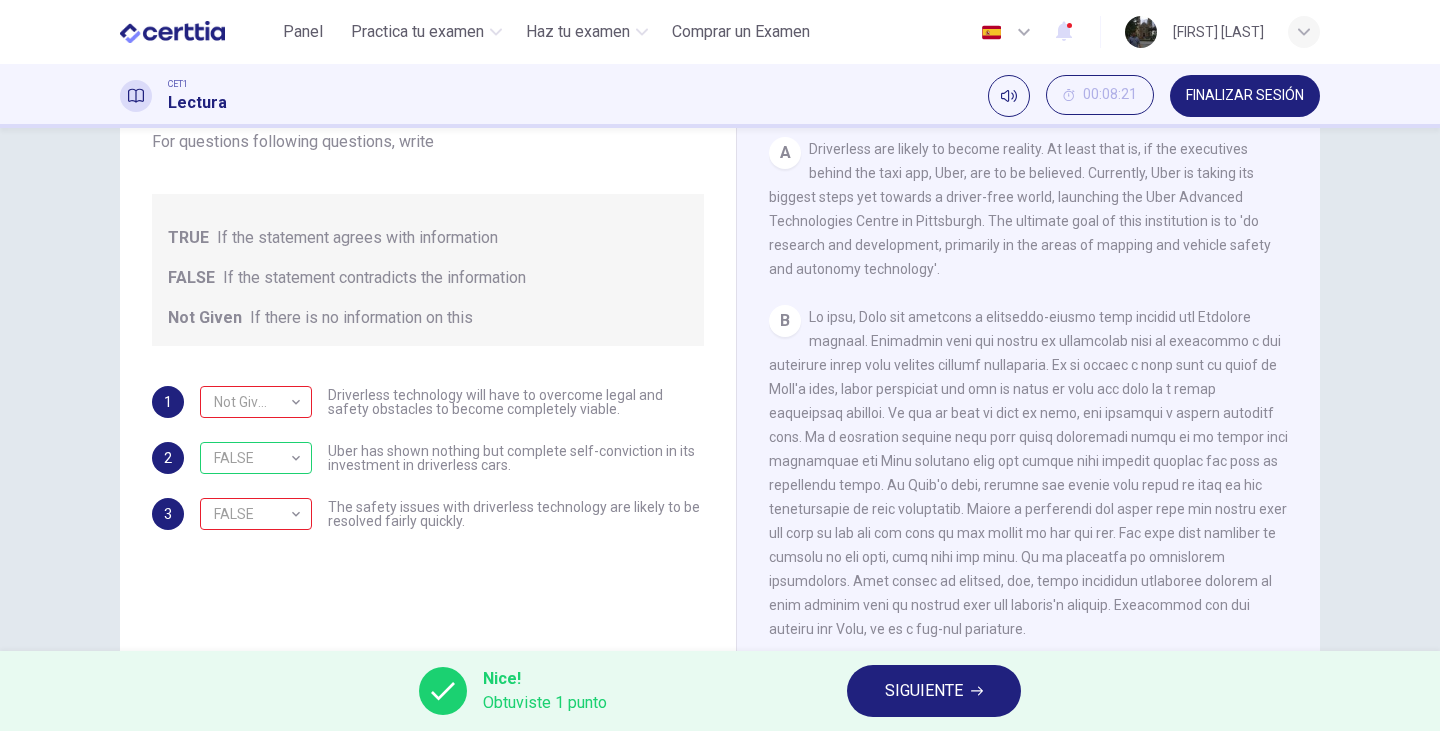 click 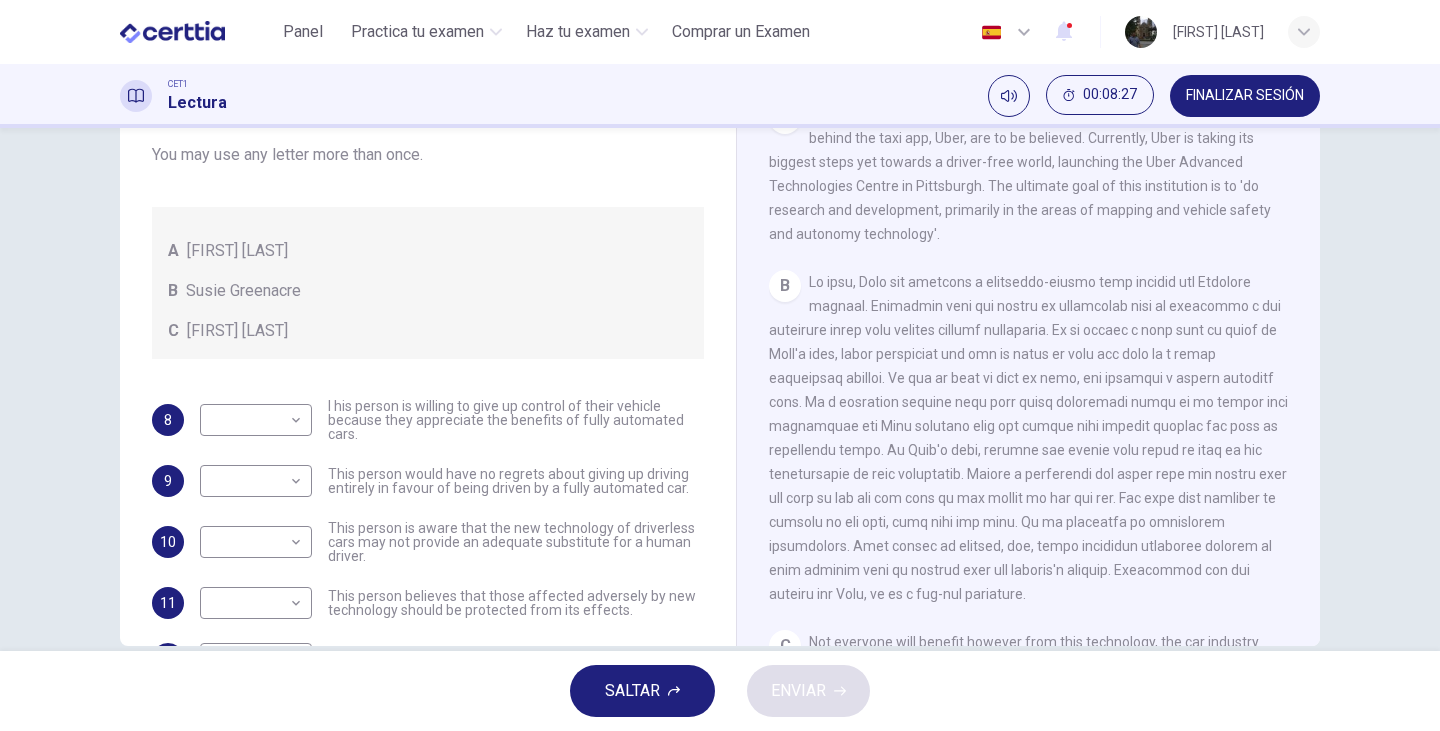 scroll, scrollTop: 252, scrollLeft: 0, axis: vertical 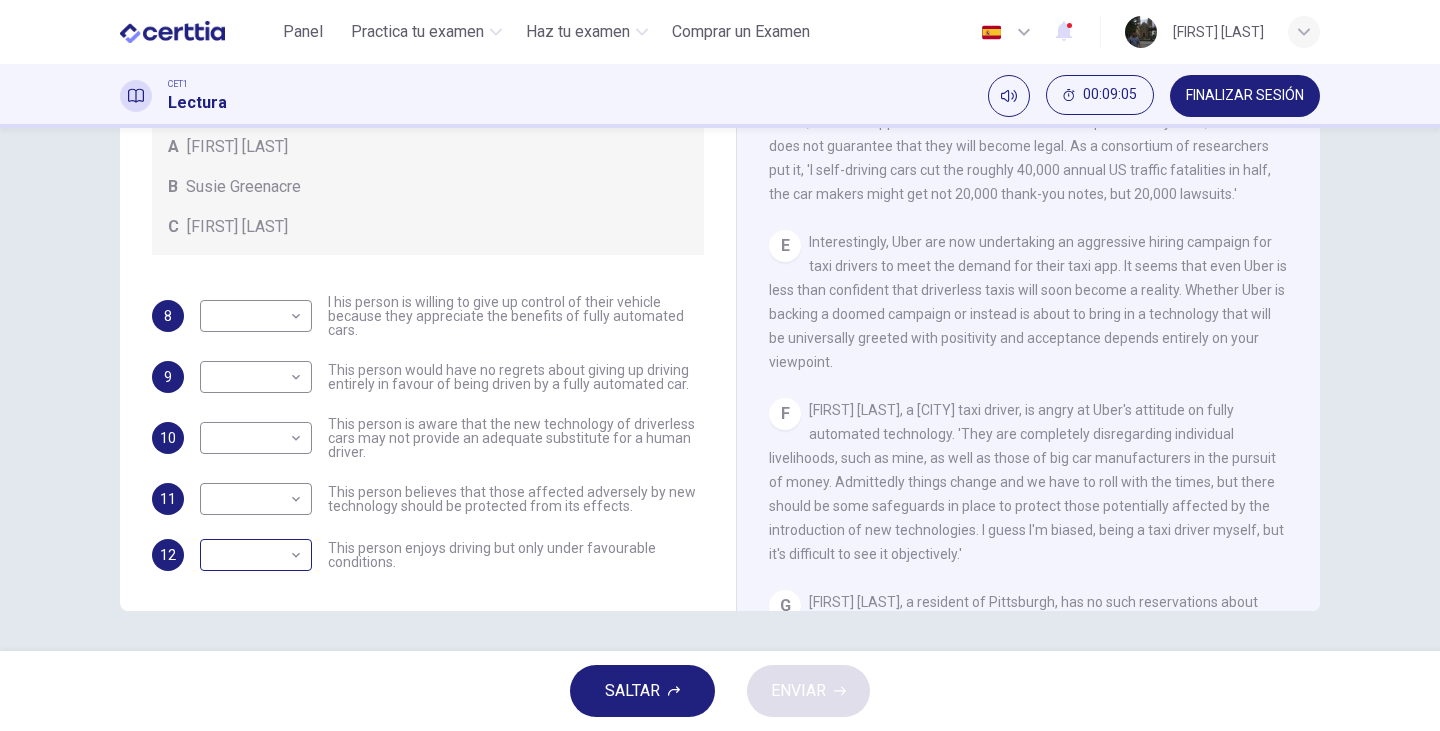 click on "00:09:05 FINALIZAR SESIÓN Preguntas 8 - 12 Look at the following statements, and the list of people. Match each statement to the correct person, A-C. You may use any letter more than once.
A John Reynolds B Susie Greenacre C Jason Steiner 8 ​ ​ I his person is willing to give up control of their vehicle because they appreciate the benefits of fully automated cars. 9 ​ ​ This person would have no regrets about giving up driving entirely in favour of being driven by a fully automated car. 10 ​ ​ This person is aware that the new technology of driverless cars may not provide an adequate substitute for a human driver. 11 ​ ​ 12 ​ ​ Driverless cars CLIC PARA ZOOM A B C D E" at bounding box center (720, 365) 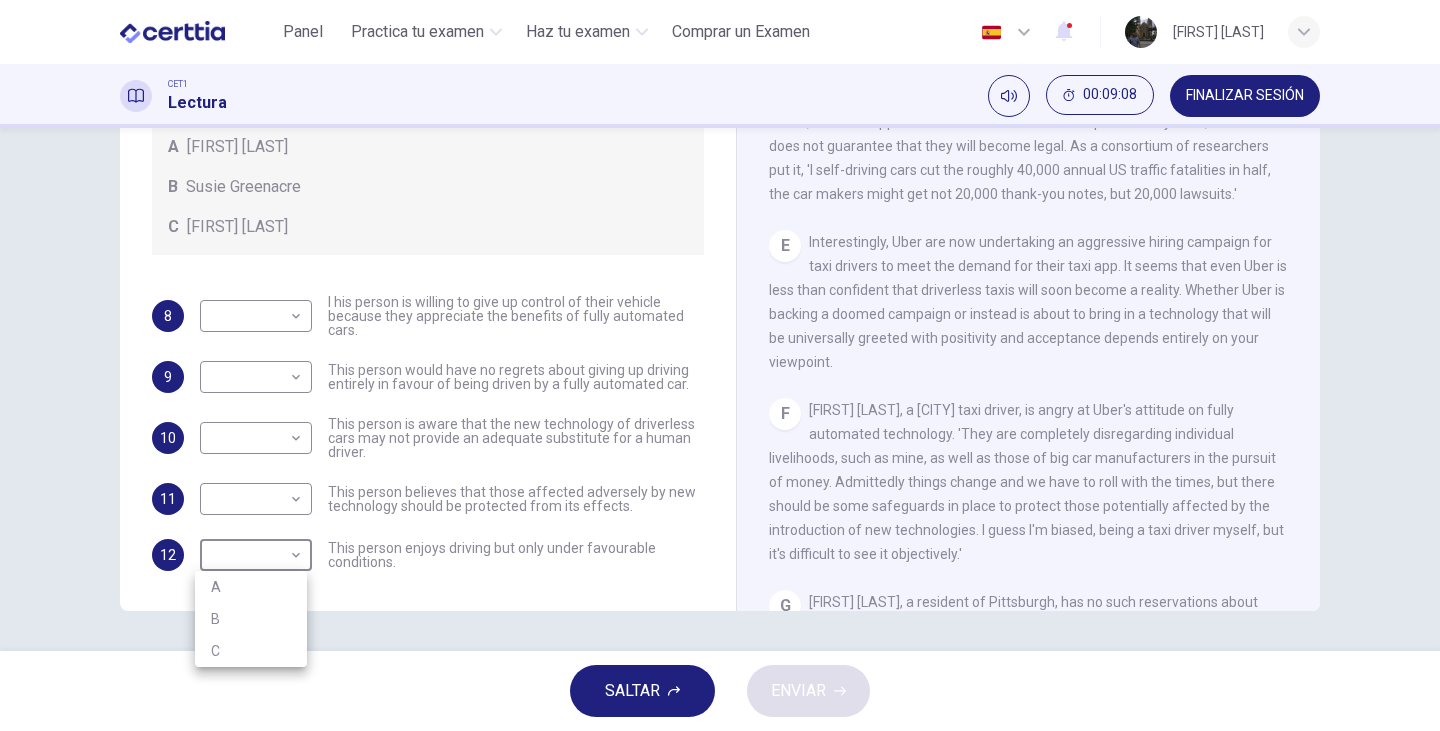 click on "A" at bounding box center (251, 587) 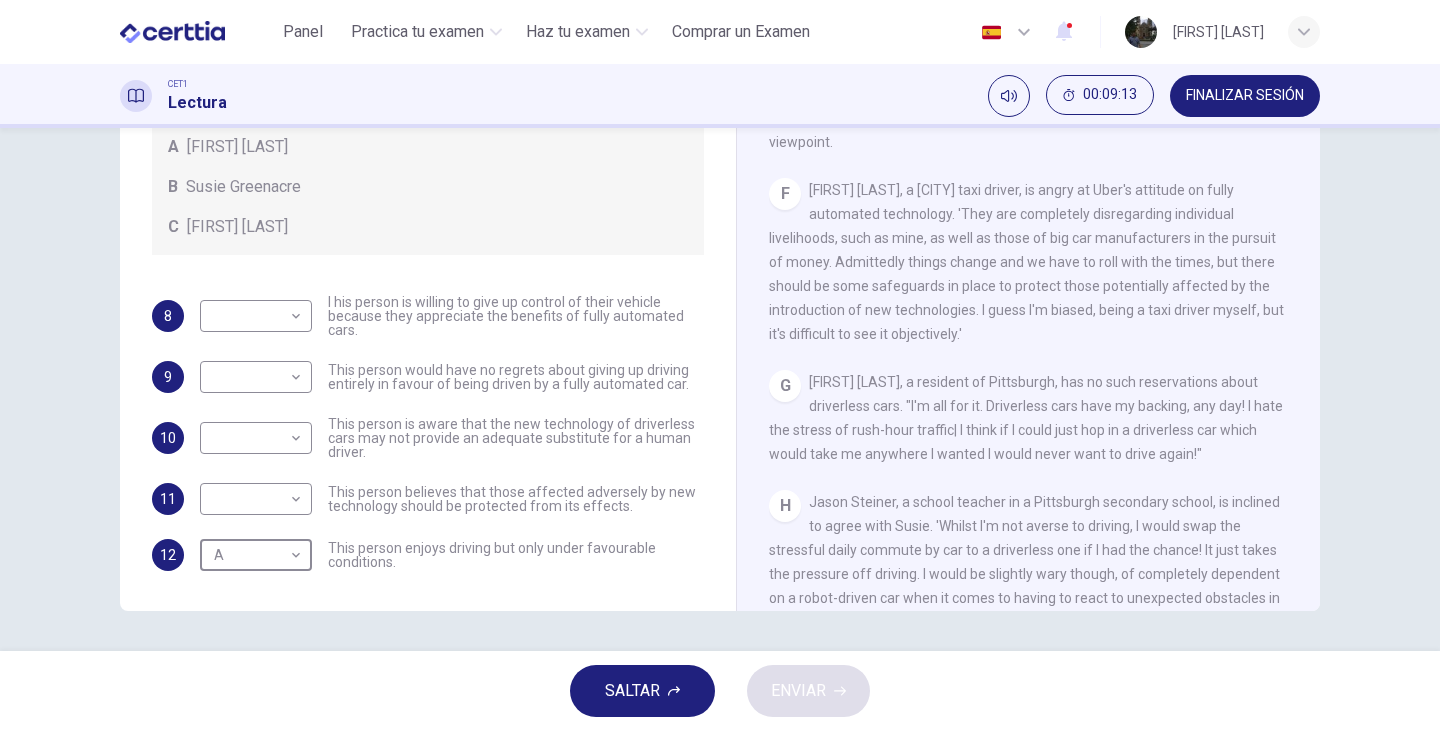 scroll, scrollTop: 1378, scrollLeft: 0, axis: vertical 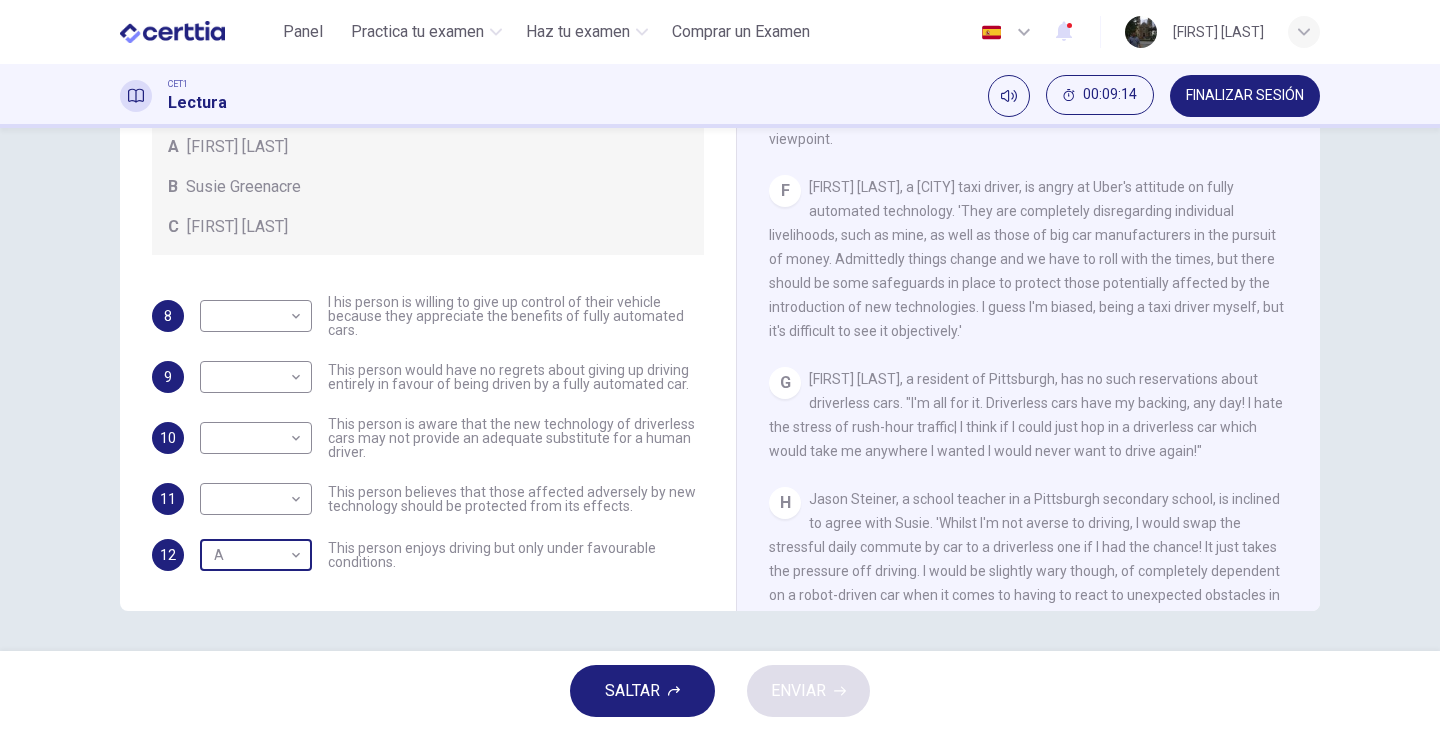 click on "Este sitio utiliza cookies, como se explica en nuestra  Política de Privacidad . Si acepta el uso de cookies, haga clic en el botón Aceptar y continúe navegando por nuestro sitio.   Política de Privacidad Aceptar Panel Practica tu examen Haz tu examen Comprar un Examen Español ** ​ [FIRST] [LAST] CET1 Lectura 00:09:14 FINALIZAR SESIÓN Preguntas 8 - 12 Look at the following statements, and the list of people. Match each statement to the correct person, A-C. You may use any letter more than once.
A [FIRST] [LAST] B [FIRST] [LAST] C [FIRST] [LAST] 8 ​ ​ I his person is willing to give up control of their vehicle because they appreciate the benefits of fully automated cars. 9 ​ ​ This person would have no regrets about giving up driving entirely in favour of being driven by a fully automated car. 10 ​ ​ This person is aware that the new technology of driverless cars may not provide an adequate substitute for a human driver. 11 ​ ​ 12 A * ​ Driverless cars CLIC PARA ZOOM A B C D E" at bounding box center (720, 365) 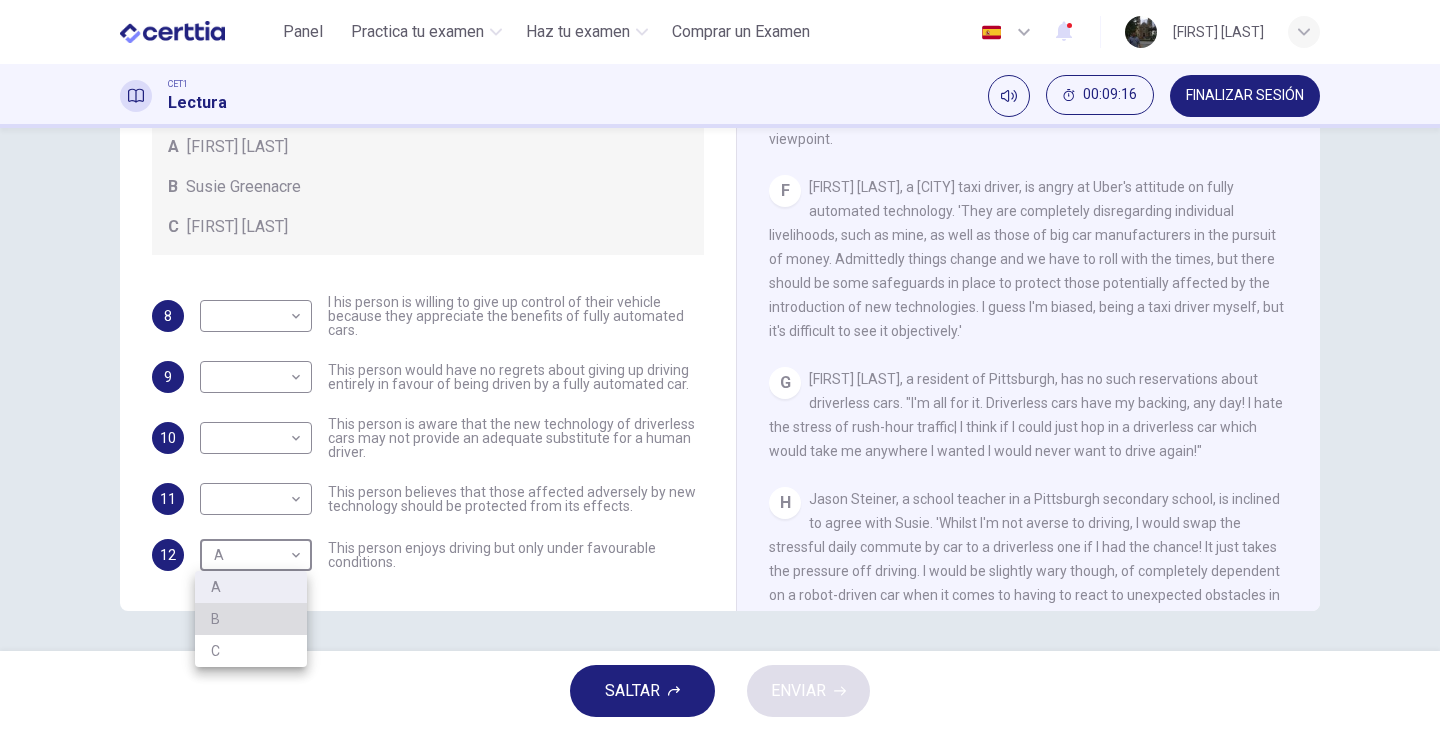 click on "B" at bounding box center [251, 619] 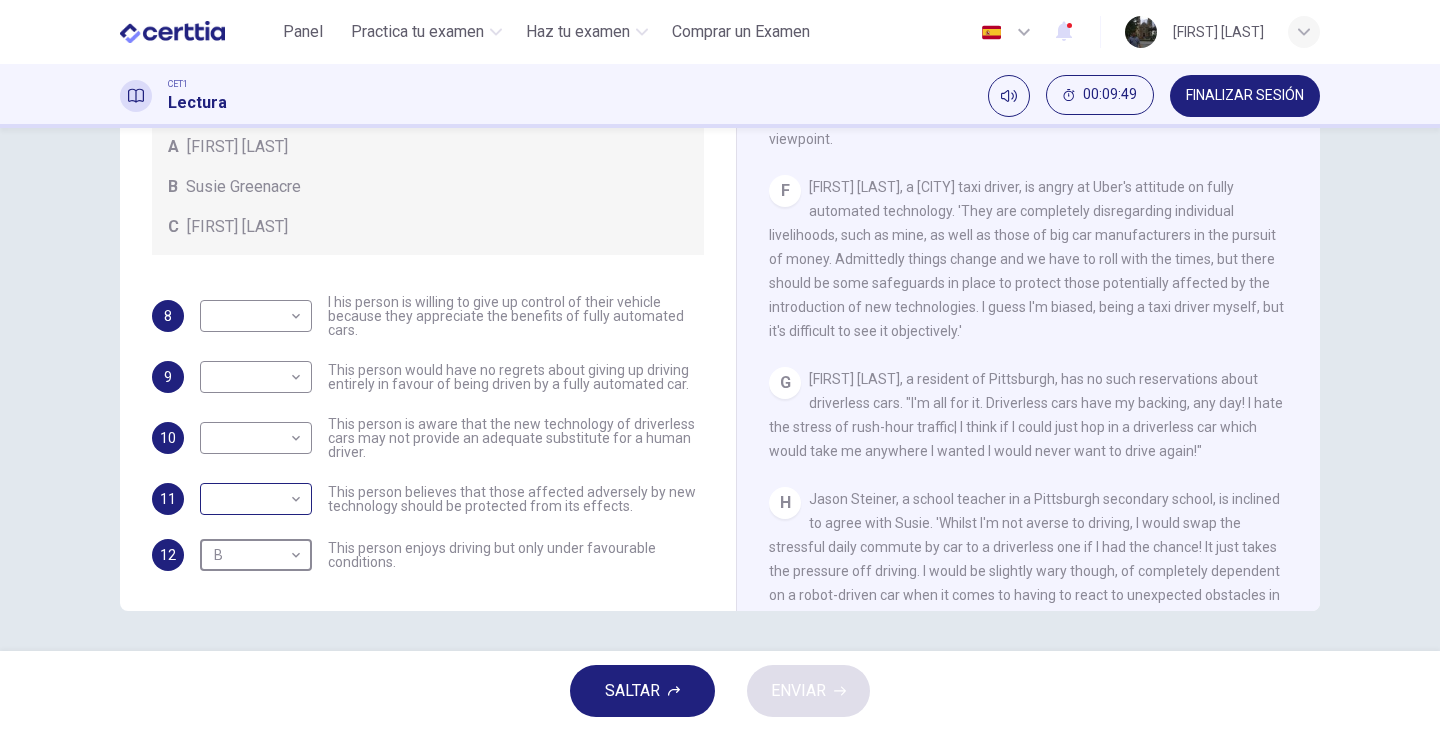 click on "Este sitio utiliza cookies, como se explica en nuestra  Política de Privacidad . Si acepta el uso de cookies, haga clic en el botón Aceptar y continúe navegando por nuestro sitio.   Política de Privacidad Aceptar Panel Practica tu examen Haz tu examen Comprar un Examen Español ** ​ [FIRST] [LAST] CET1 Lectura 00:09:49 FINALIZAR SESIÓN Preguntas 8 - 12 Look at the following statements, and the list of people. Match each statement to the correct person, A-C. You may use any letter more than once.
A [FIRST] [LAST] B [FIRST] [LAST] C [FIRST] [LAST] 8 ​ ​ I his person is willing to give up control of their vehicle because they appreciate the benefits of fully automated cars. 9 ​ ​ This person would have no regrets about giving up driving entirely in favour of being driven by a fully automated car. 10 ​ ​ This person is aware that the new technology of driverless cars may not provide an adequate substitute for a human driver. 11 ​ ​ 12 B * ​ Driverless cars CLIC PARA ZOOM A B C D E" at bounding box center (720, 365) 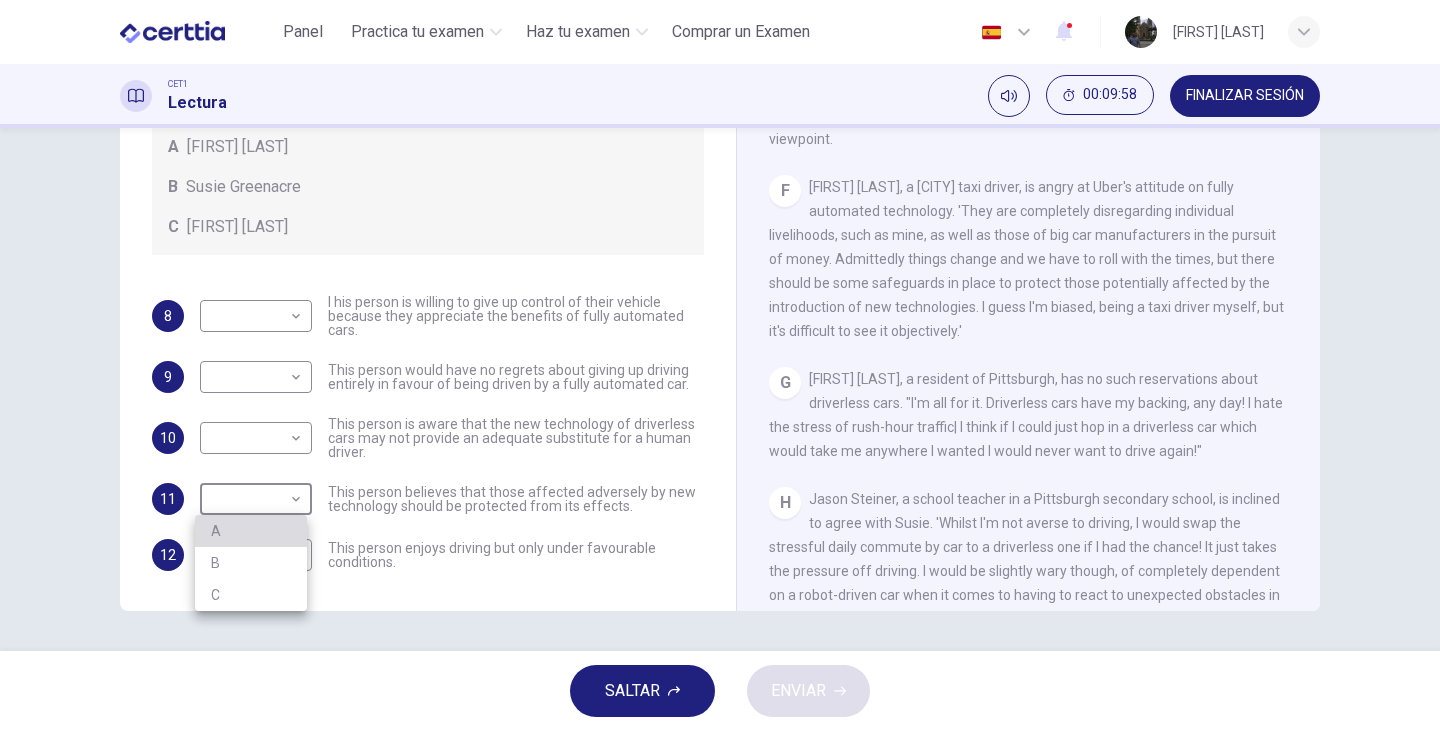 click on "A" at bounding box center (251, 531) 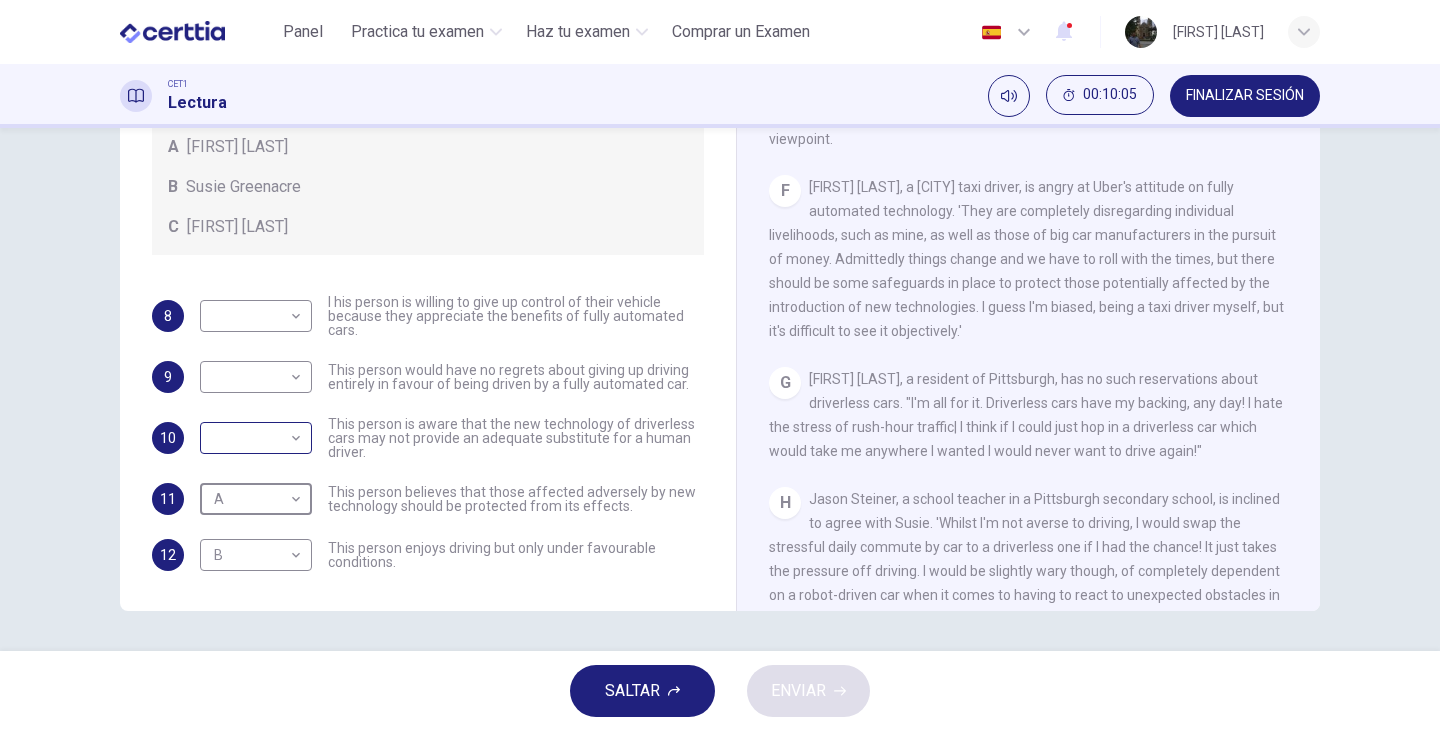 click on "Explicación
** ​ Rodolfo Rodriguez Diaz CET1 Lectura 00:10:05 FINALIZAR SESIÓN Preguntas 8 - 12 Look at the following statements, and the list of people. Match each statement to the correct person, A-C. You may use any letter more than once.
A John Reynolds B Susie Greenacre C Jason Steiner 8 ​ ​ I his person is willing to give up control of their vehicle because they appreciate the benefits of fully automated cars. 9 ​ ​ This person would have no regrets about giving up driving entirely in favour of being driven by a fully automated car. 10 ​ ​ This person is aware that the new technology of driverless cars may not provide an adequate substitute for a human driver. 11 A * ​ 12 B * ​ Driverless cars CLIC PARA ZOOM A B C D E" at bounding box center [720, 365] 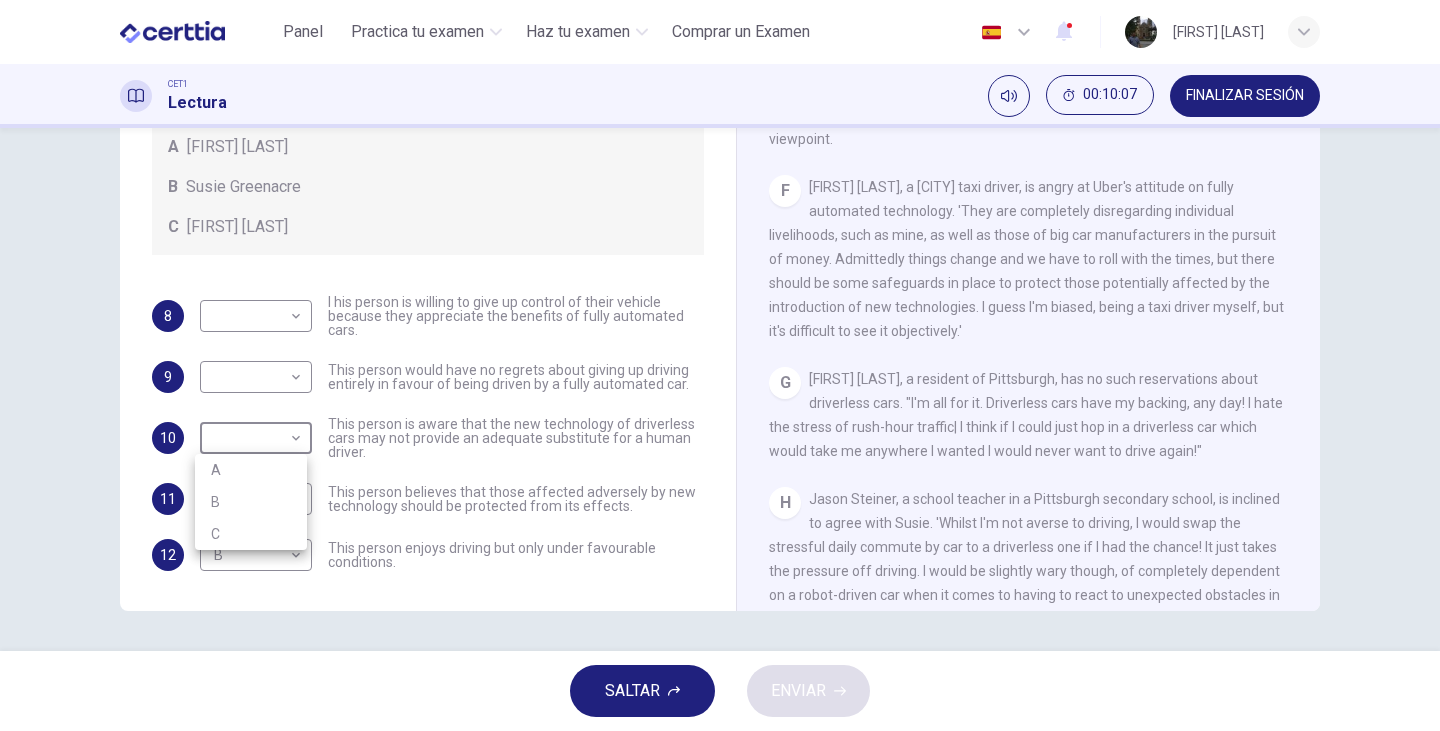 click on "A" at bounding box center (251, 470) 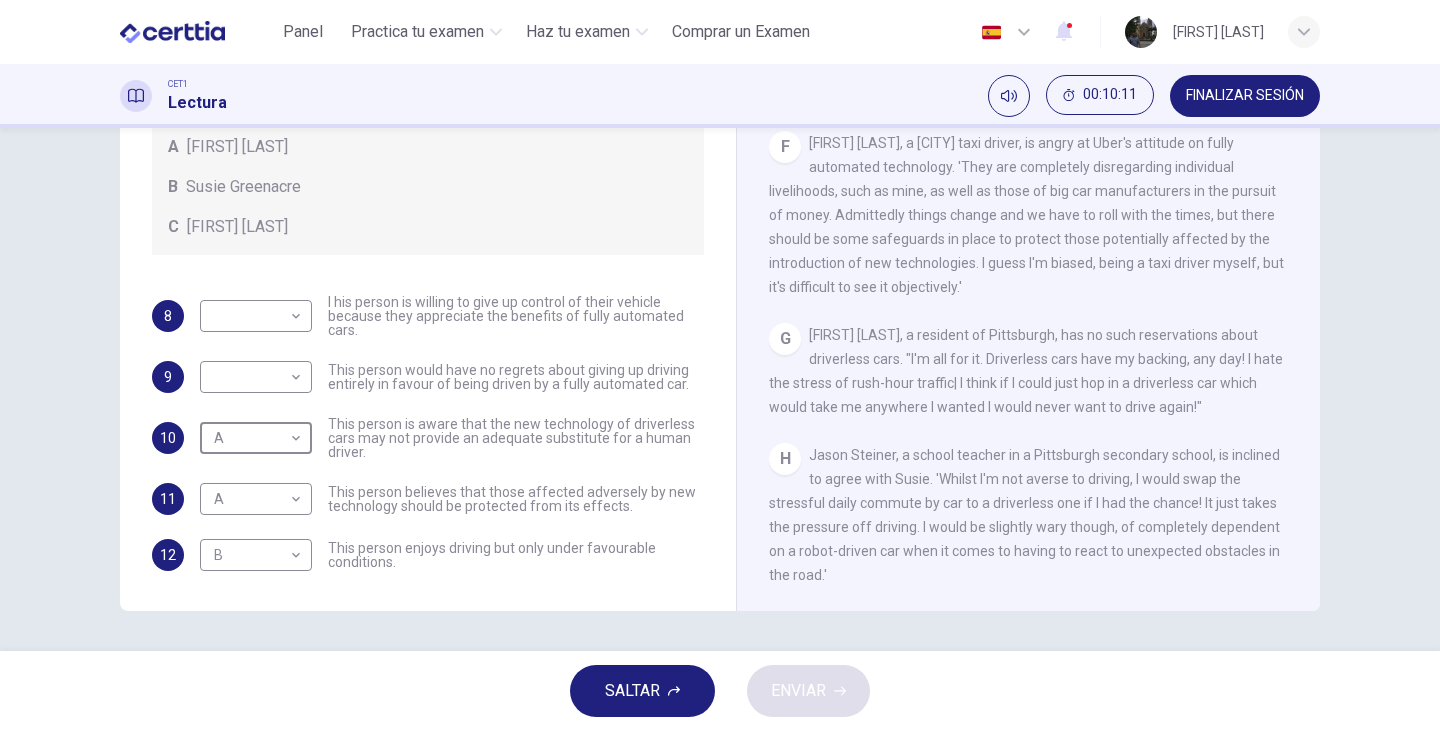 scroll, scrollTop: 1451, scrollLeft: 0, axis: vertical 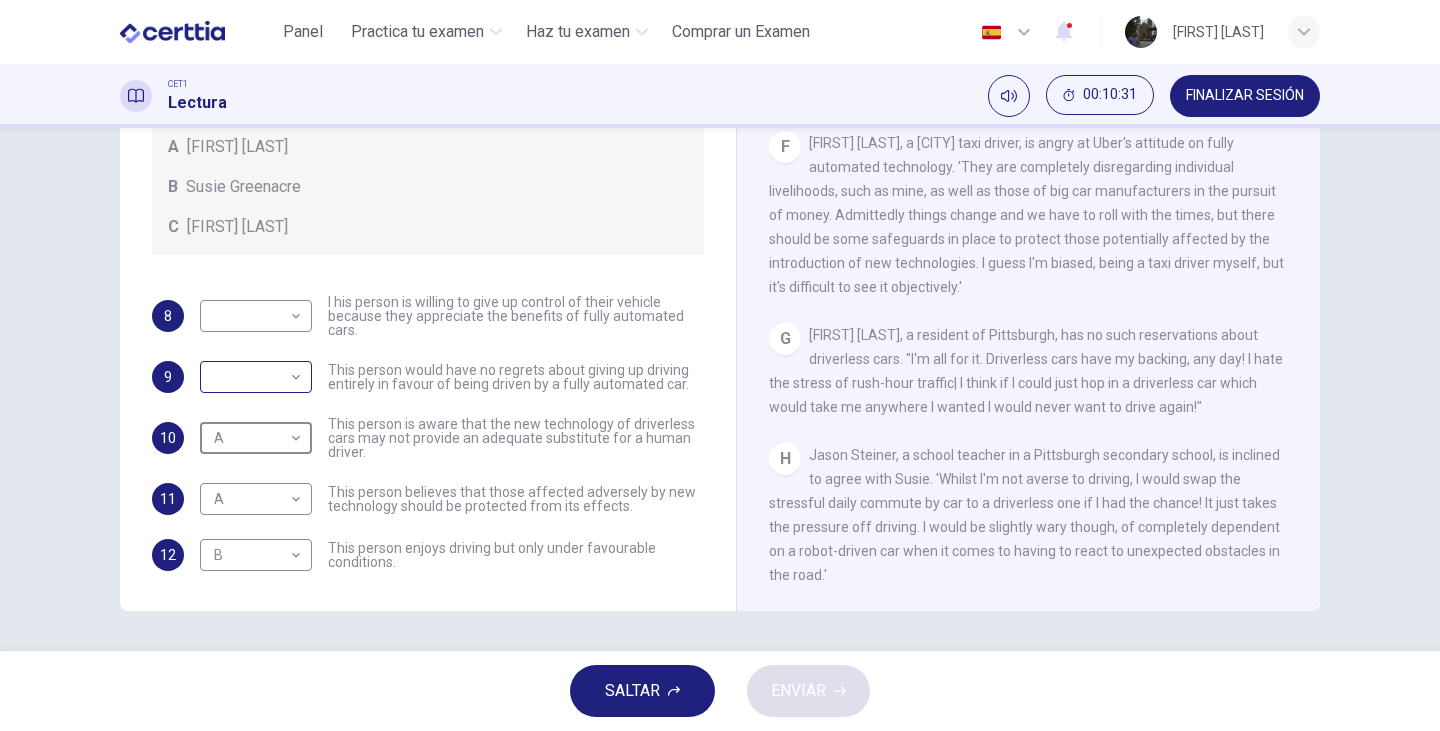click on "Este sitio utiliza cookies, como se explica en nuestra  Política de Privacidad . Si acepta el uso de cookies, haga clic en el botón Aceptar y continúe navegando por nuestro sitio.   Política de Privacidad Aceptar Panel Practica tu examen Haz tu examen Comprar un Examen Español ** ​ [FIRST] [LAST] CET1 Lectura 00:10:31 FINALIZAR SESIÓN Preguntas 8 - 12 Look at the following statements, and the list of people. Match each statement to the correct person, A-C. You may use any letter more than once.
A [FIRST] [LAST] B [FIRST] [LAST] C [FIRST] [LAST] 8 ​ ​ I his person is willing to give up control of their vehicle because they appreciate the benefits of fully automated cars. 9 ​ ​ This person would have no regrets about giving up driving entirely in favour of being driven by a fully automated car. 10 A * ​ This person is aware that the new technology of driverless cars may not provide an adequate substitute for a human driver. 11 A * ​ 12 B * ​ Driverless cars CLIC PARA ZOOM A B C D E" at bounding box center [720, 365] 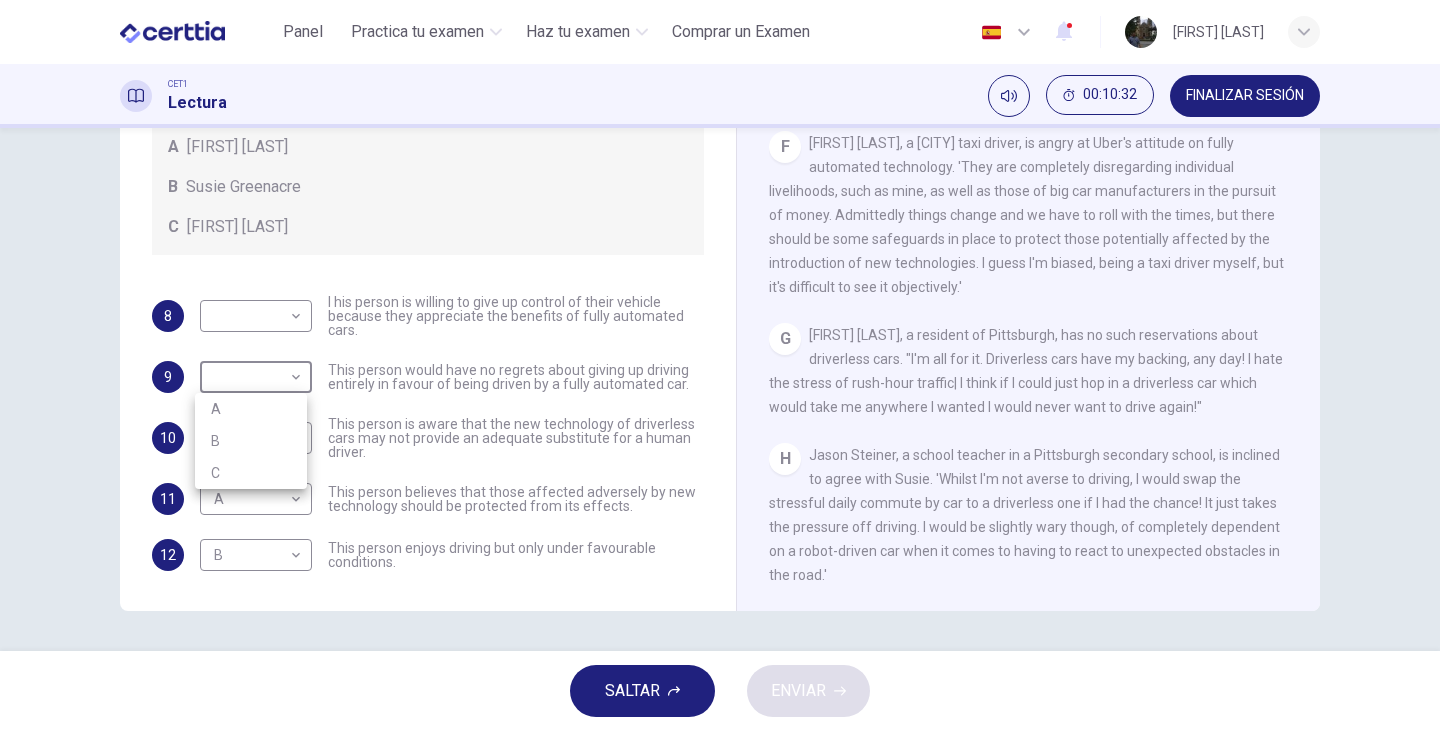 click on "B" at bounding box center (251, 441) 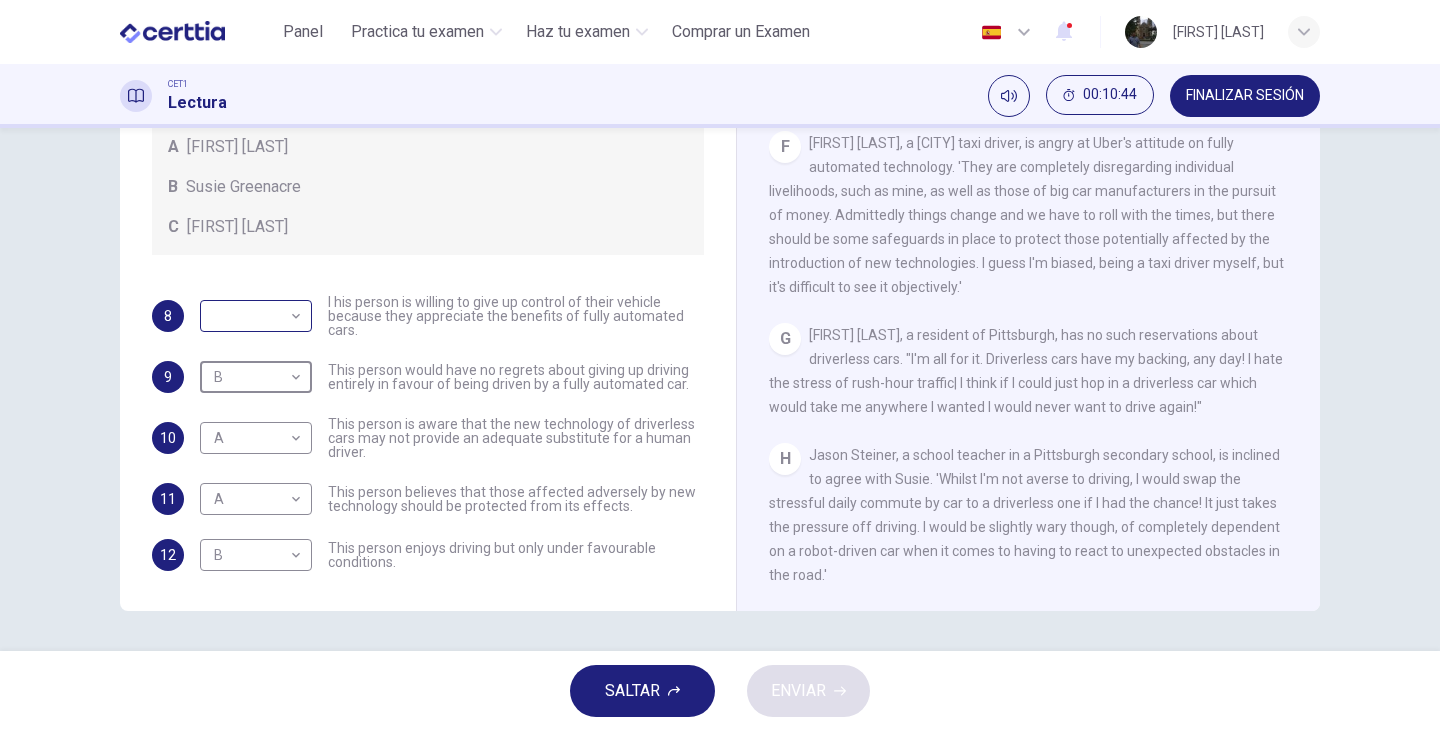 click on "Este sitio utiliza cookies, como se explica en nuestra  Política de Privacidad . Si acepta el uso de cookies, haga clic en el botón Aceptar y continúe navegando por nuestro sitio.   Política de Privacidad Aceptar Panel Practica tu examen Haz tu examen Comprar un Examen Español ** ​ [FIRST] [LAST] CET1 Lectura 00:10:44 FINALIZAR SESIÓN Preguntas 8 - 12 Look at the following statements, and the list of people. Match each statement to the correct person, A-C. You may use any letter more than once.
A [FIRST] [LAST] B [FIRST] [LAST] C [FIRST] [LAST] 8 ​ ​ I his person is willing to give up control of their vehicle because they appreciate the benefits of fully automated cars. 9 B * ​ This person would have no regrets about giving up driving entirely in favour of being driven by a fully automated car. 10 A * ​ This person is aware that the new technology of driverless cars may not provide an adequate substitute for a human driver. 11 A * ​ 12 B * ​ Driverless cars CLIC PARA ZOOM A B C D E" at bounding box center [720, 365] 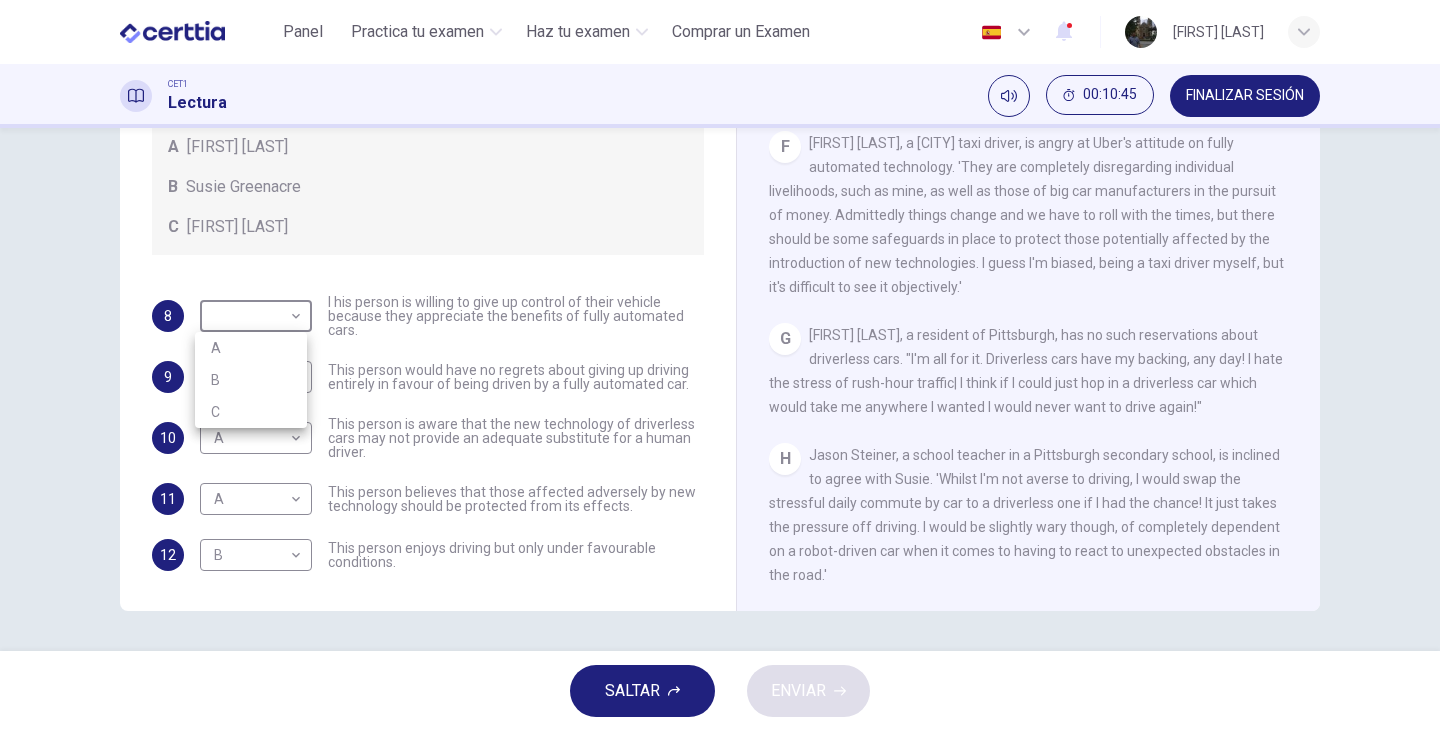 click on "B" at bounding box center [251, 380] 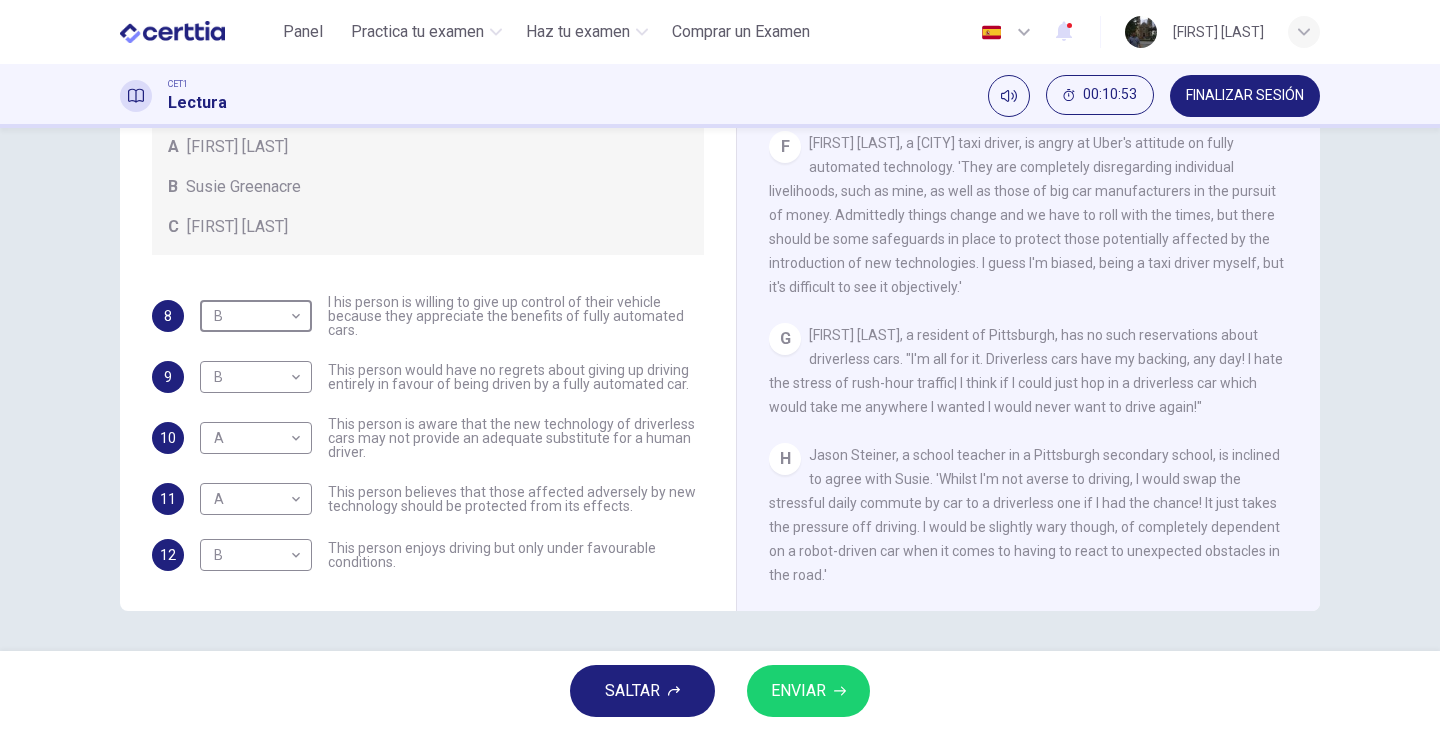click on "ENVIAR" at bounding box center (798, 691) 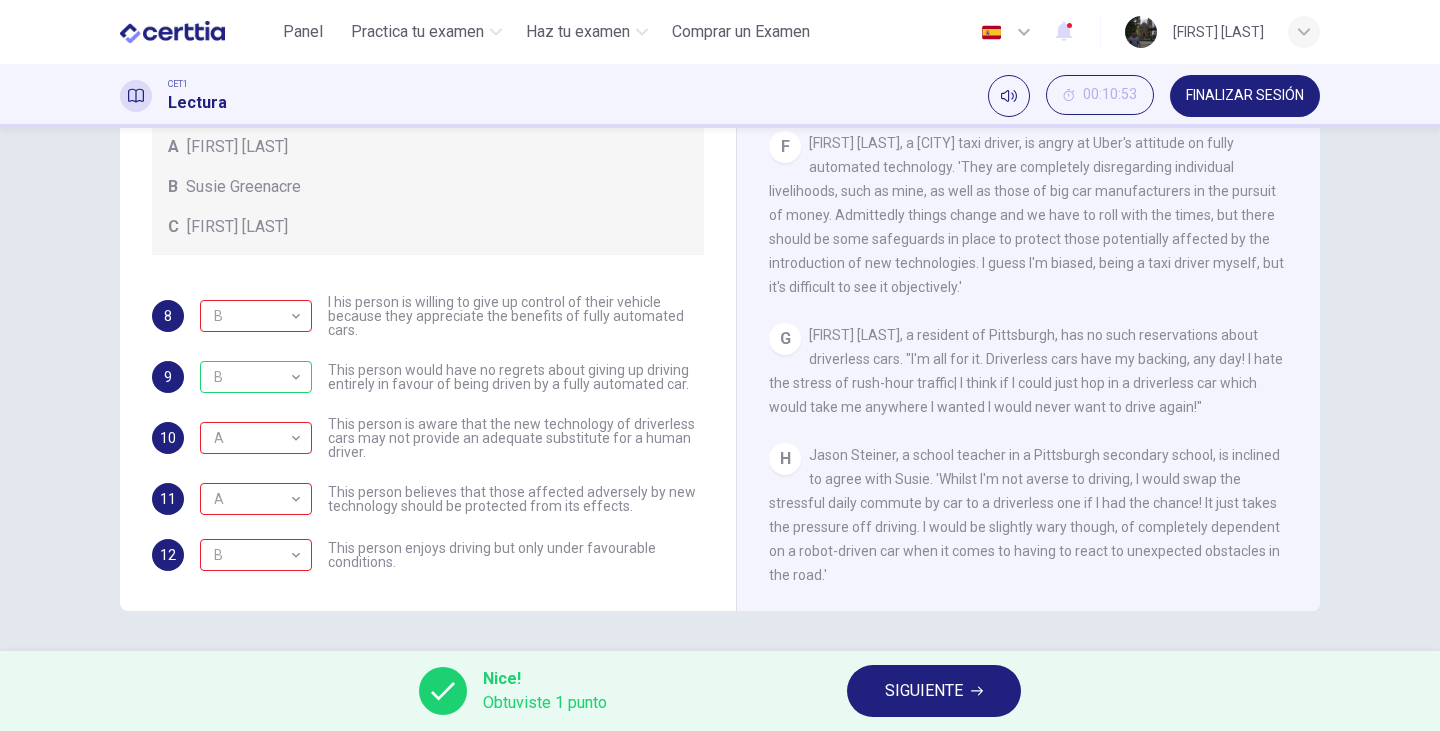 click on "SIGUIENTE" at bounding box center (934, 691) 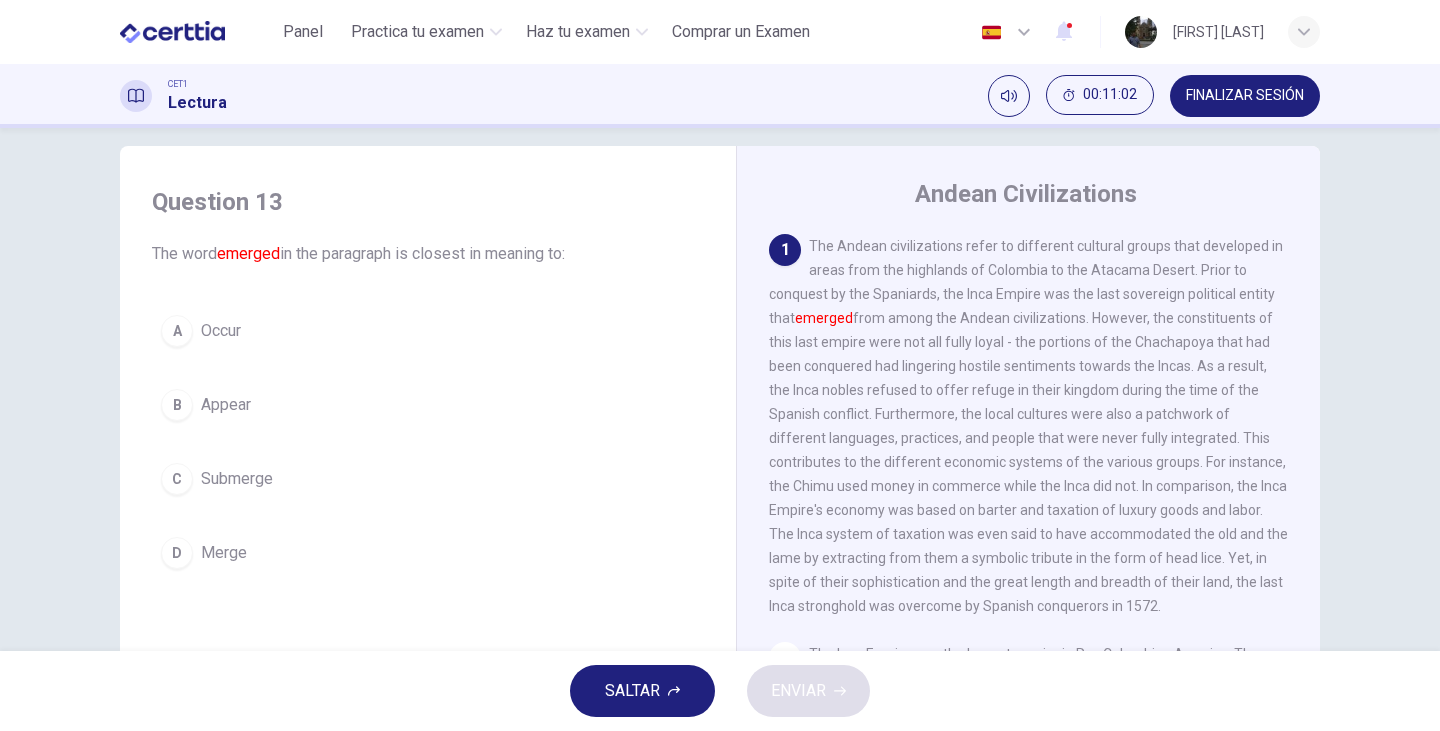 scroll, scrollTop: 12, scrollLeft: 0, axis: vertical 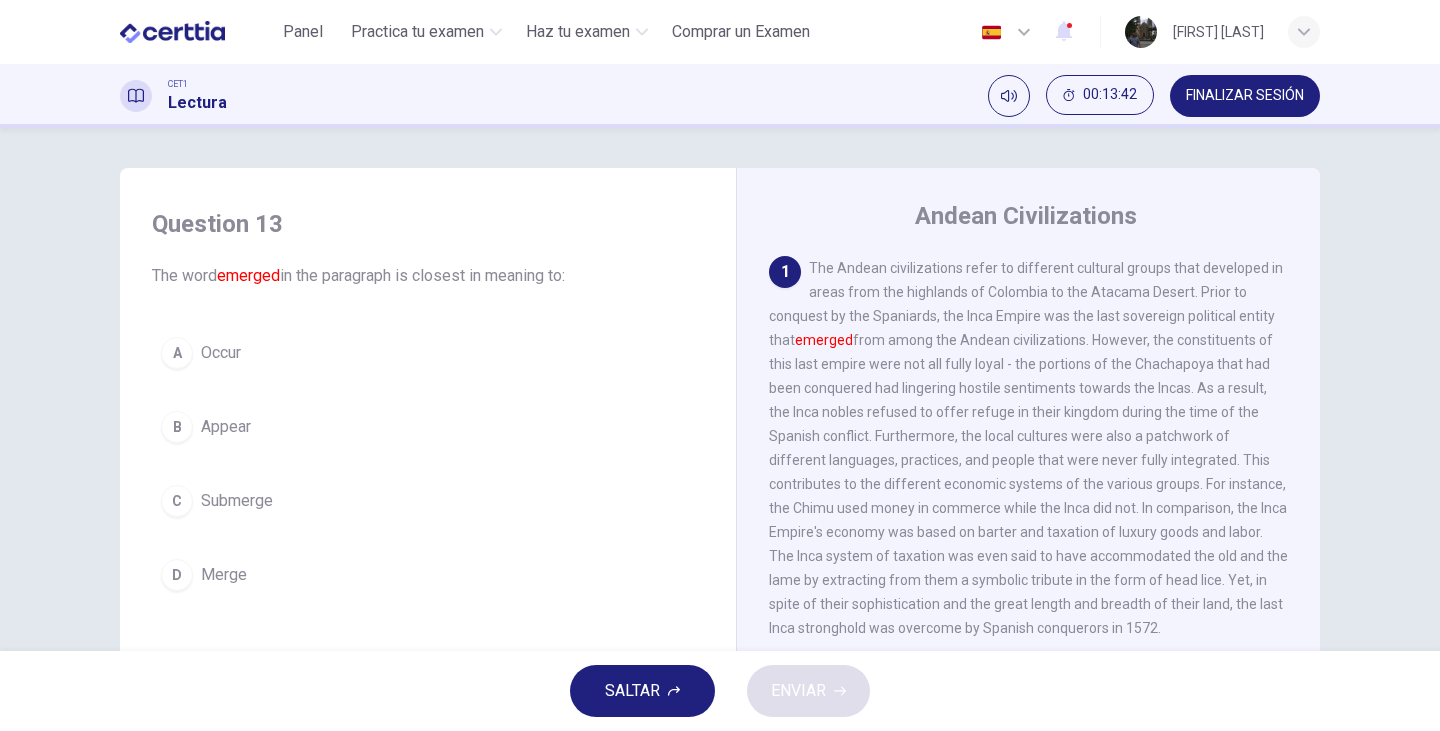 click on "B" at bounding box center (177, 427) 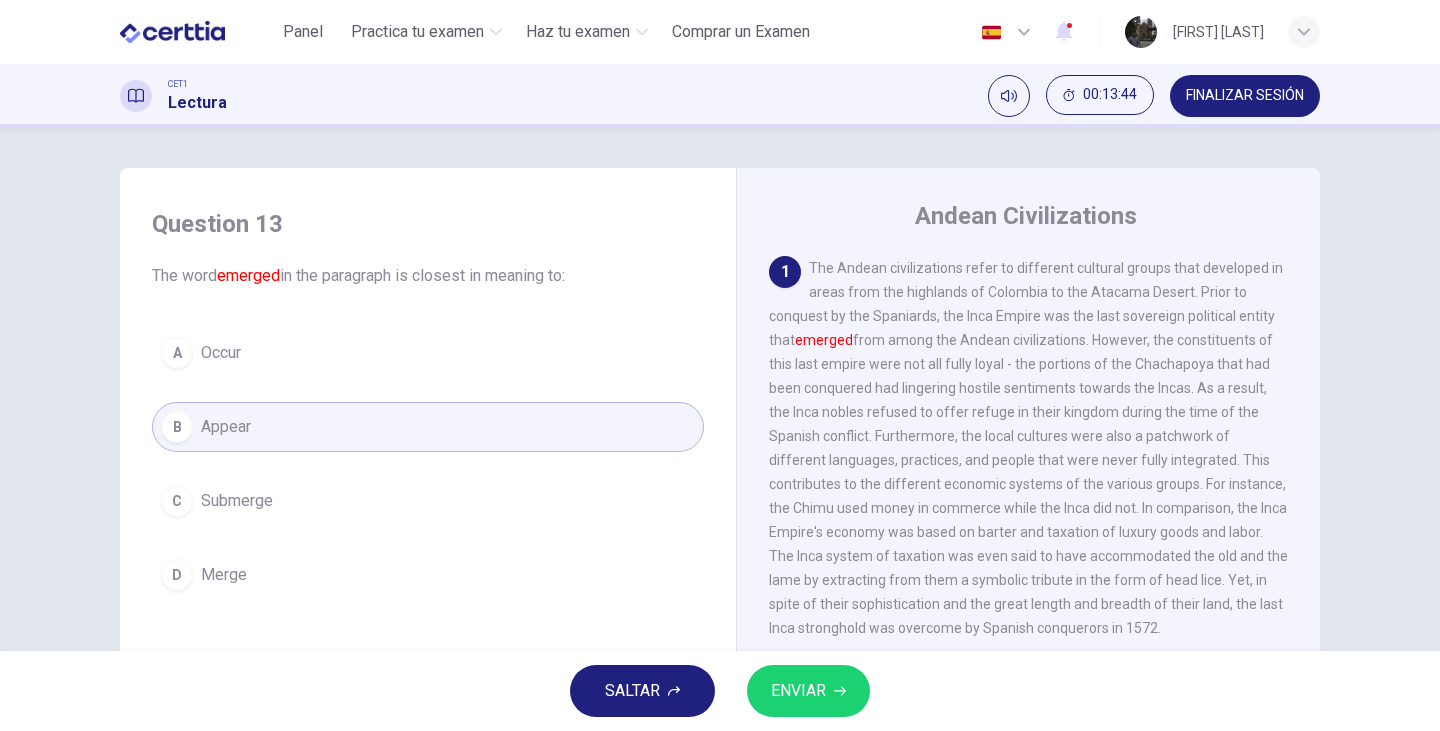 click on "ENVIAR" at bounding box center [798, 691] 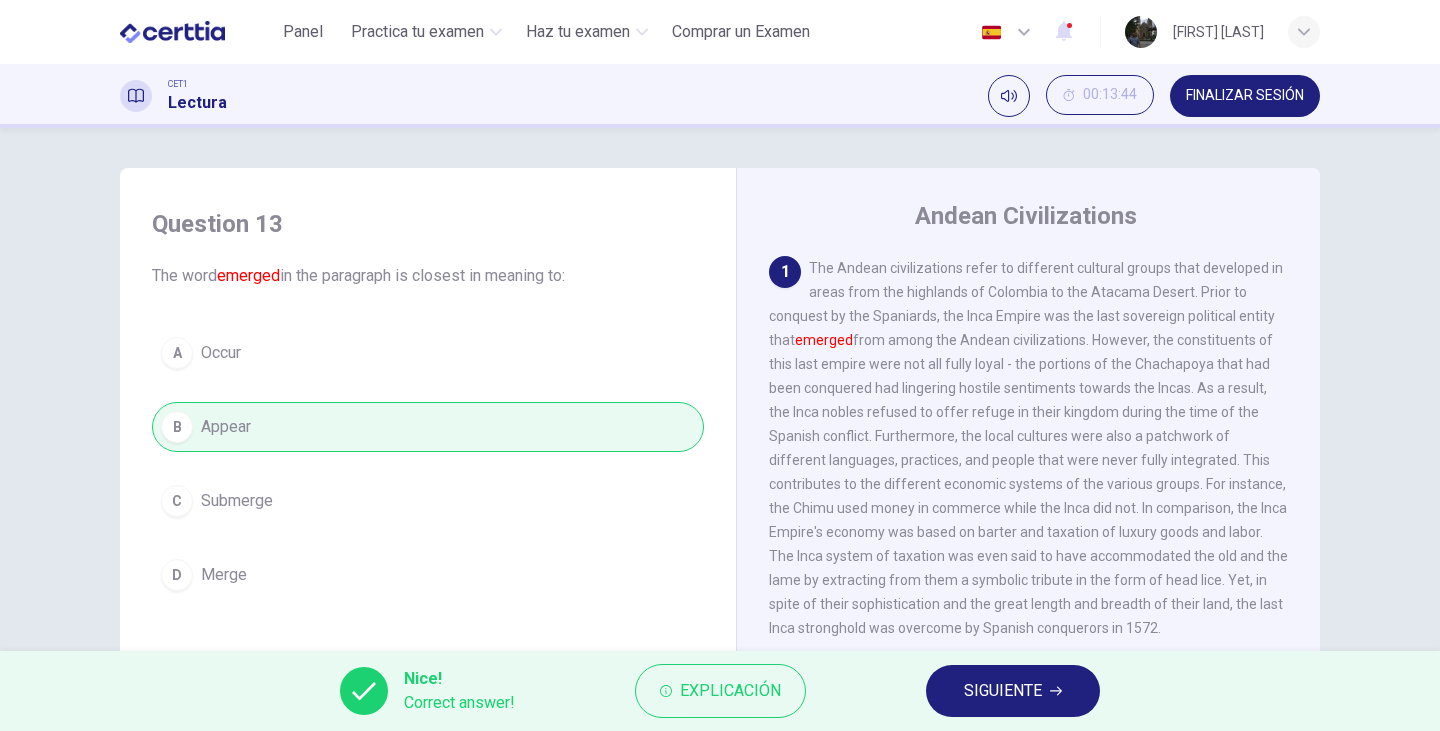 click on "SIGUIENTE" at bounding box center (1003, 691) 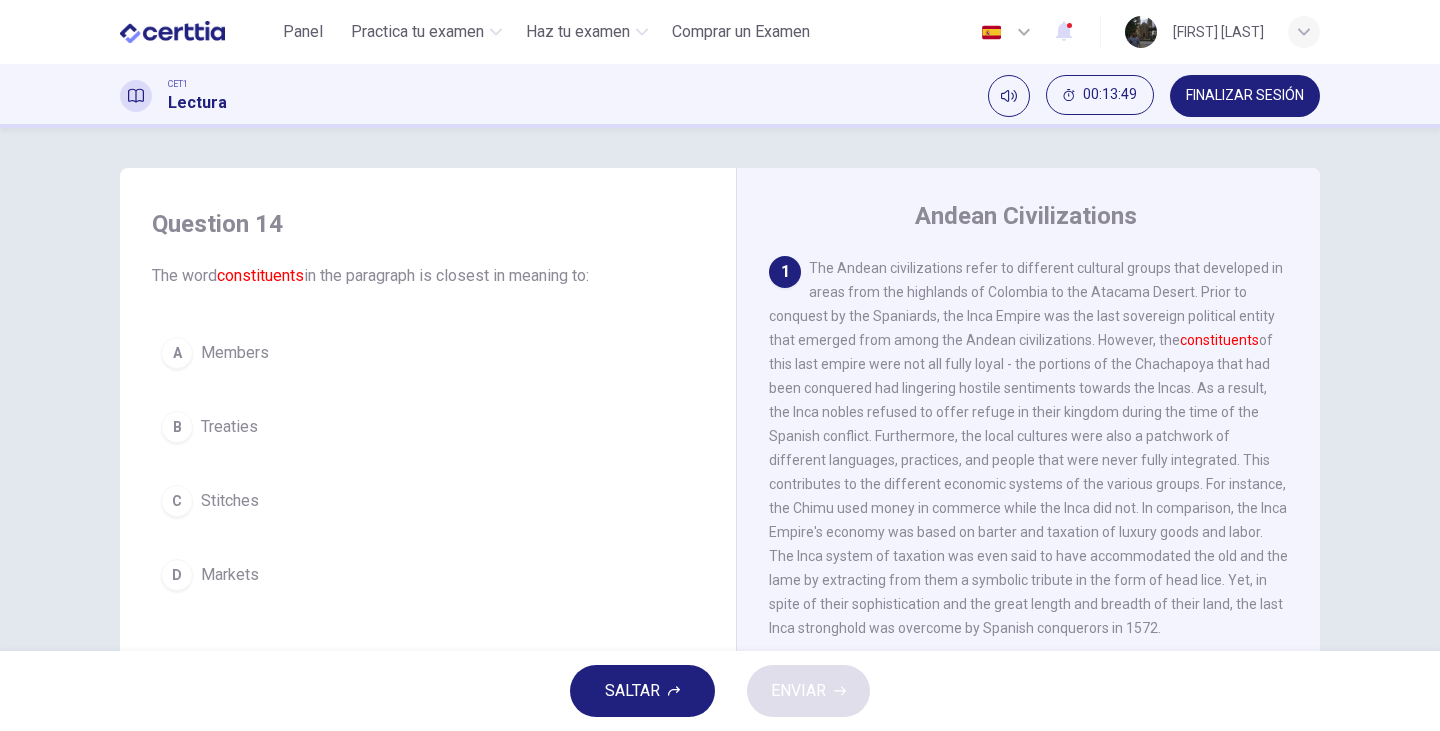 click on "A" at bounding box center [177, 353] 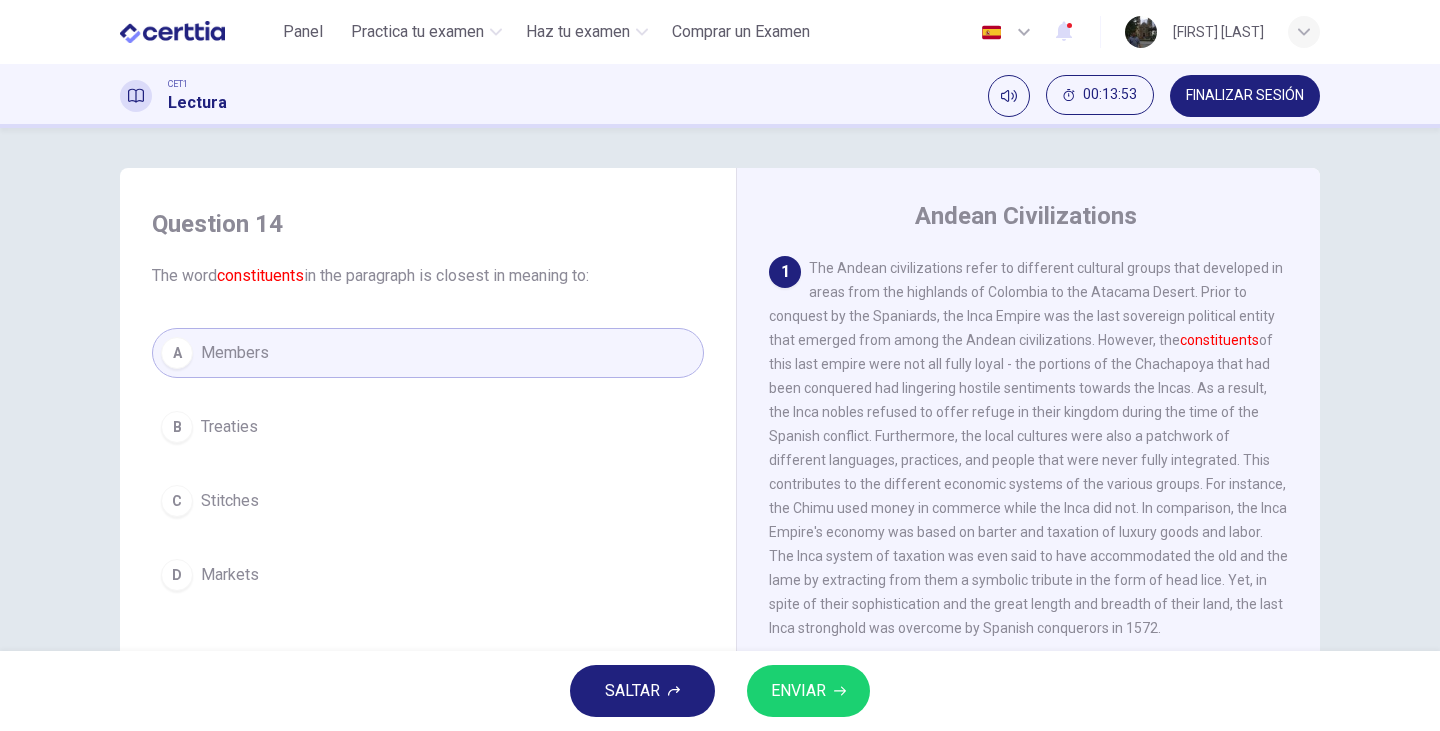 click on "ENVIAR" at bounding box center [798, 691] 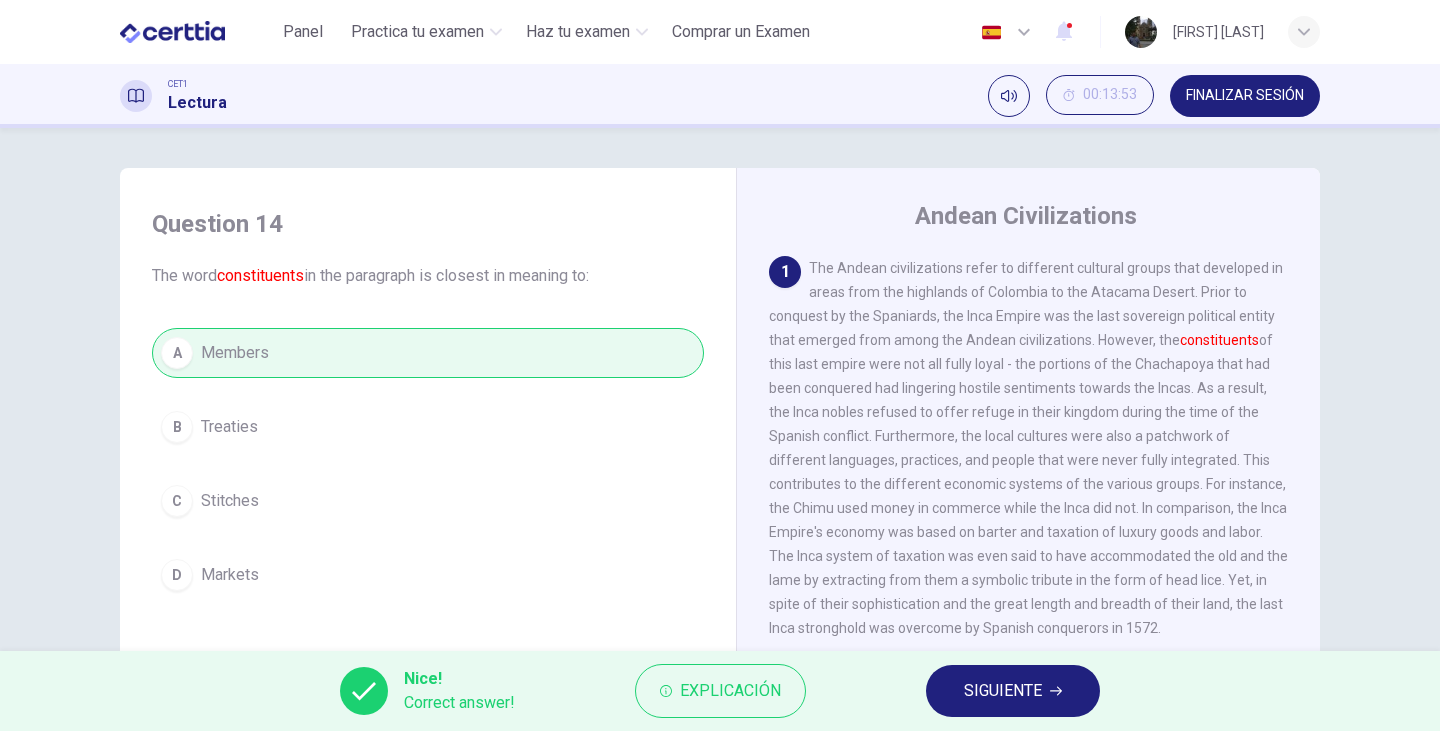 click on "SIGUIENTE" at bounding box center (1003, 691) 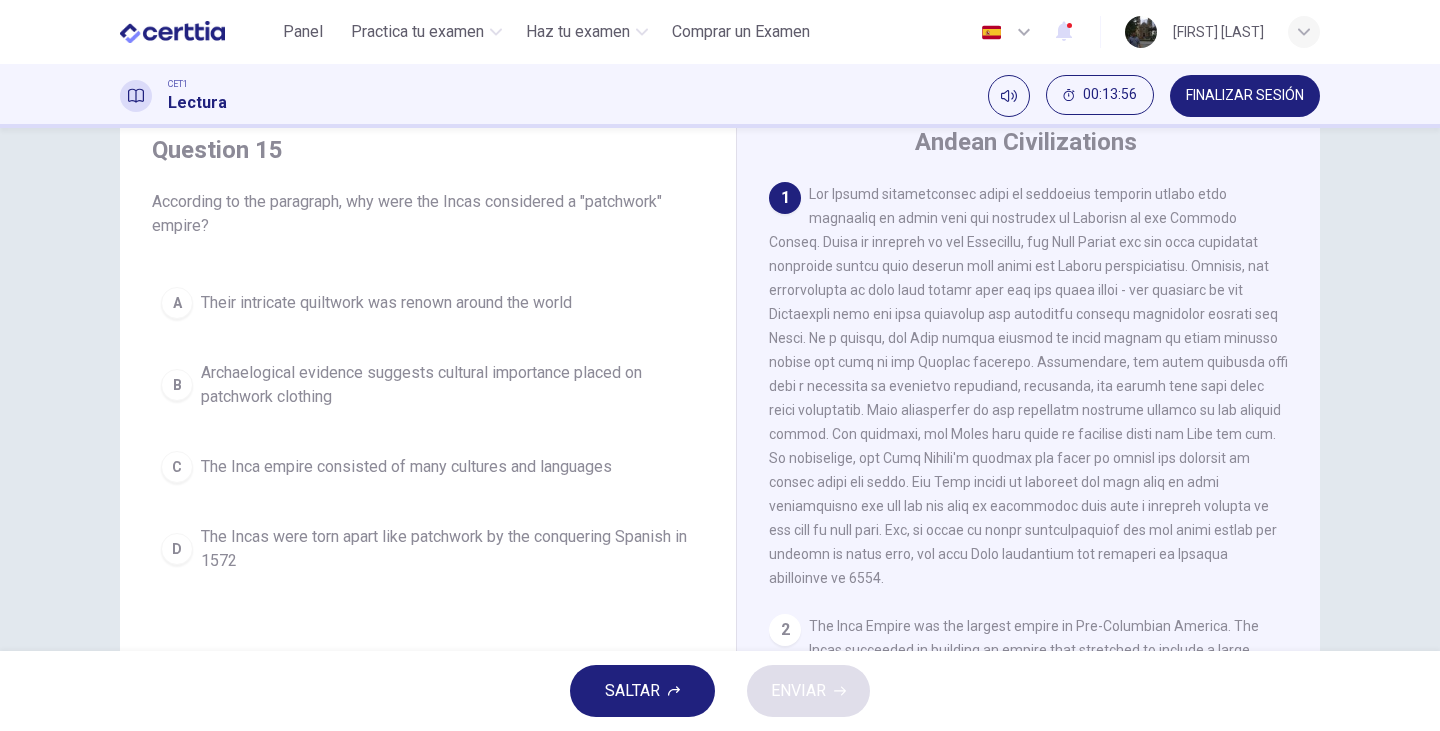 scroll, scrollTop: 75, scrollLeft: 0, axis: vertical 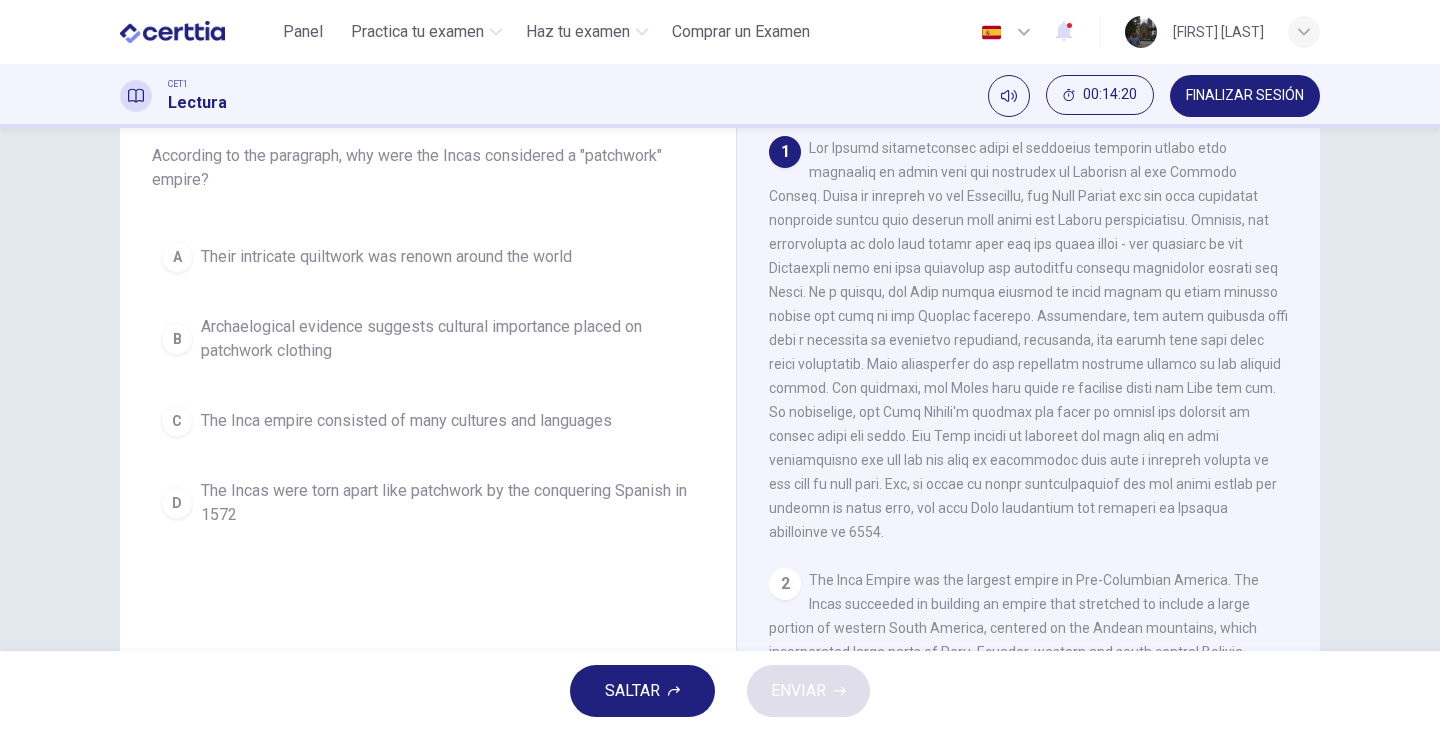 click on "C" at bounding box center [177, 421] 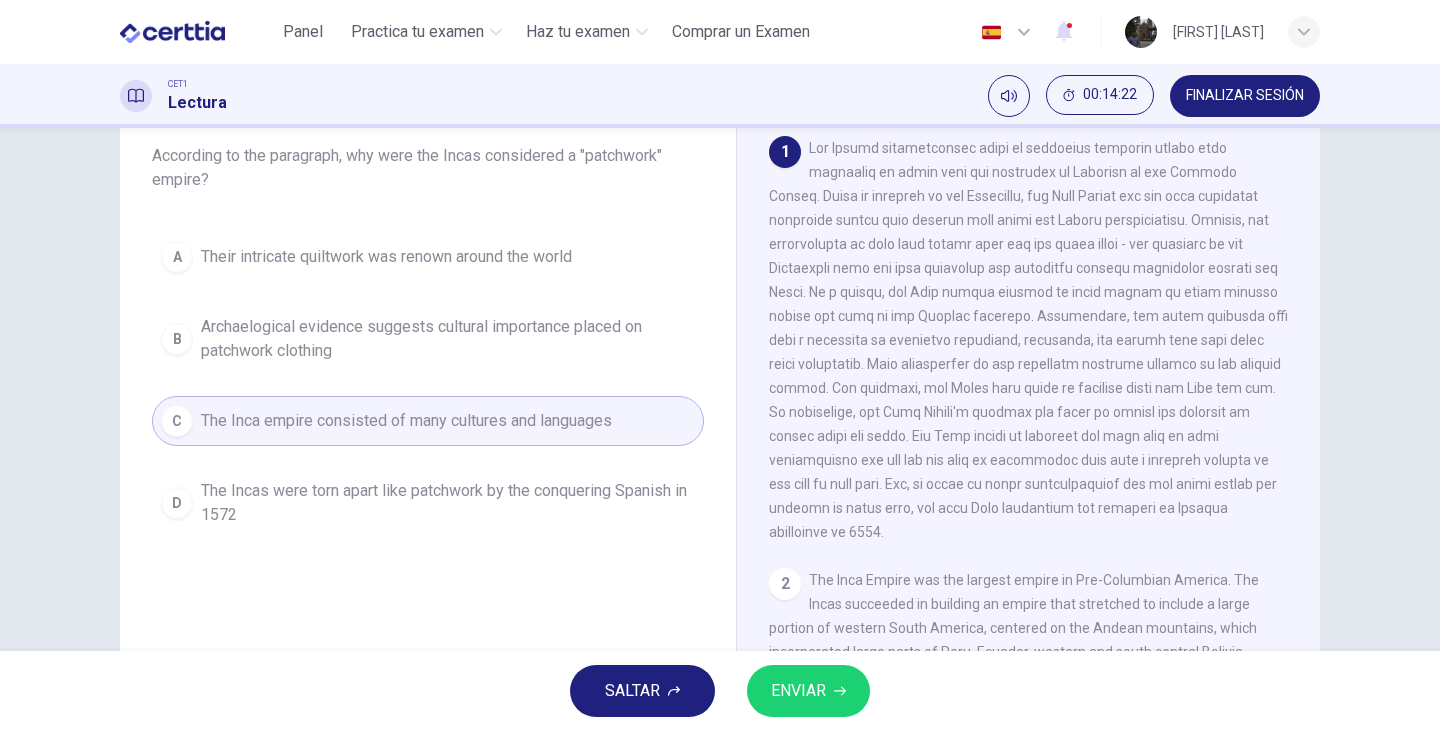click on "ENVIAR" at bounding box center [798, 691] 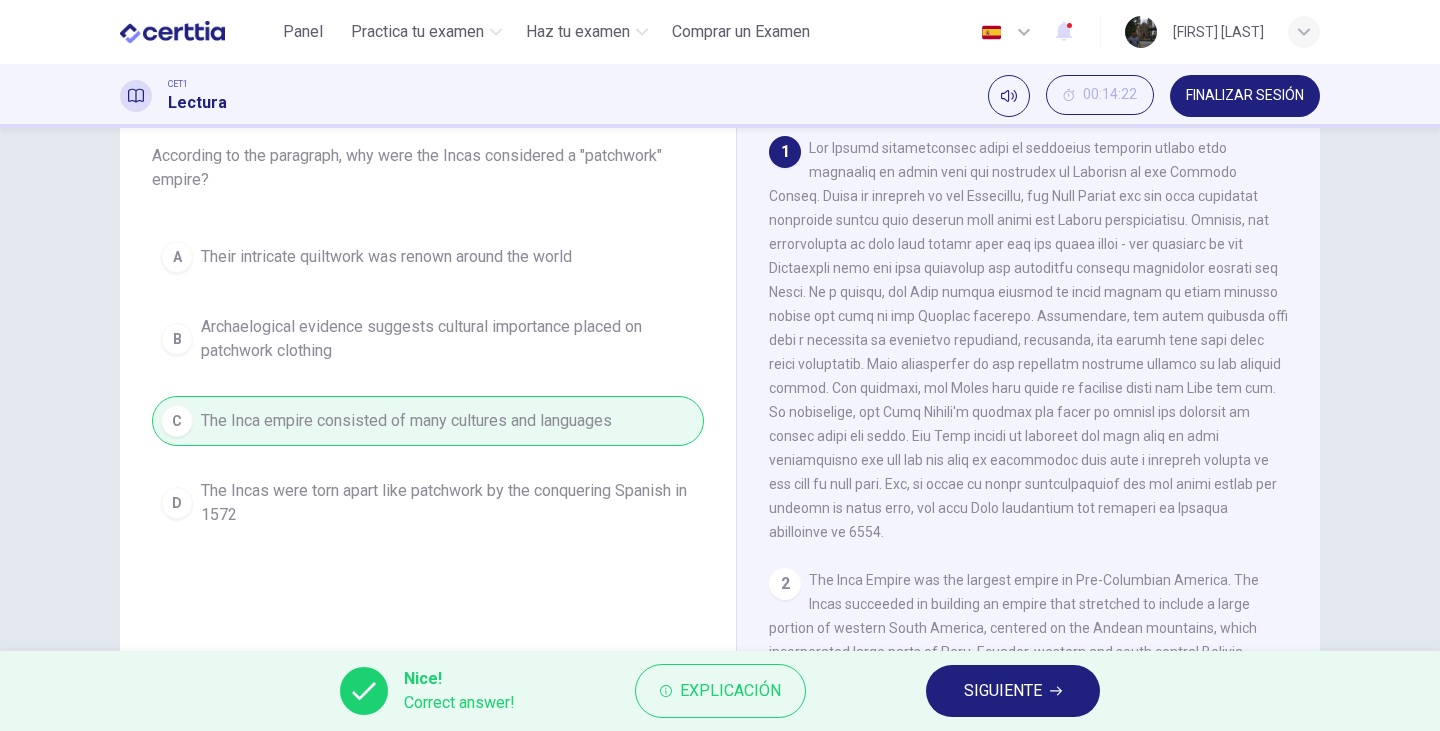 click on "SIGUIENTE" at bounding box center [1003, 691] 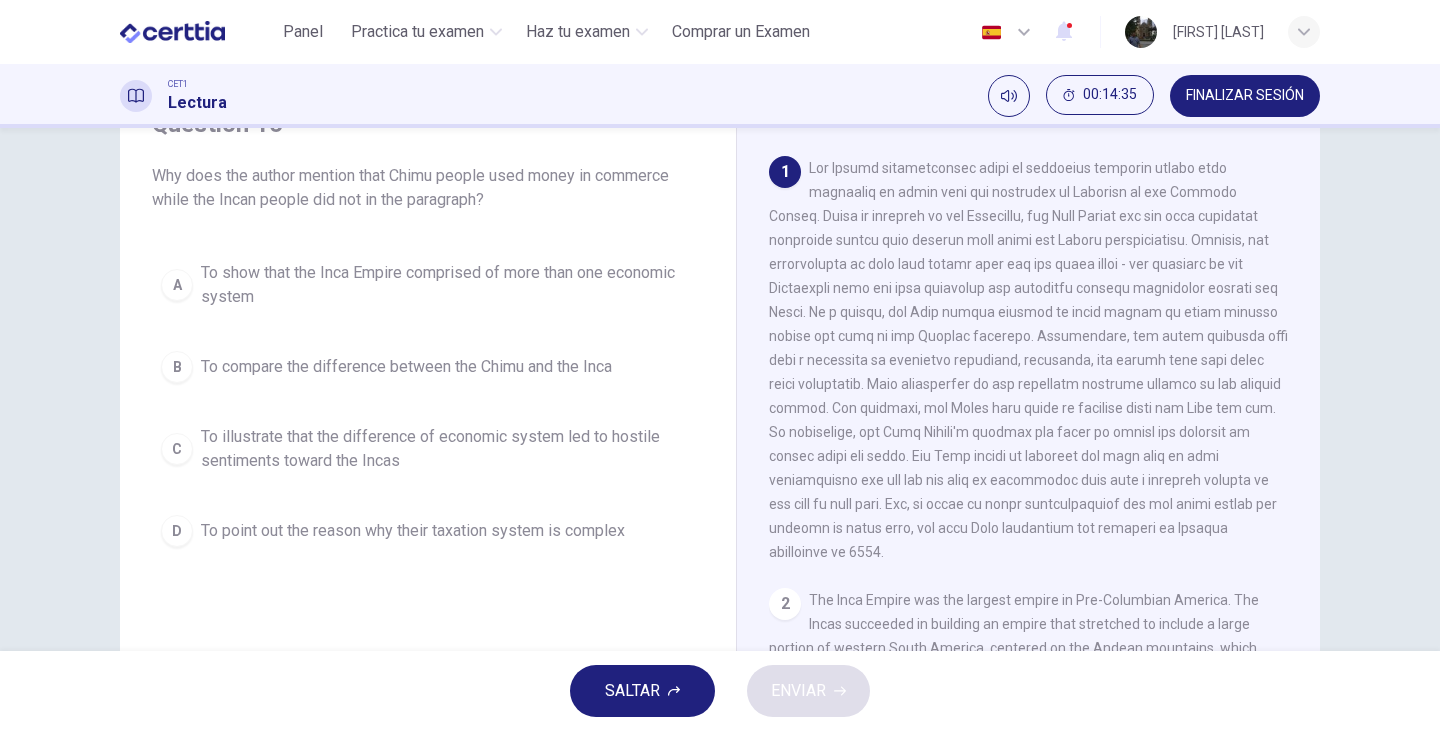 scroll, scrollTop: 101, scrollLeft: 0, axis: vertical 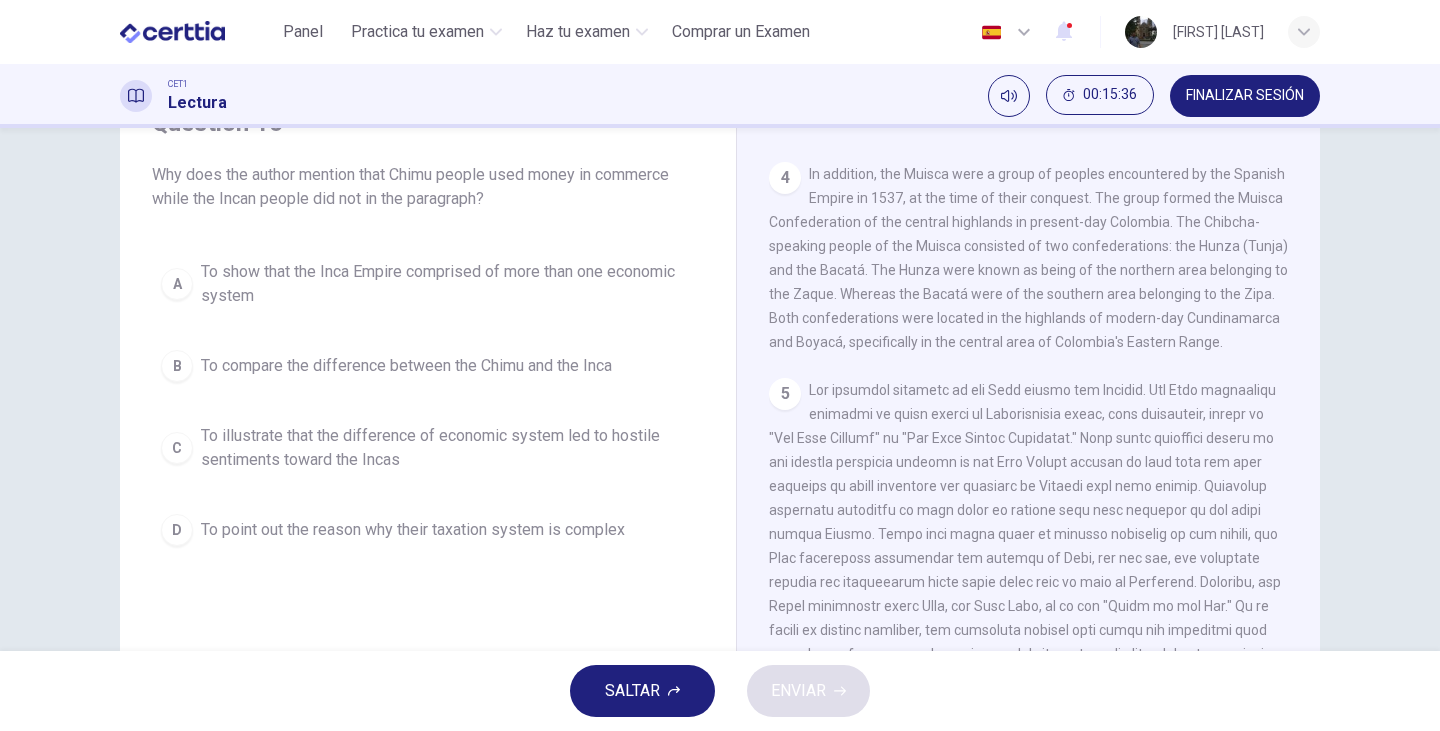 click on "C" at bounding box center (177, 448) 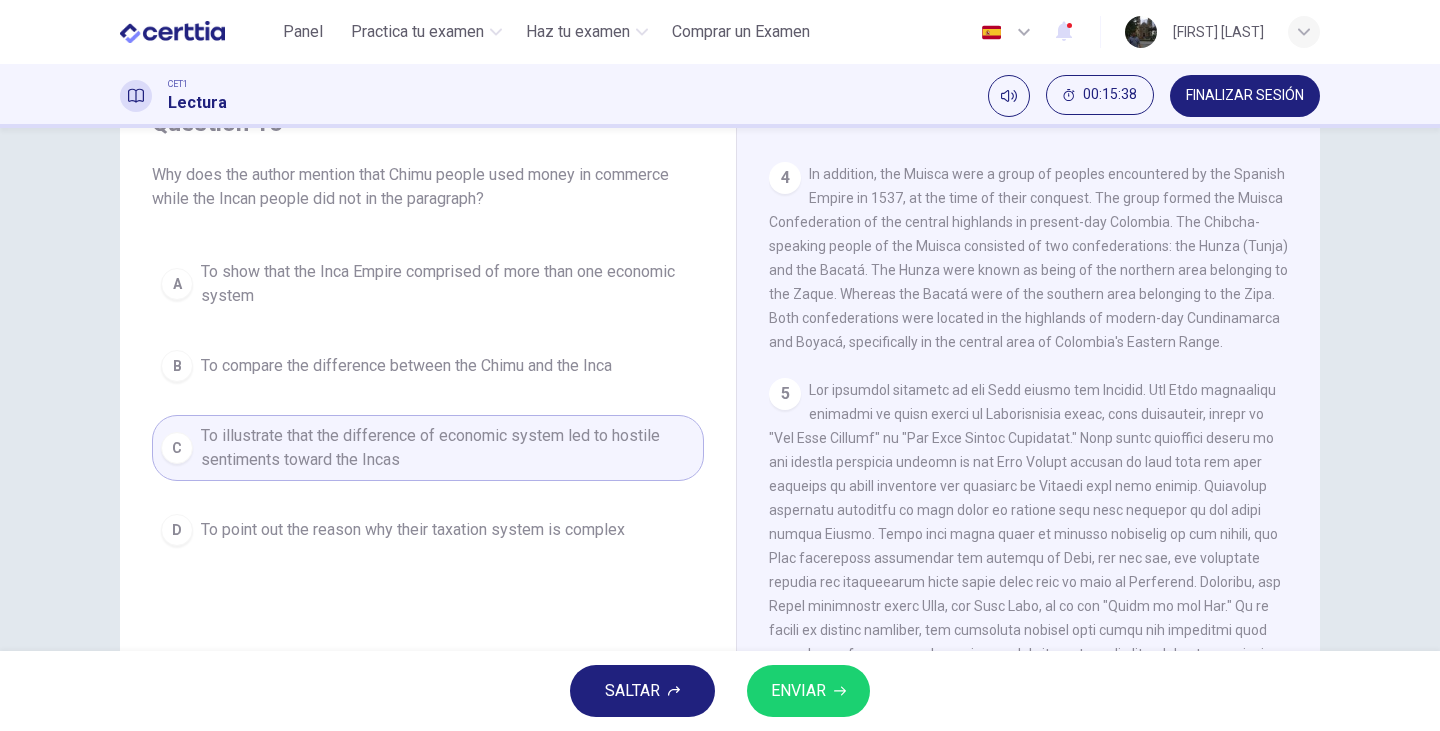 click on "ENVIAR" at bounding box center (798, 691) 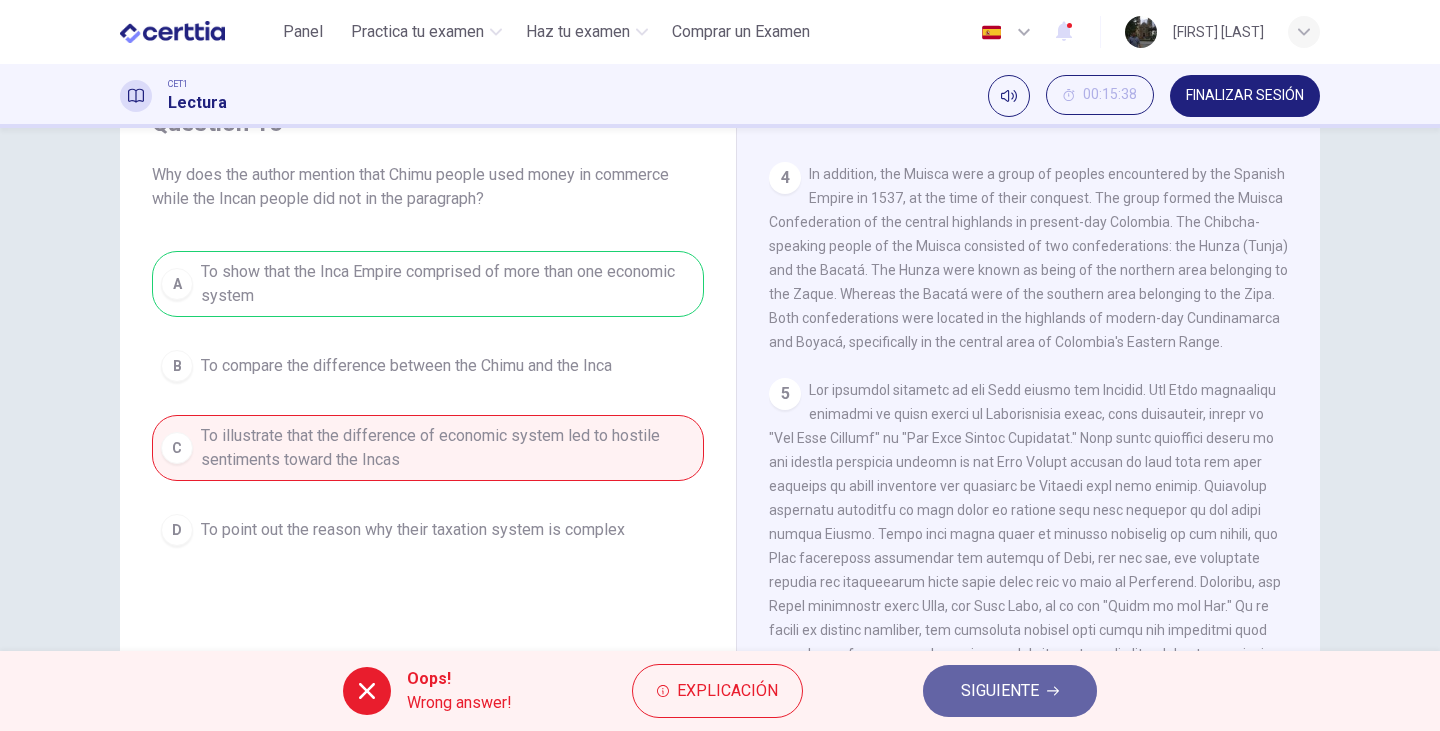 click on "SIGUIENTE" at bounding box center (1000, 691) 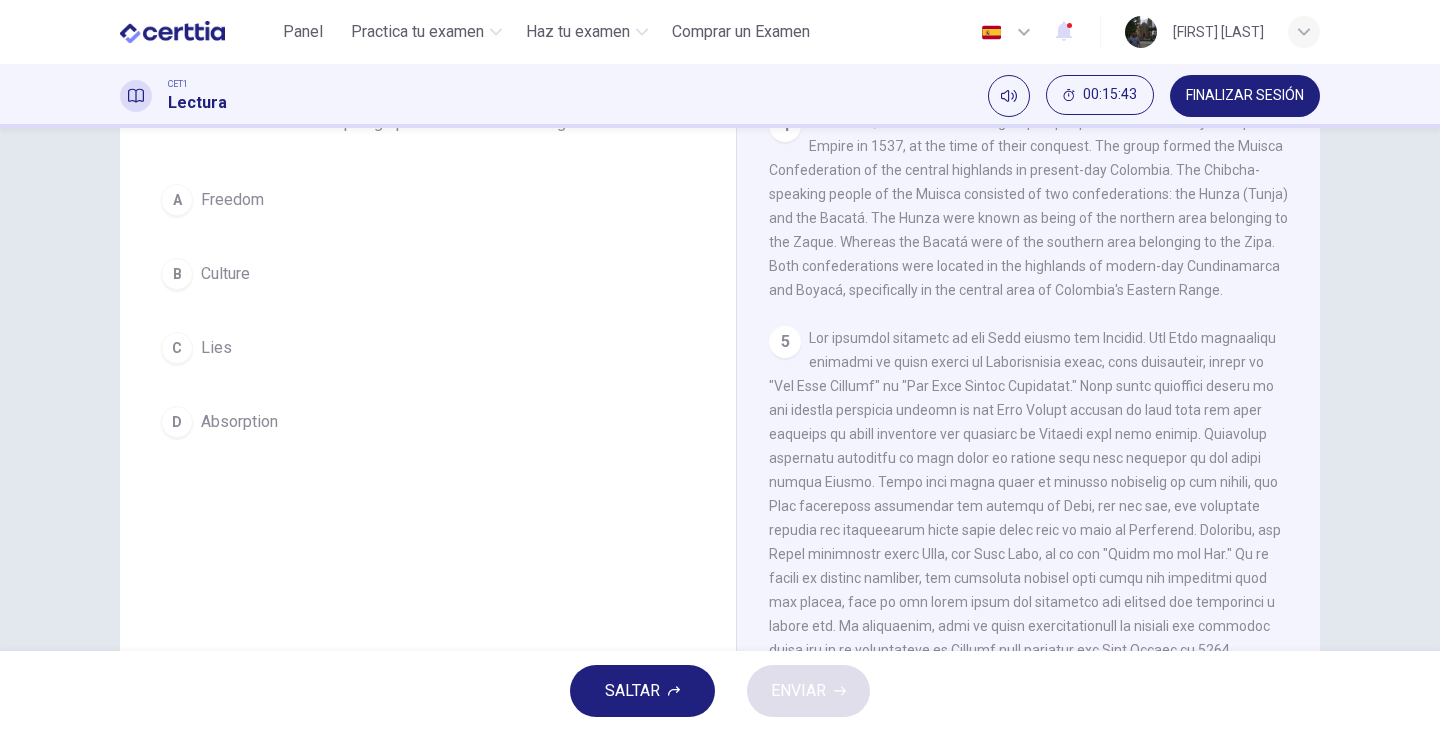 scroll, scrollTop: 252, scrollLeft: 0, axis: vertical 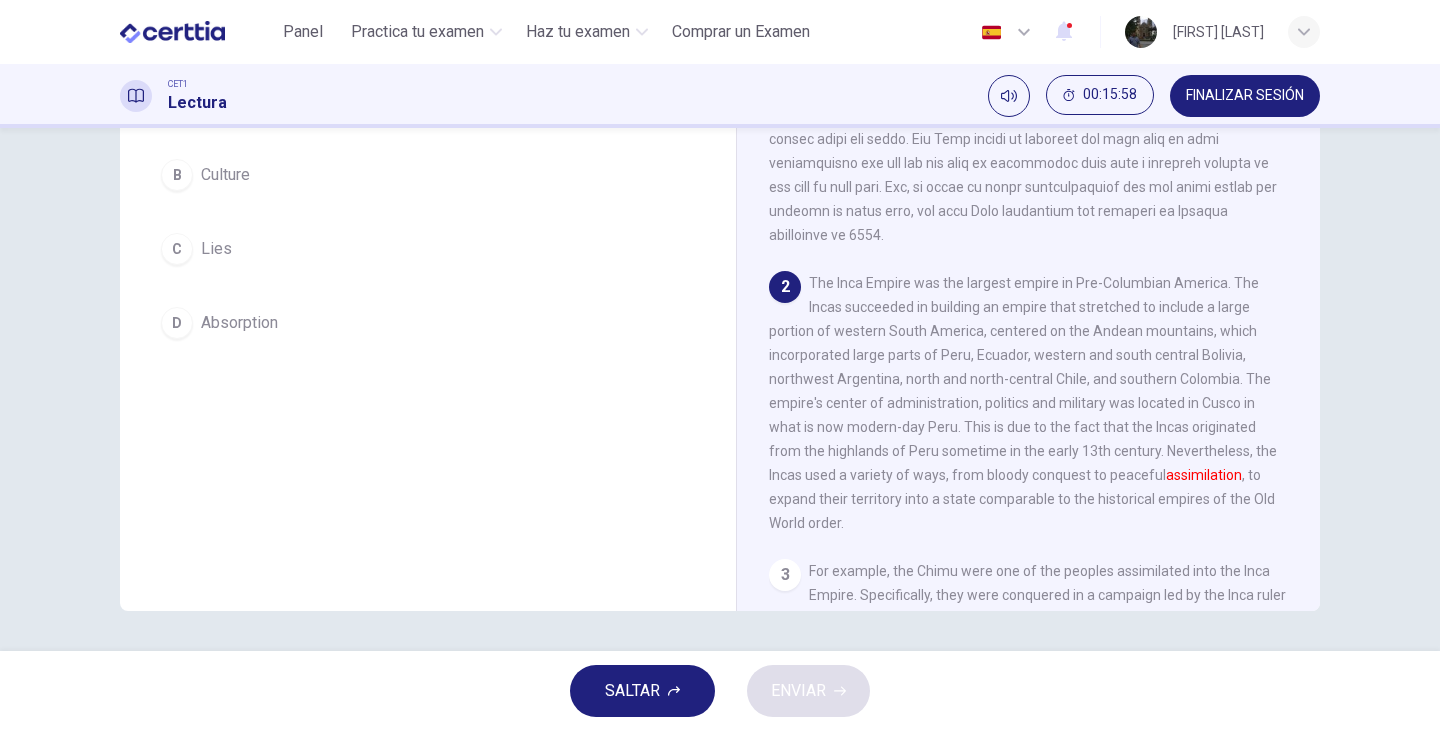 click on "D" at bounding box center [177, 323] 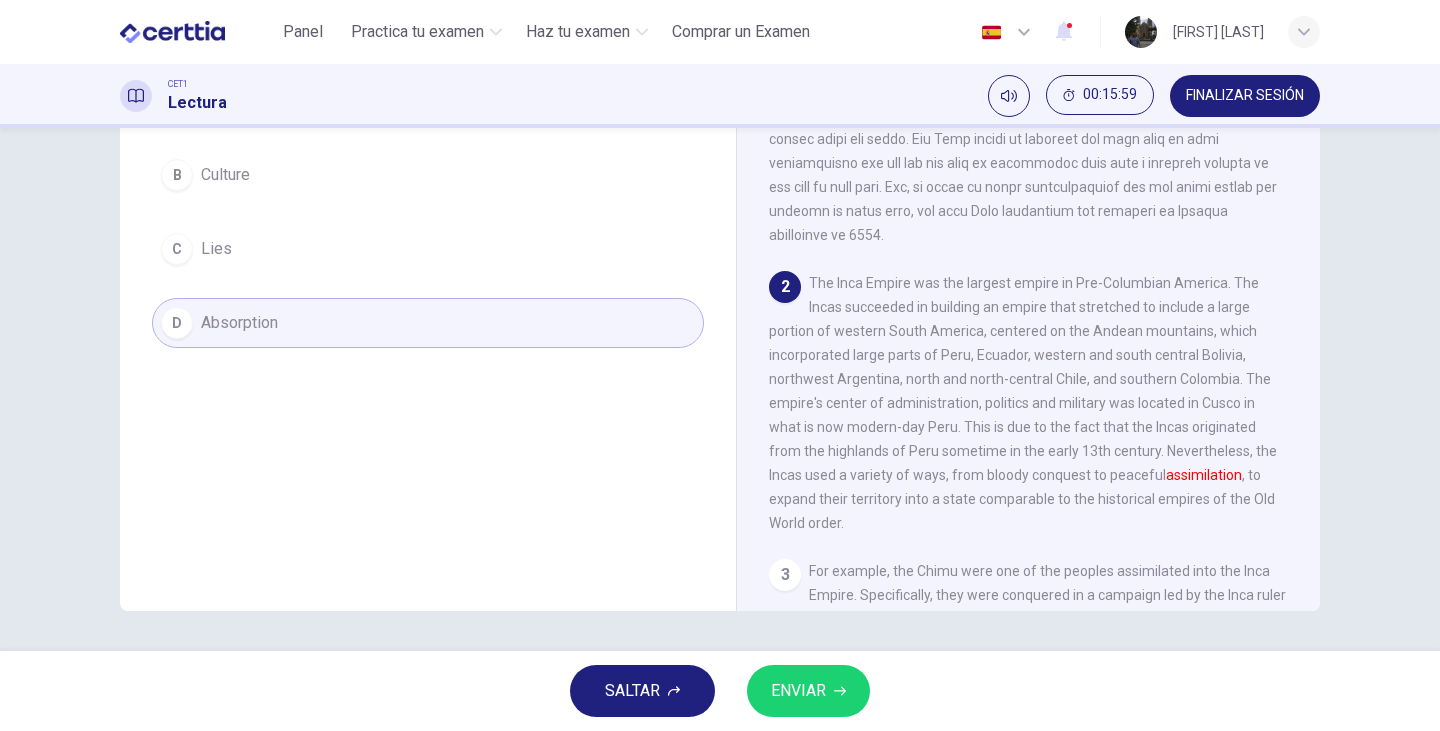 click on "ENVIAR" at bounding box center [798, 691] 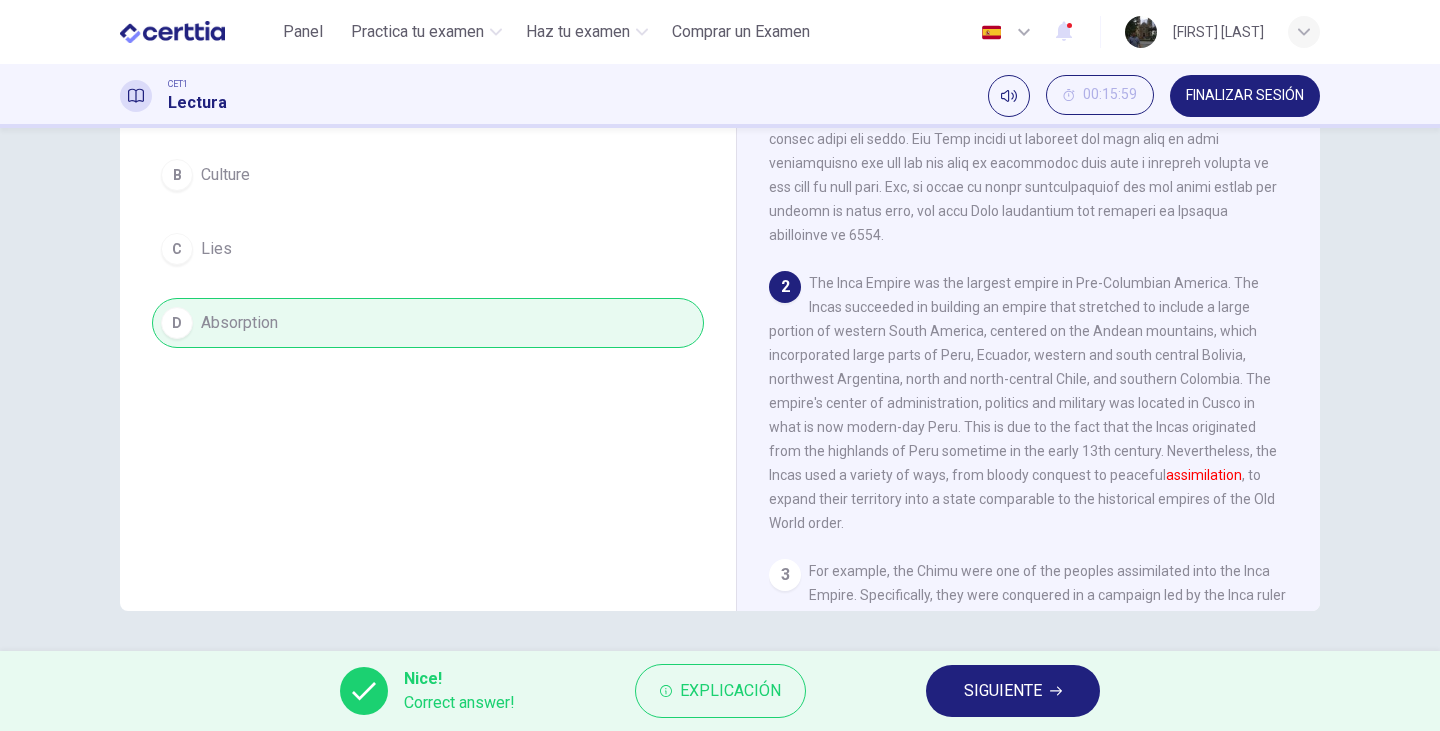 click 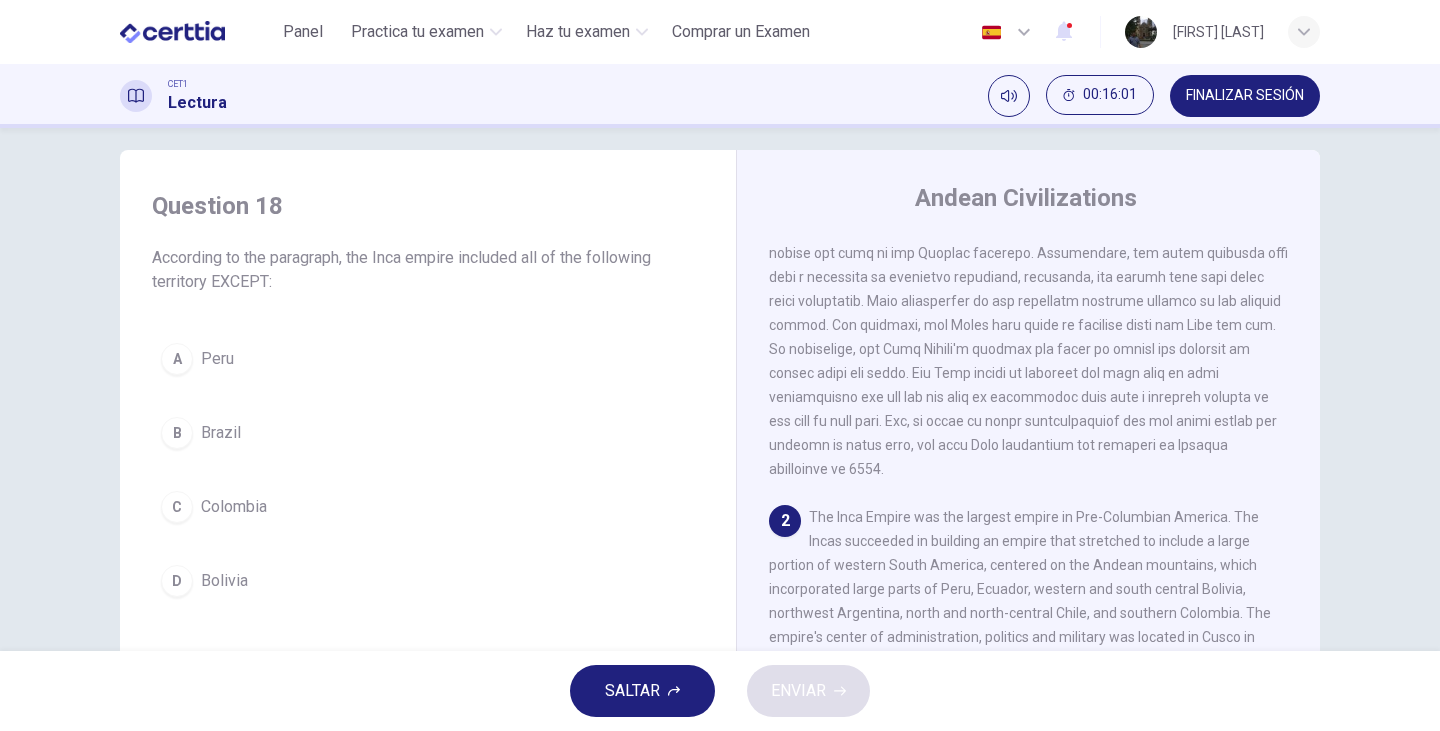 scroll, scrollTop: 0, scrollLeft: 0, axis: both 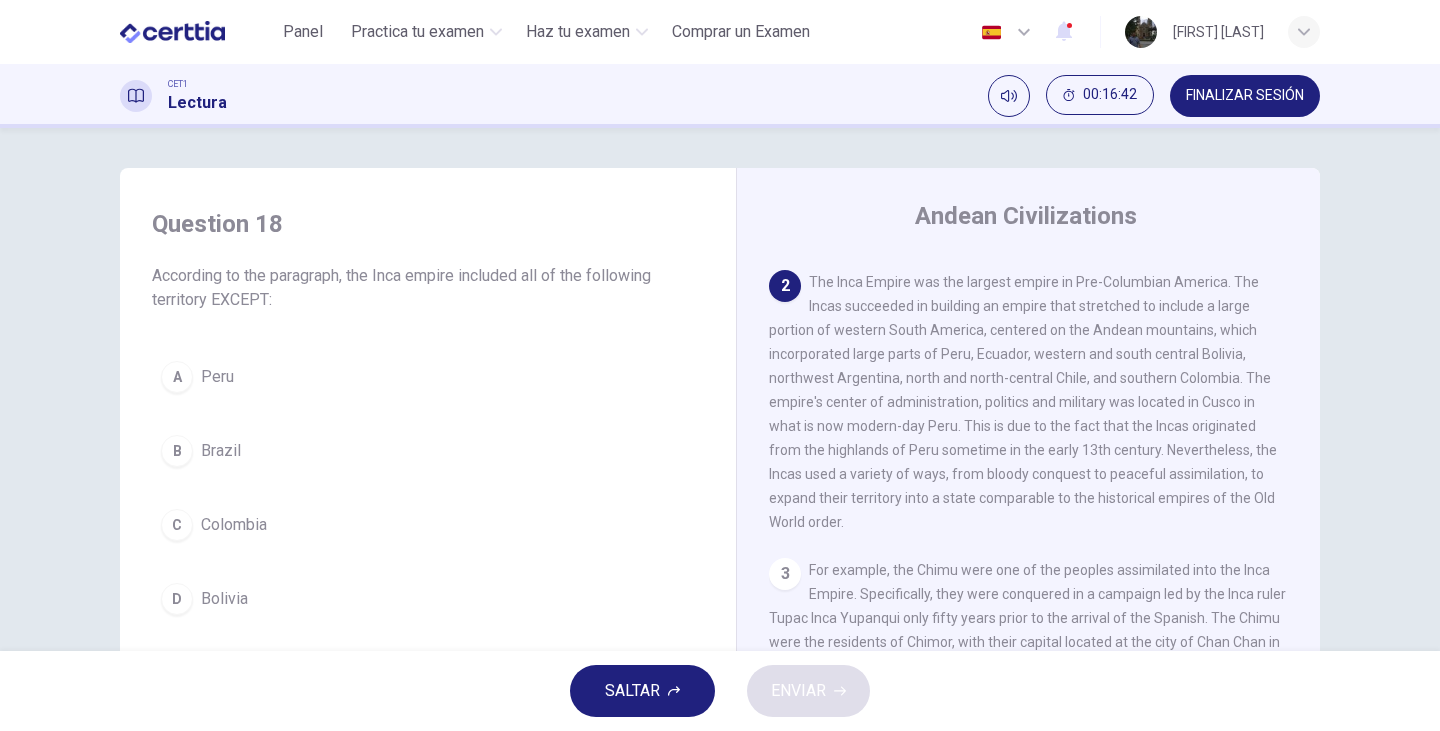 click on "B" at bounding box center [177, 451] 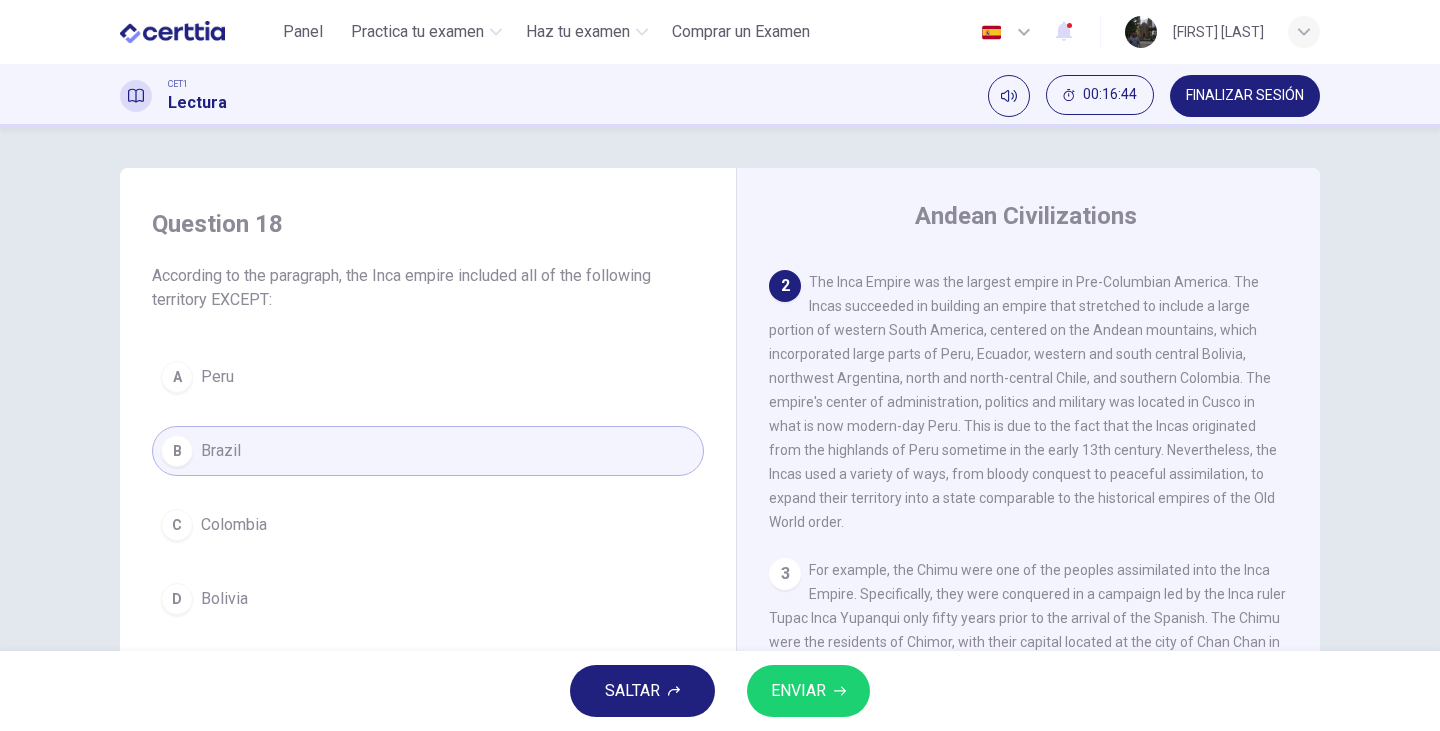 click 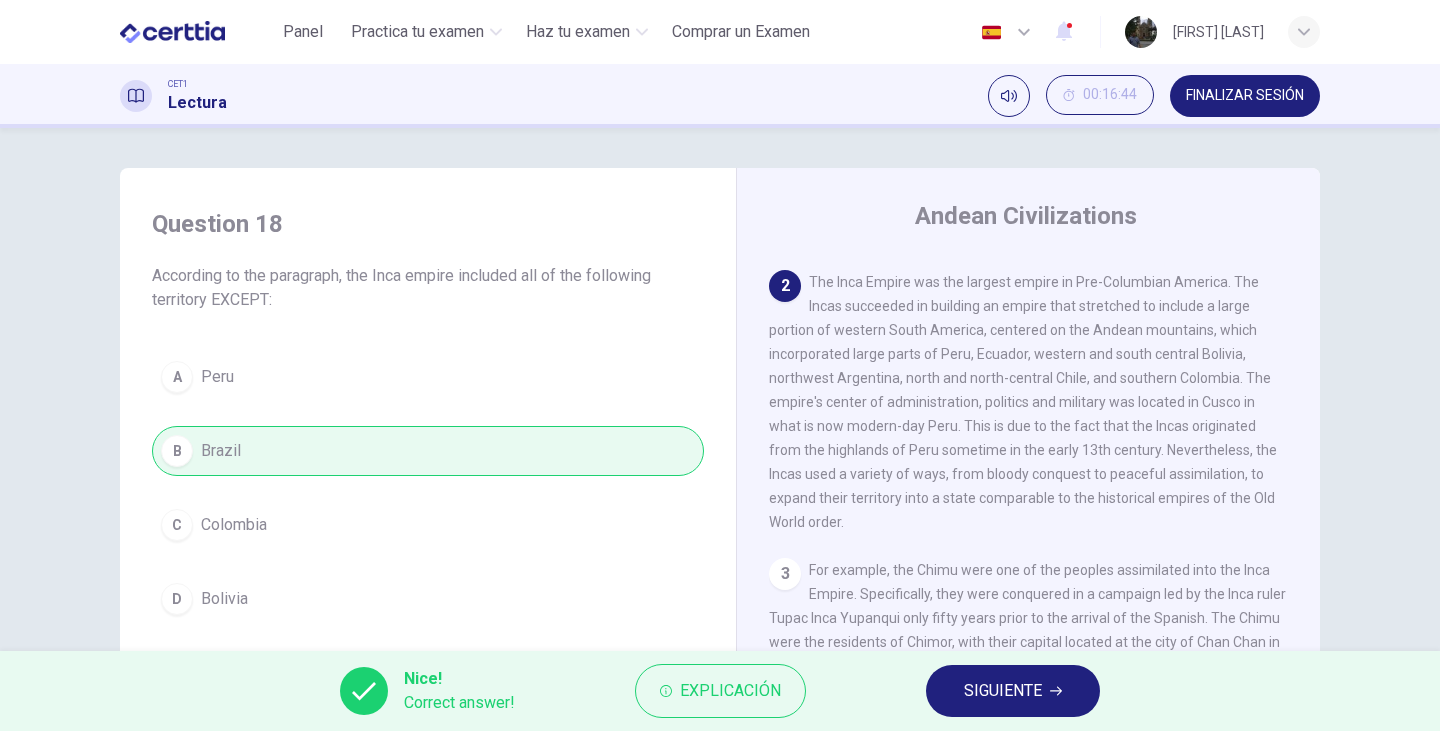 click on "SIGUIENTE" at bounding box center (1003, 691) 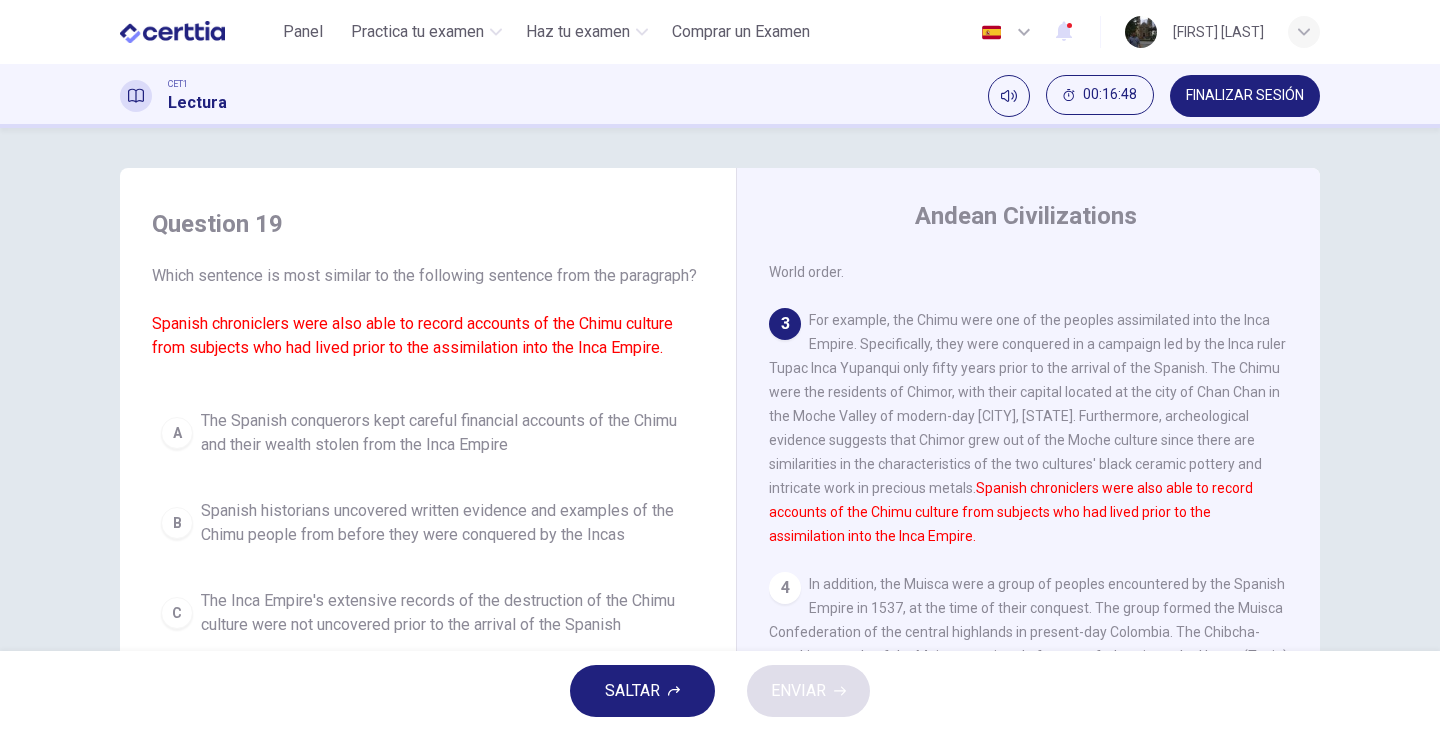 scroll, scrollTop: 669, scrollLeft: 0, axis: vertical 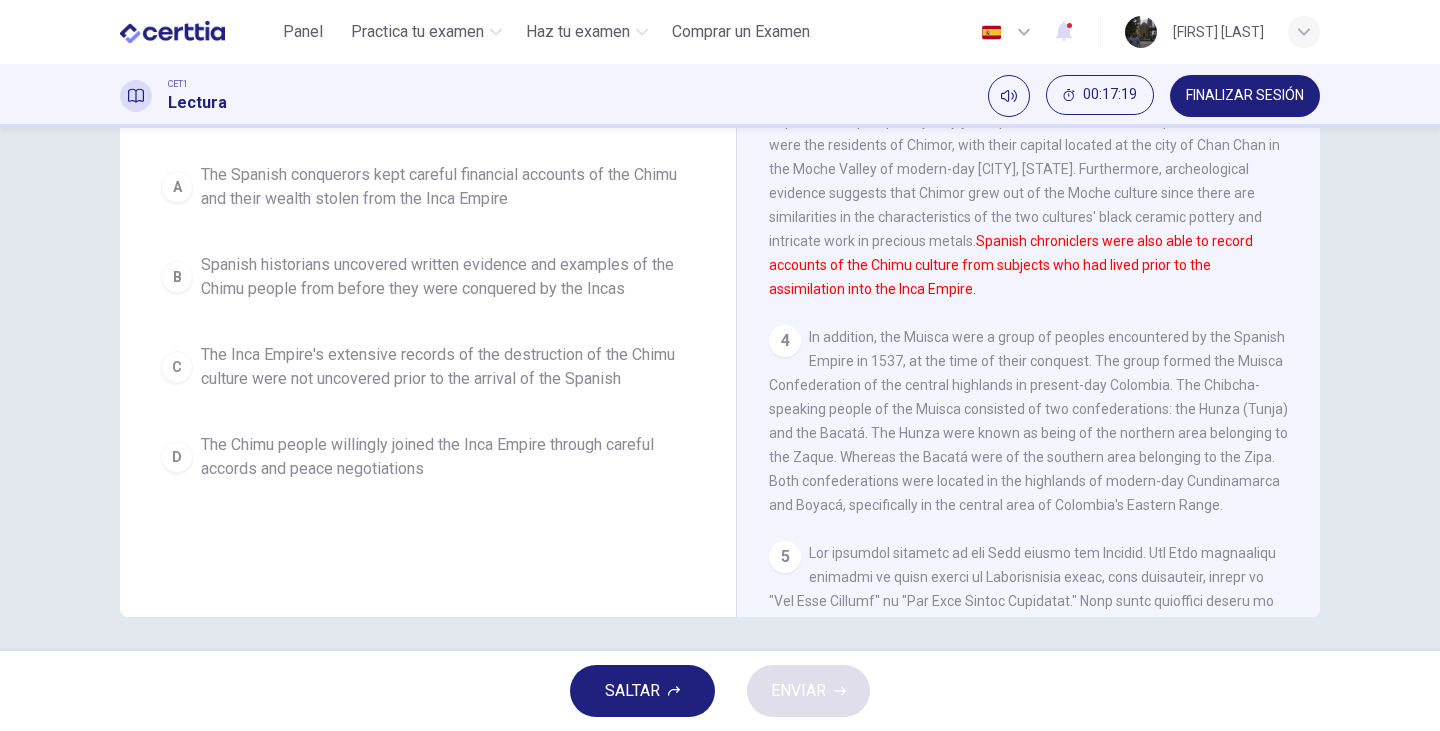 click on "B" at bounding box center [177, 277] 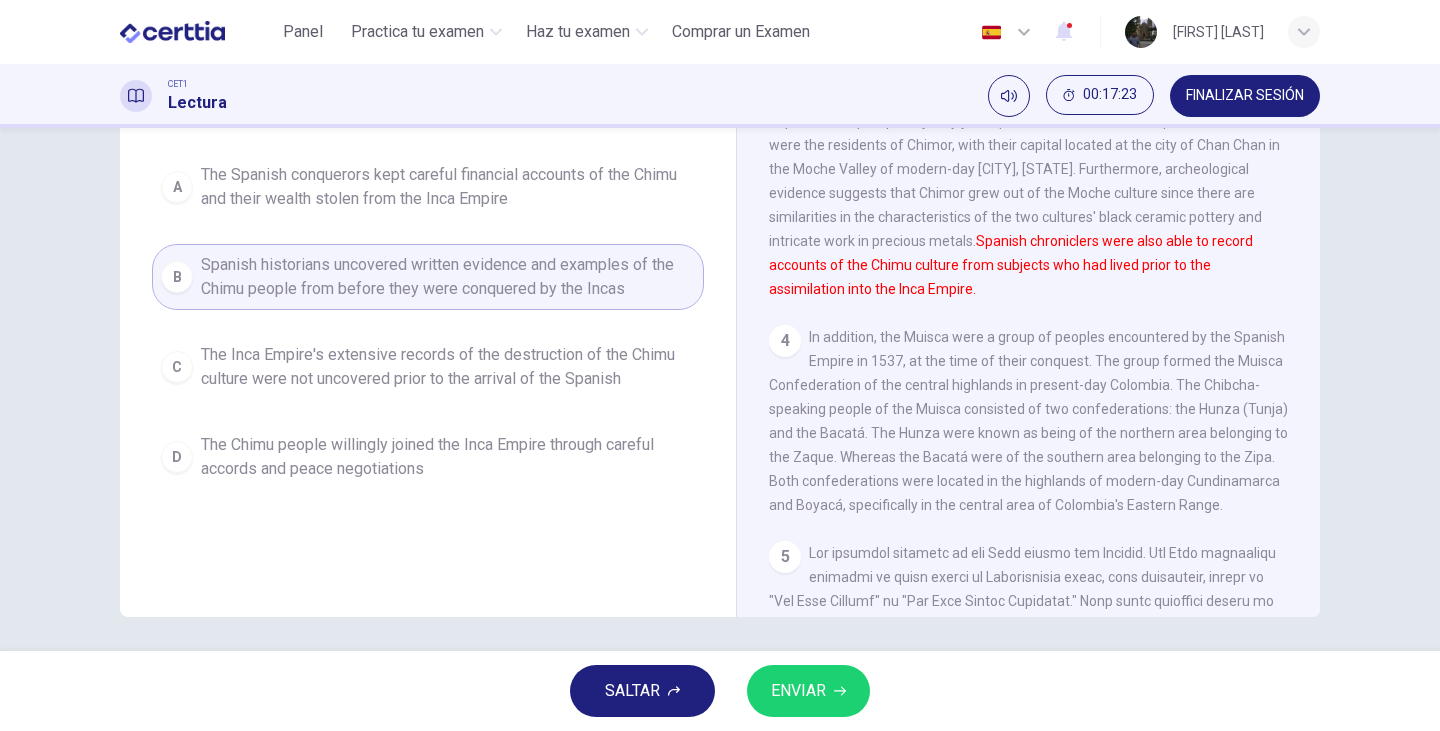 click on "ENVIAR" at bounding box center (798, 691) 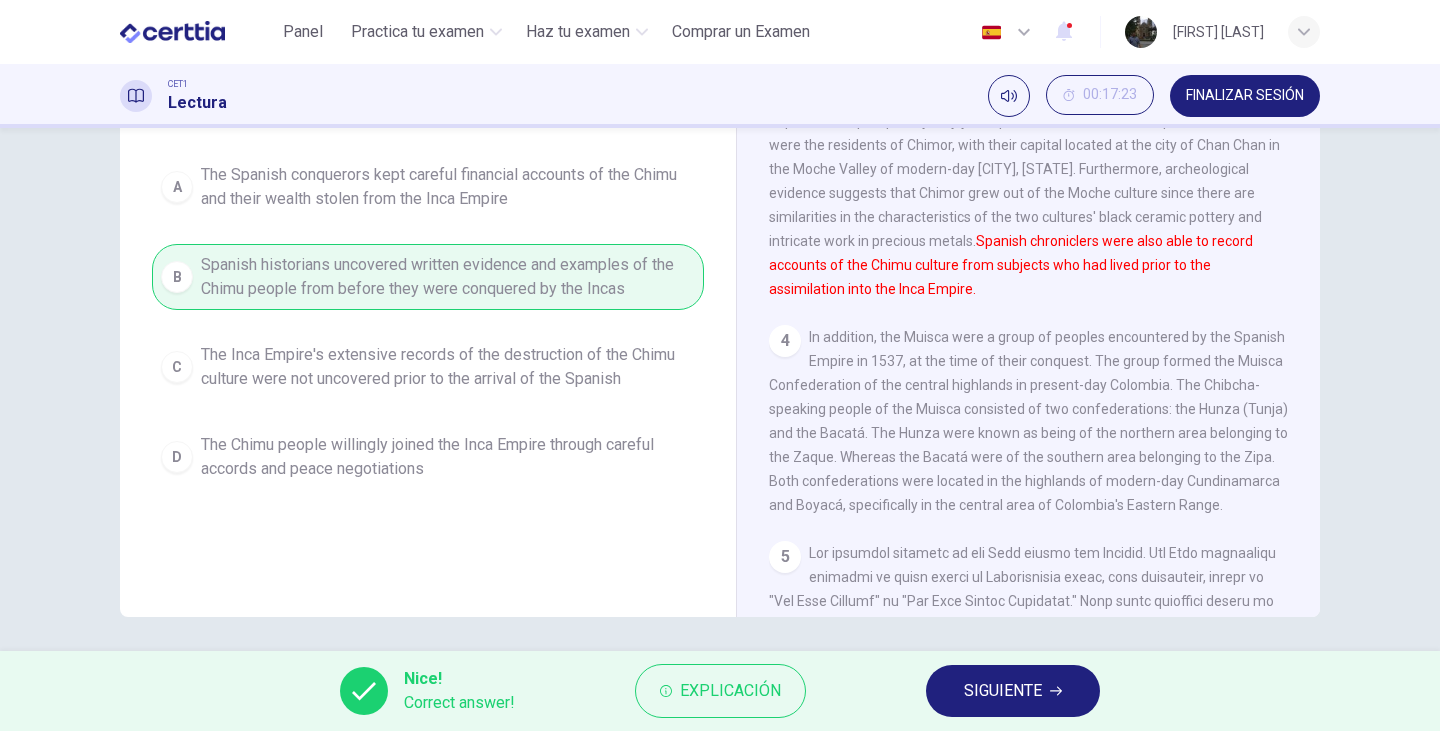 click on "SIGUIENTE" at bounding box center (1003, 691) 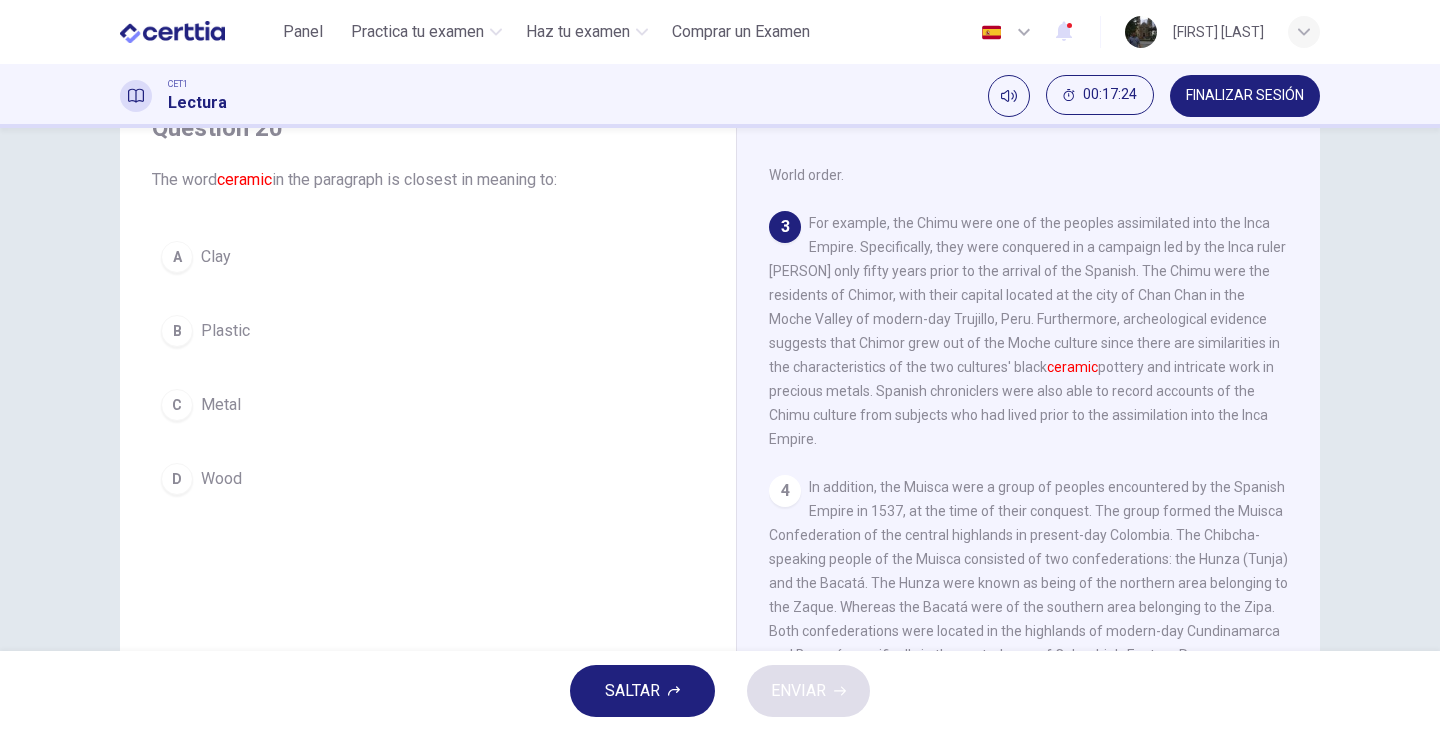 scroll, scrollTop: 95, scrollLeft: 0, axis: vertical 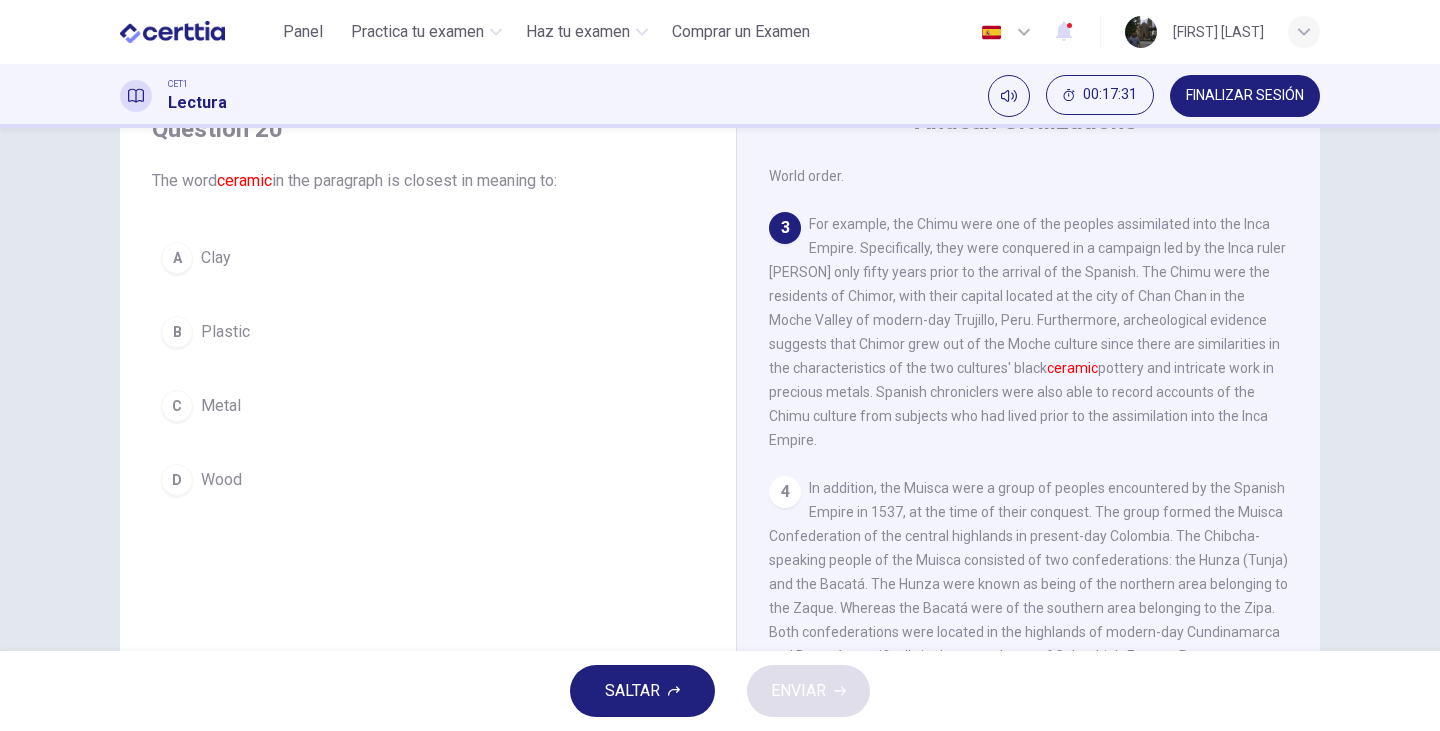 click on "A" at bounding box center [177, 258] 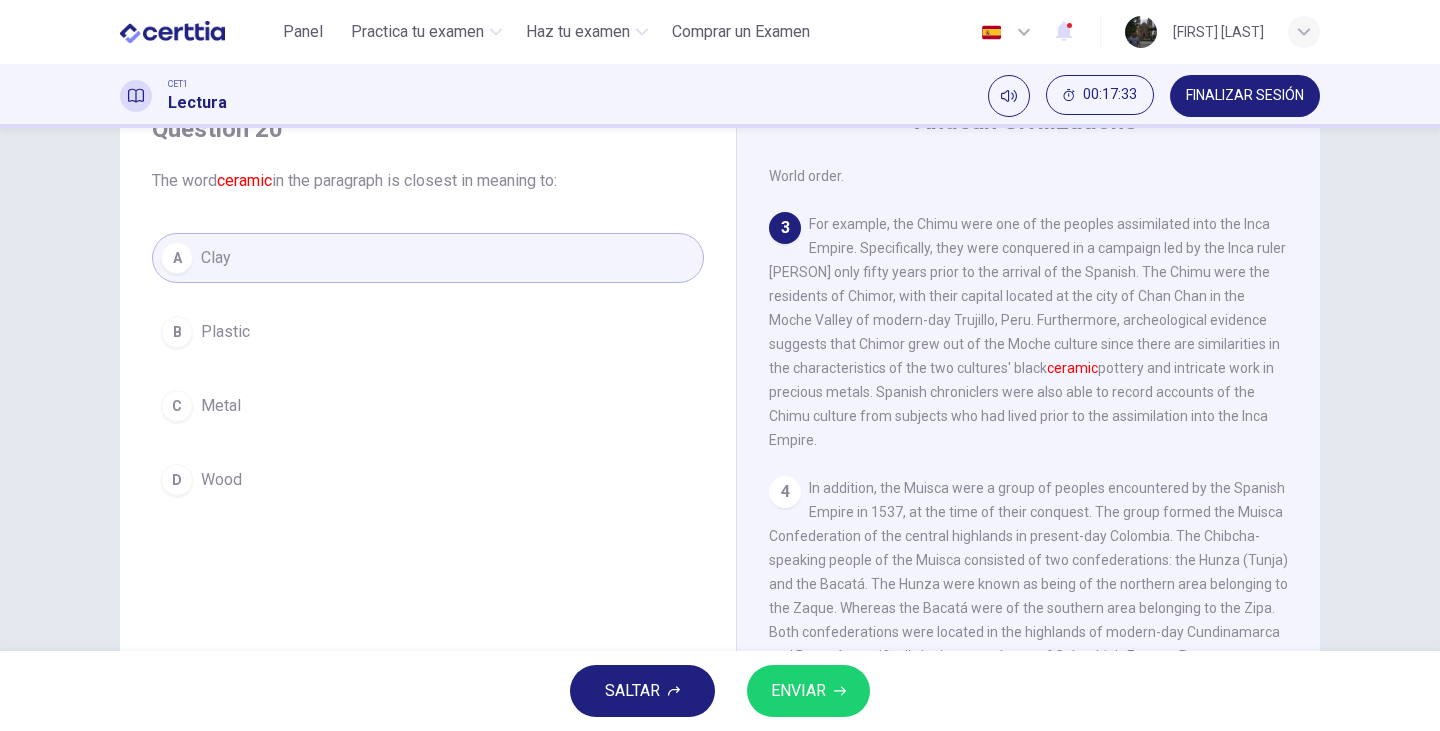 click on "ENVIAR" at bounding box center (798, 691) 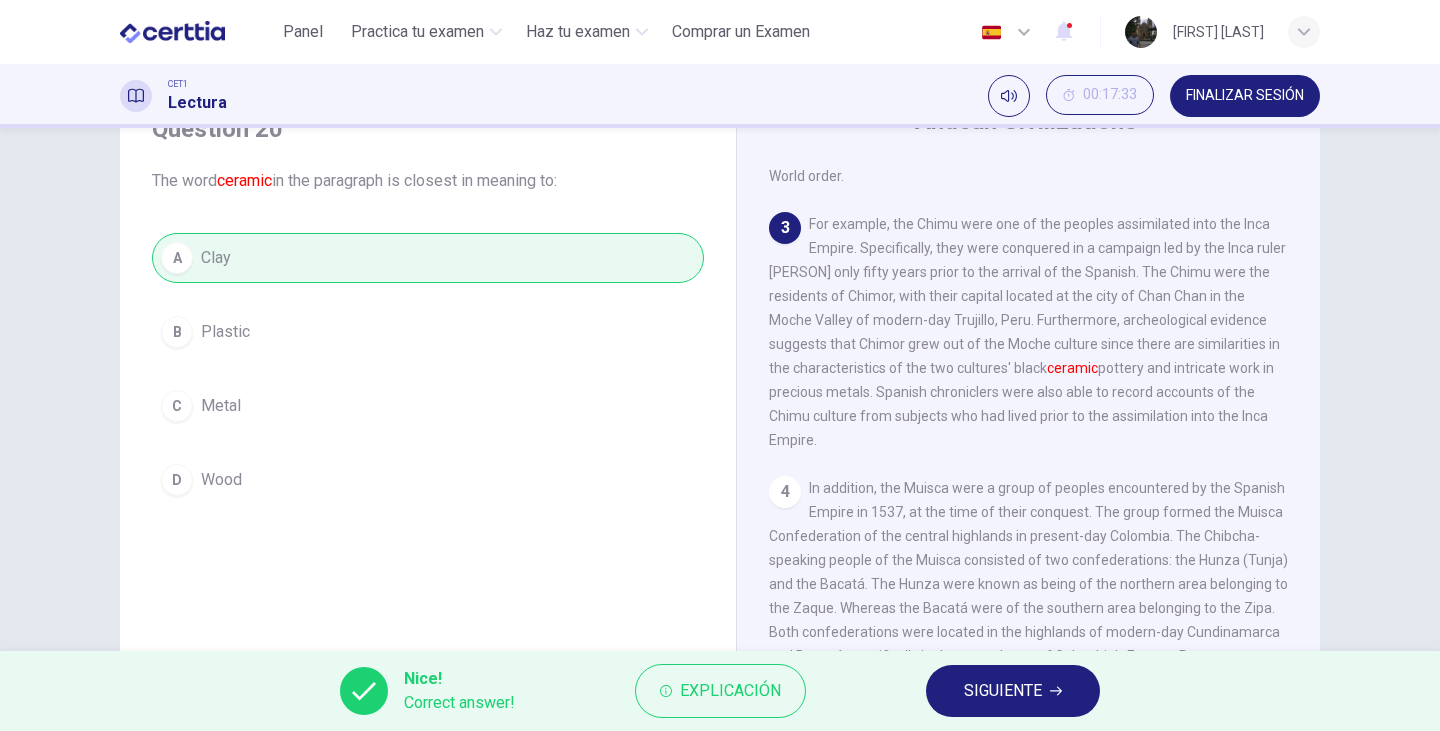 click on "SIGUIENTE" at bounding box center (1013, 691) 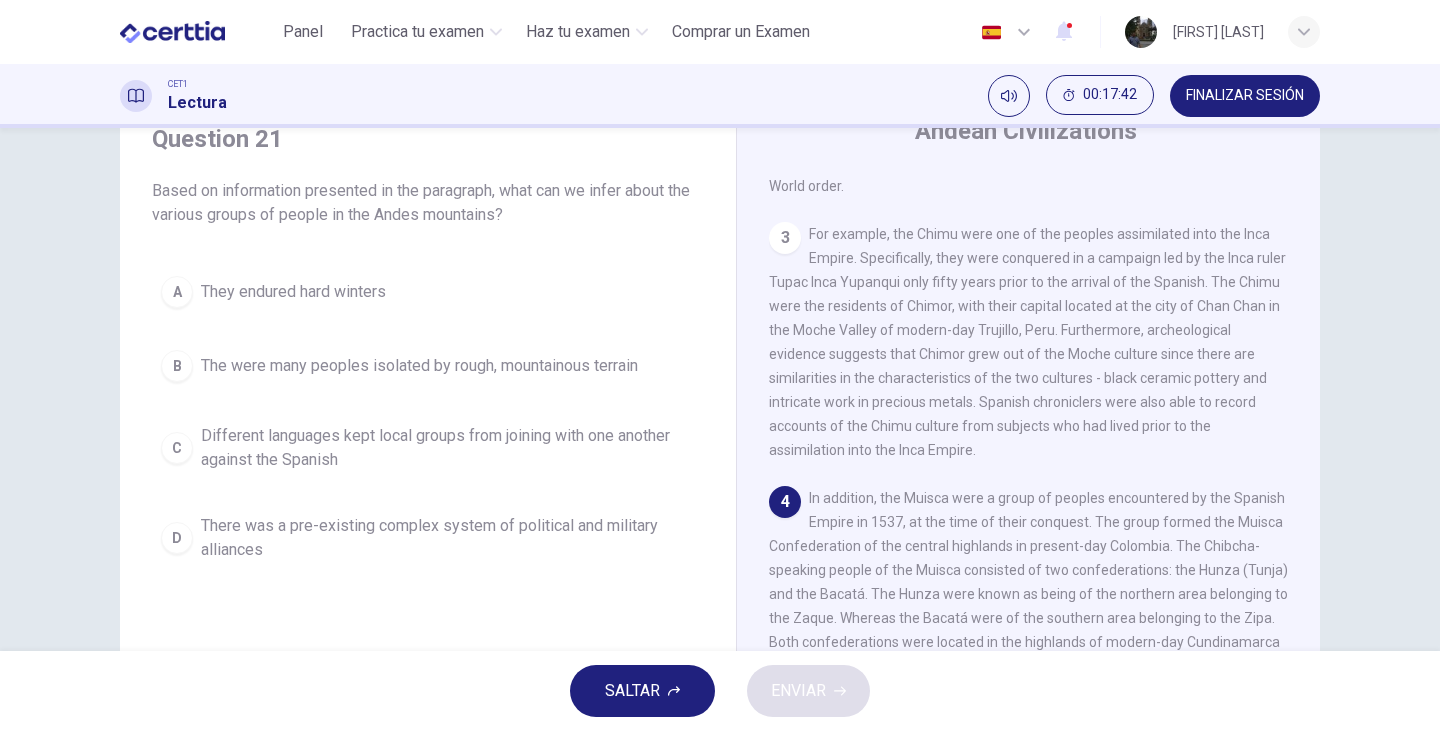 scroll, scrollTop: 122, scrollLeft: 0, axis: vertical 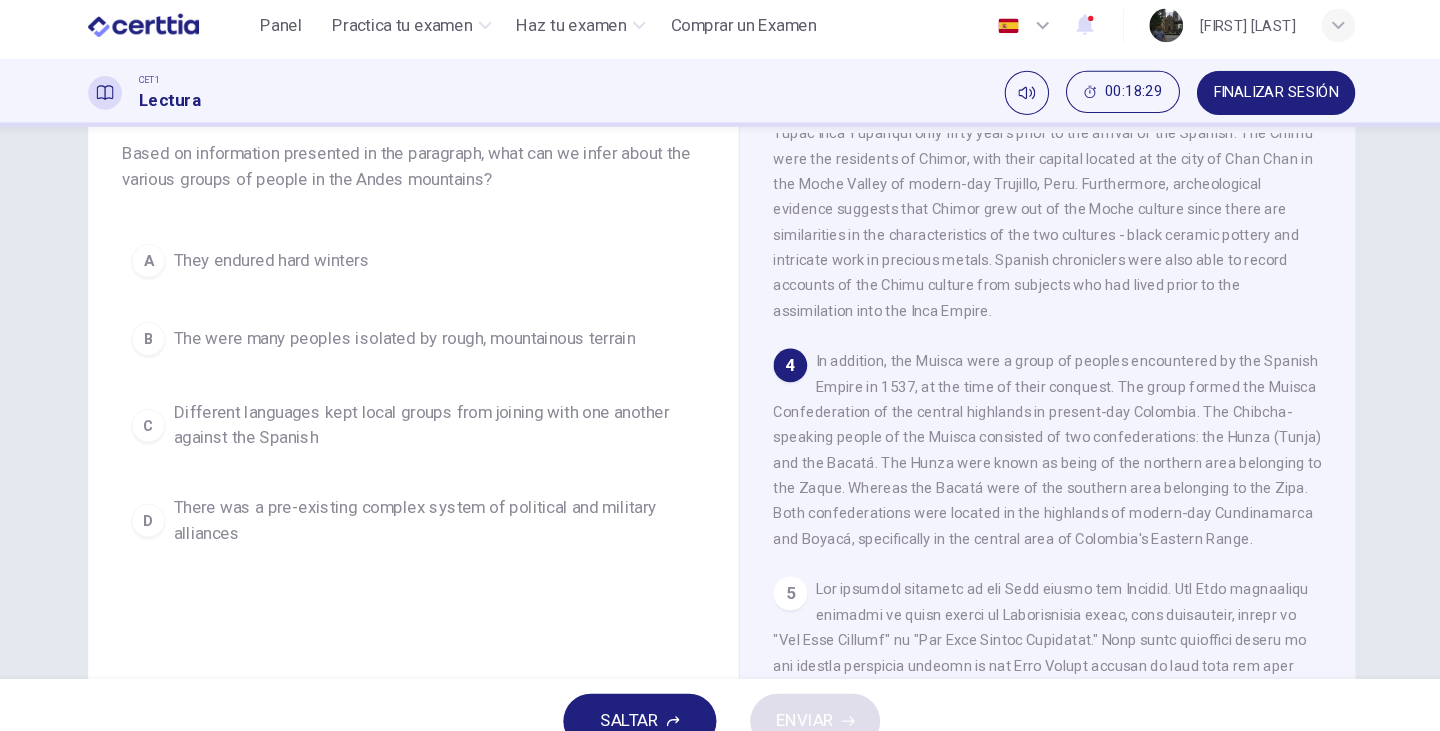 click on "C" at bounding box center (177, 411) 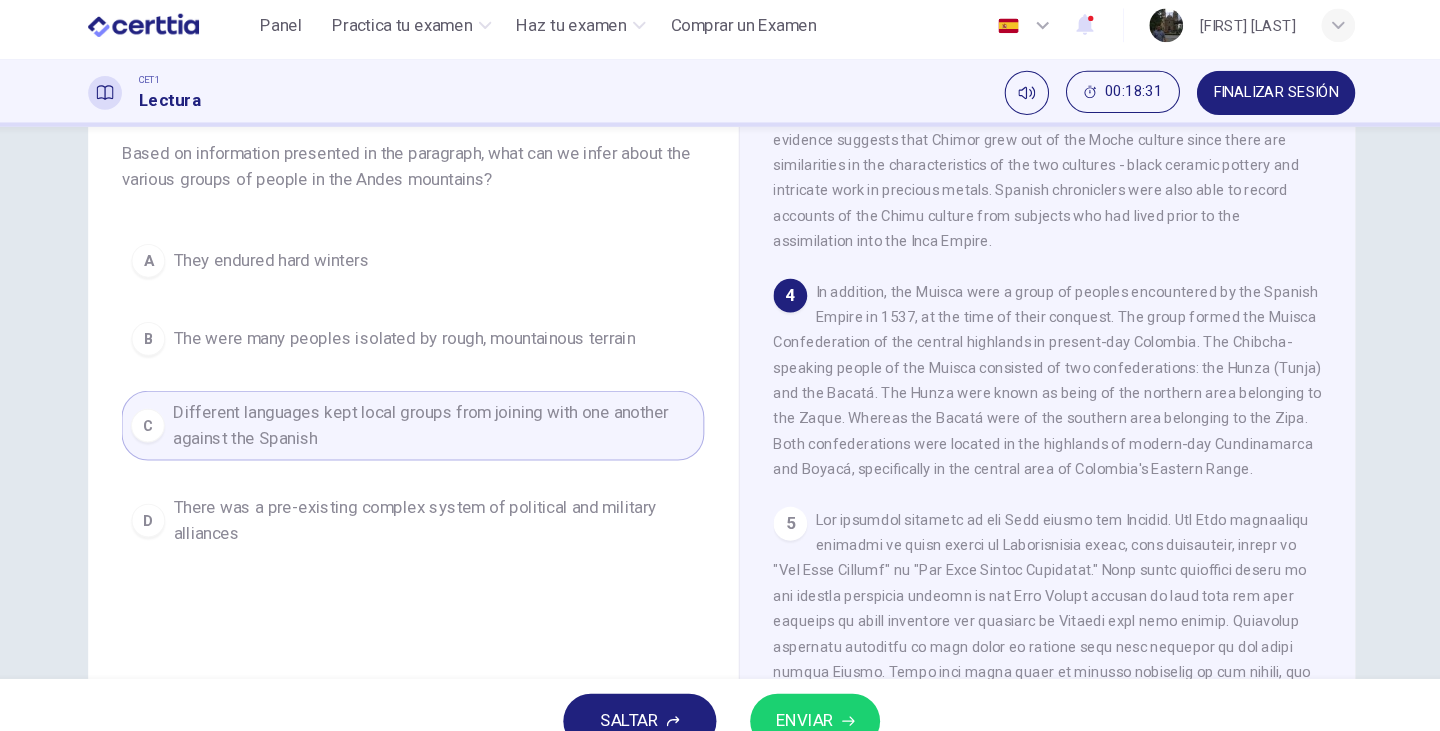 scroll, scrollTop: 894, scrollLeft: 0, axis: vertical 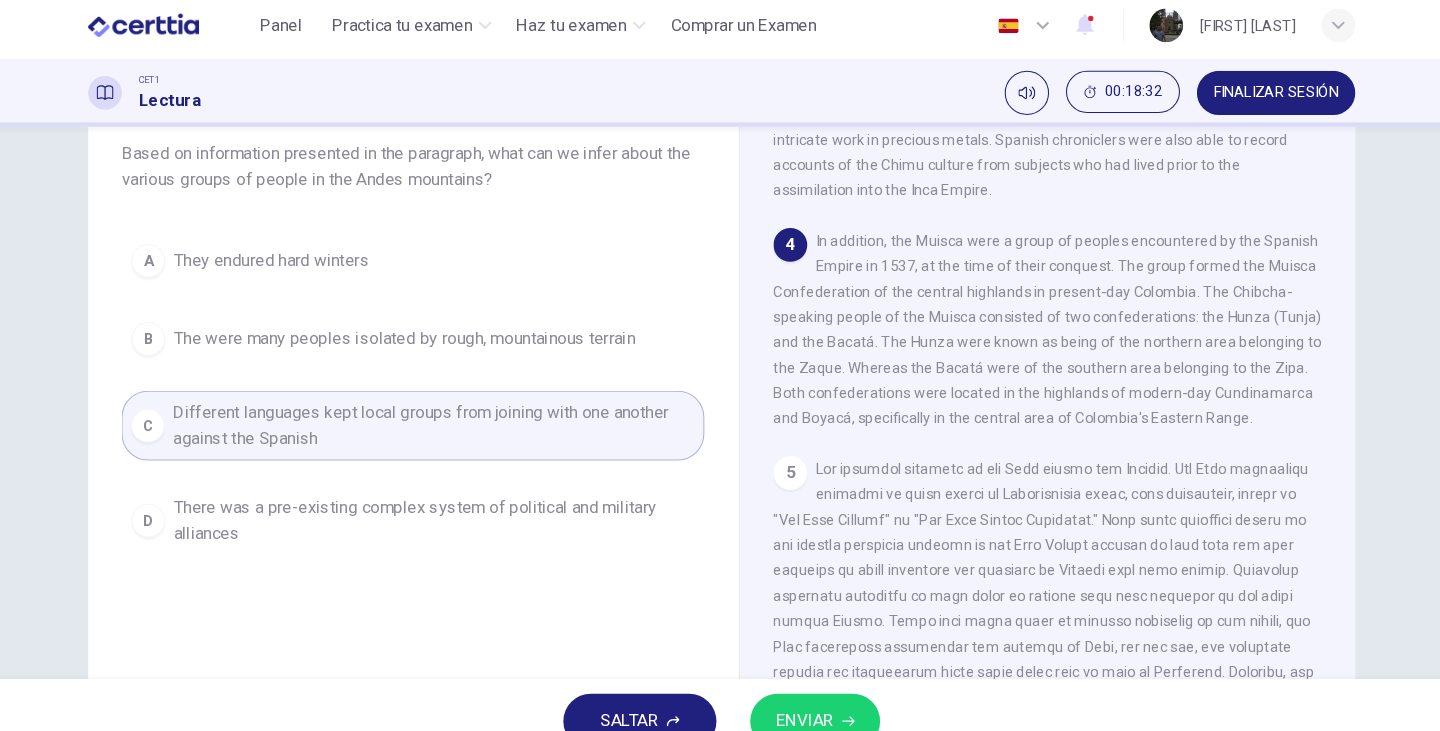click on "ENVIAR" at bounding box center (798, 691) 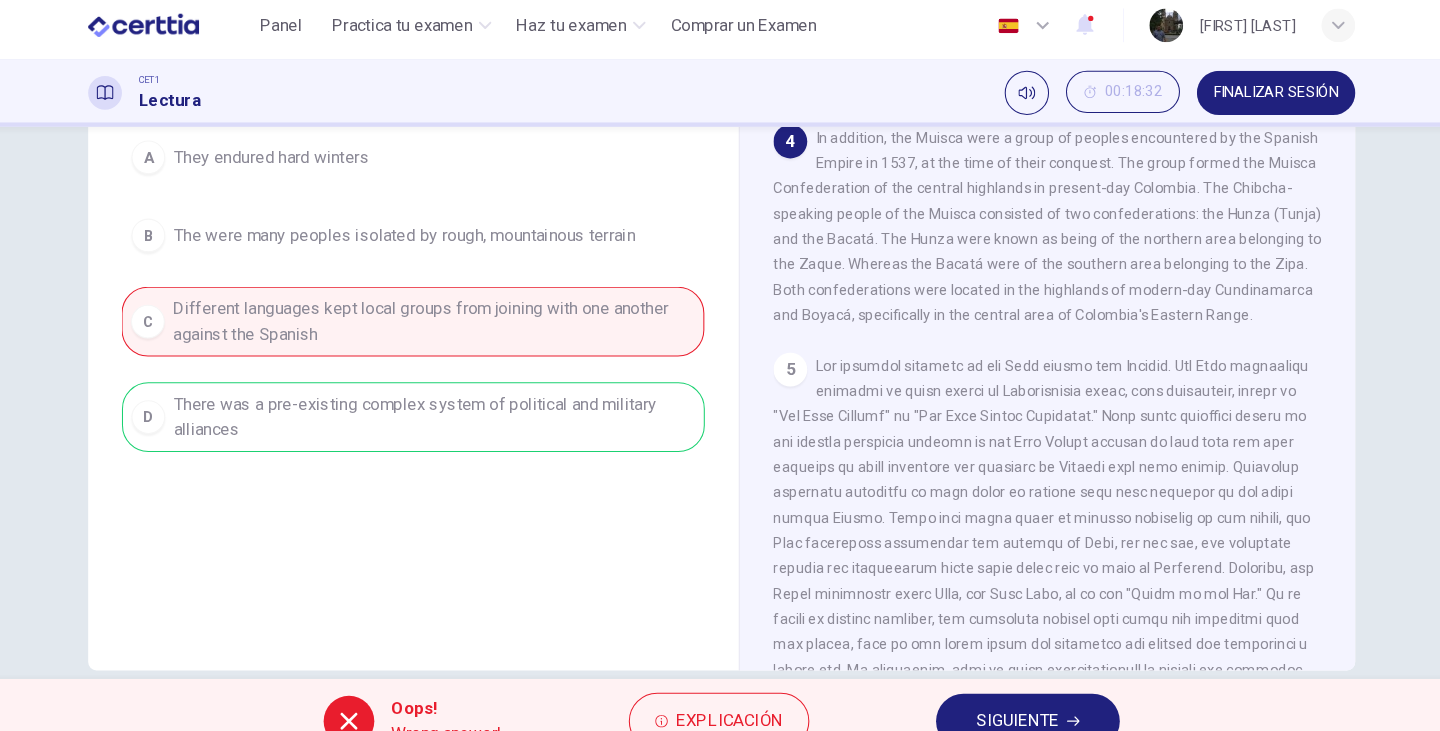 scroll, scrollTop: 252, scrollLeft: 0, axis: vertical 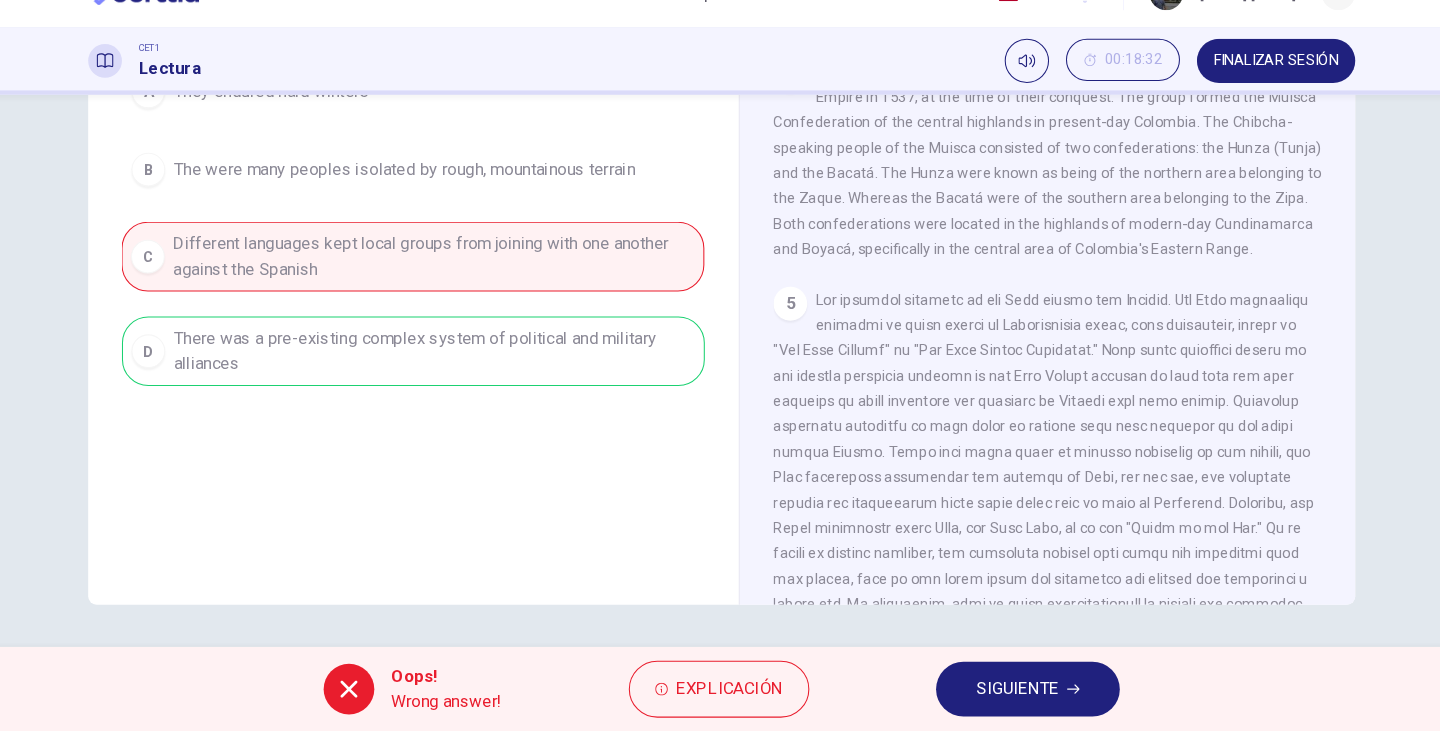 click 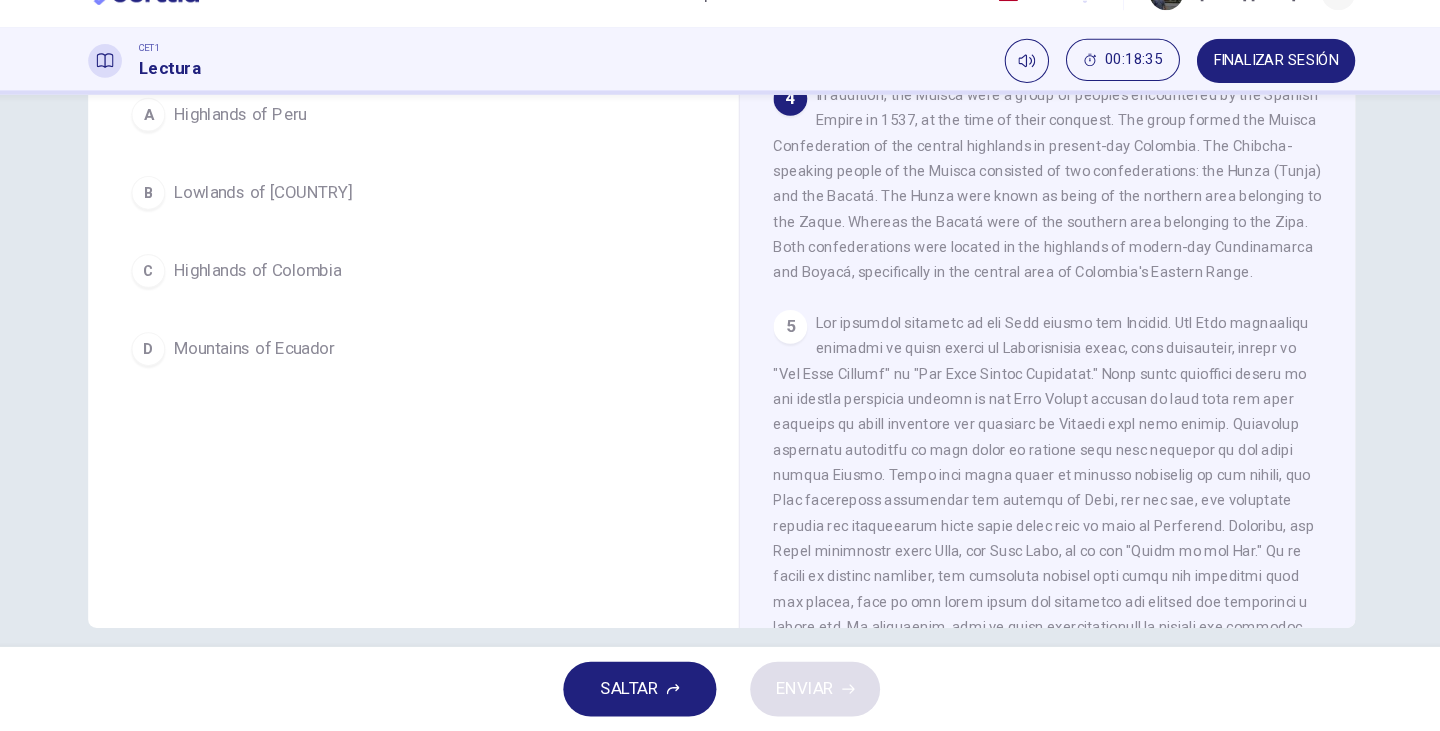 scroll, scrollTop: 236, scrollLeft: 0, axis: vertical 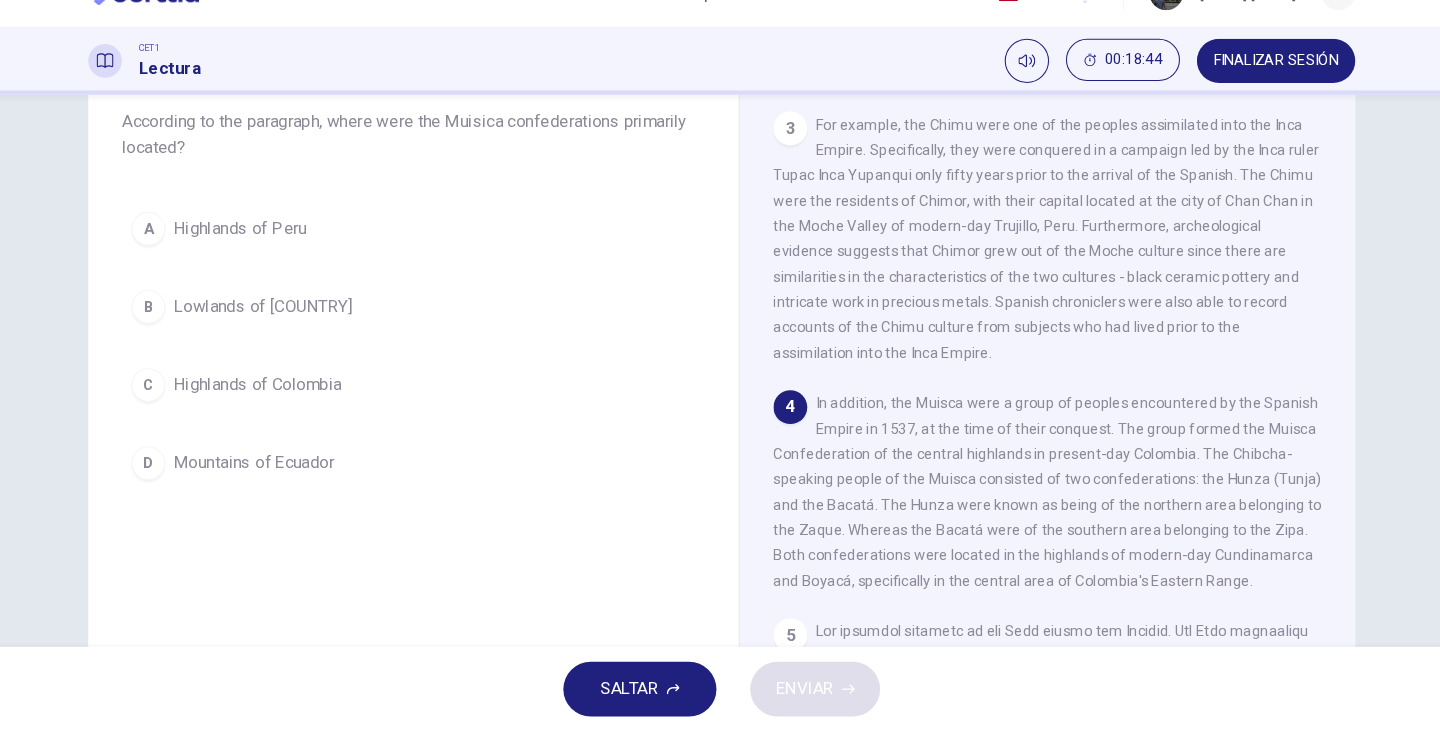click on "C" at bounding box center (177, 403) 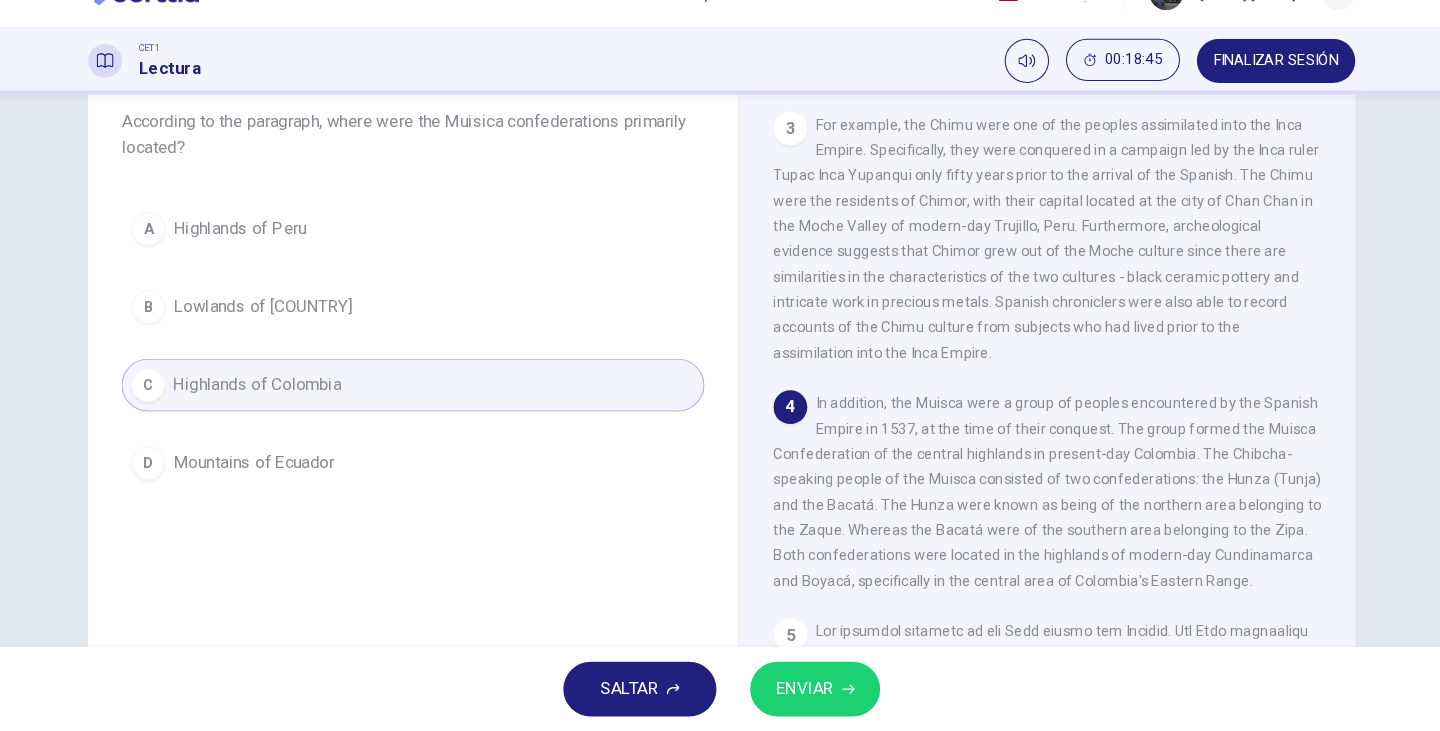 click on "ENVIAR" at bounding box center [798, 691] 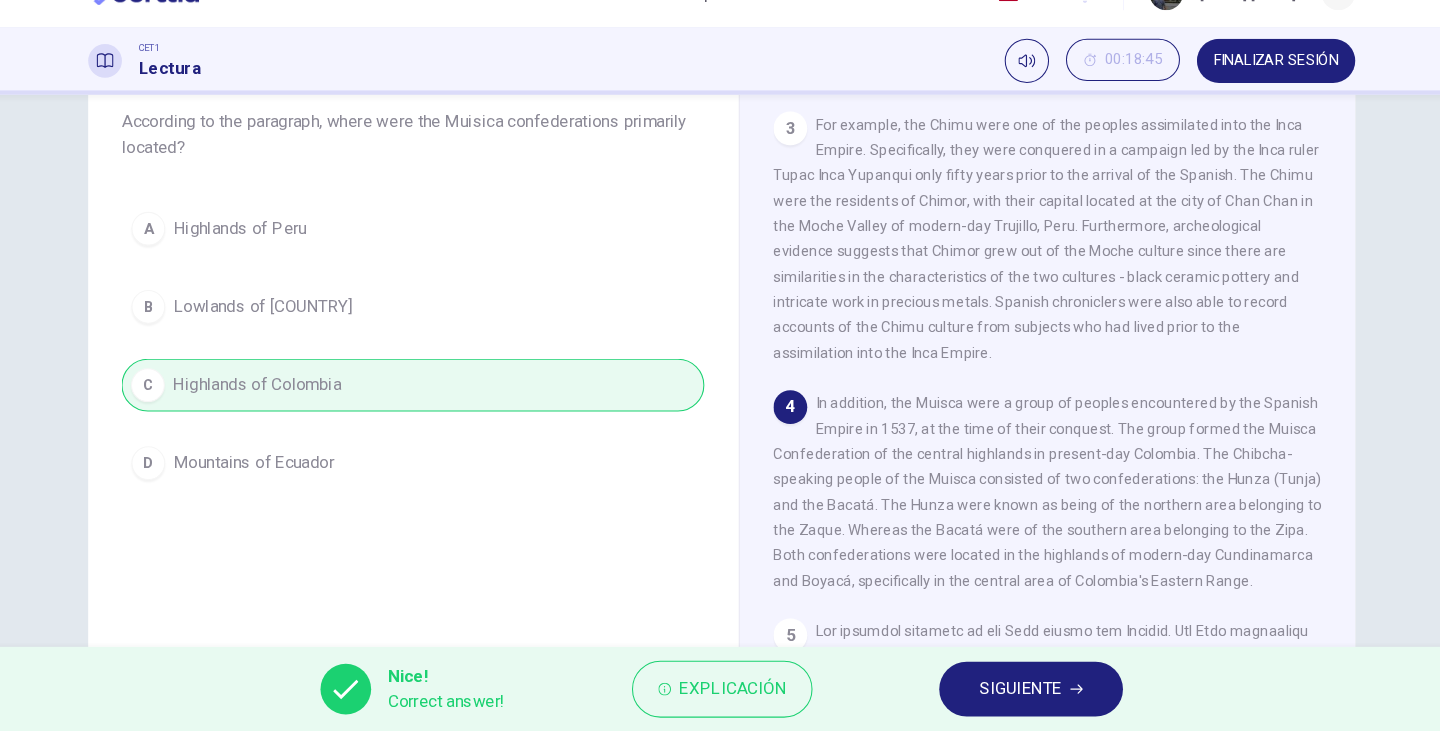 click on "SIGUIENTE" at bounding box center (1003, 691) 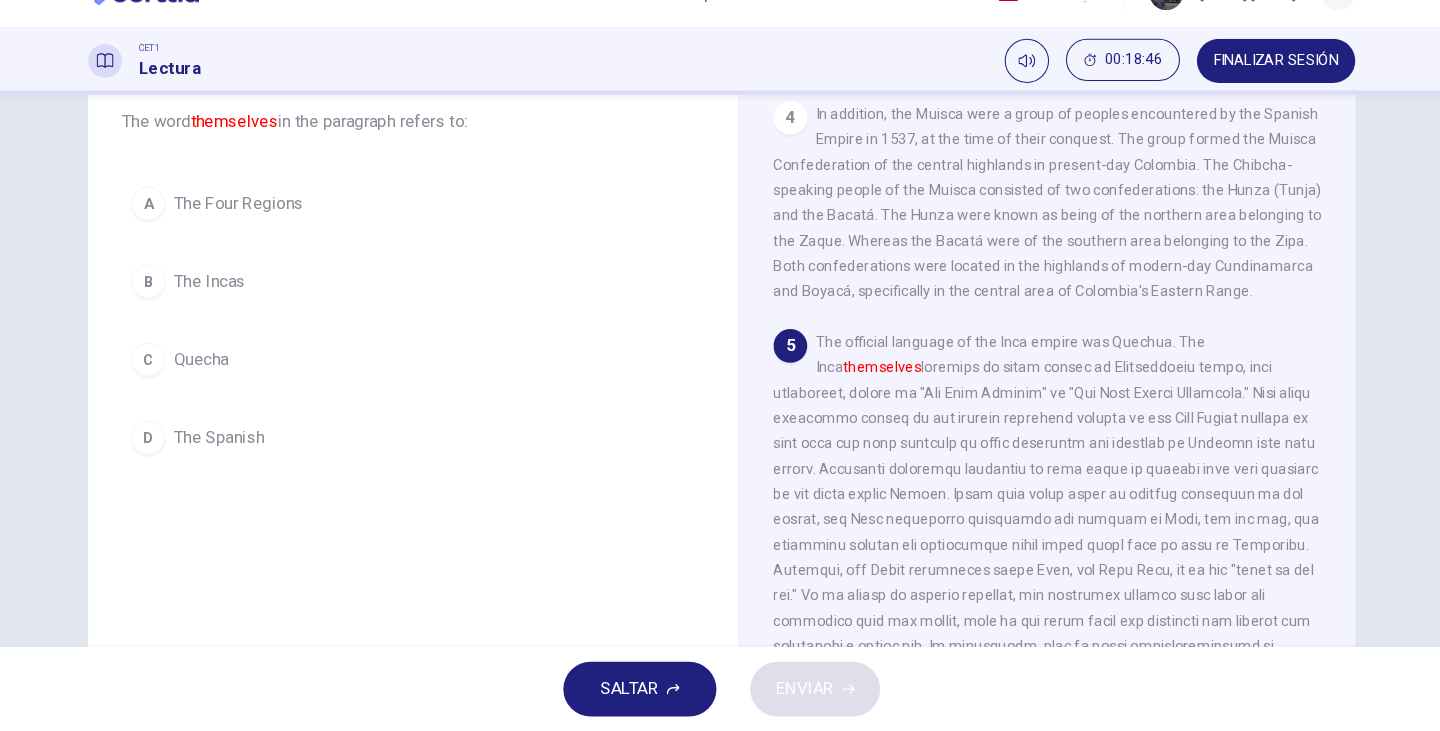 scroll, scrollTop: 1007, scrollLeft: 0, axis: vertical 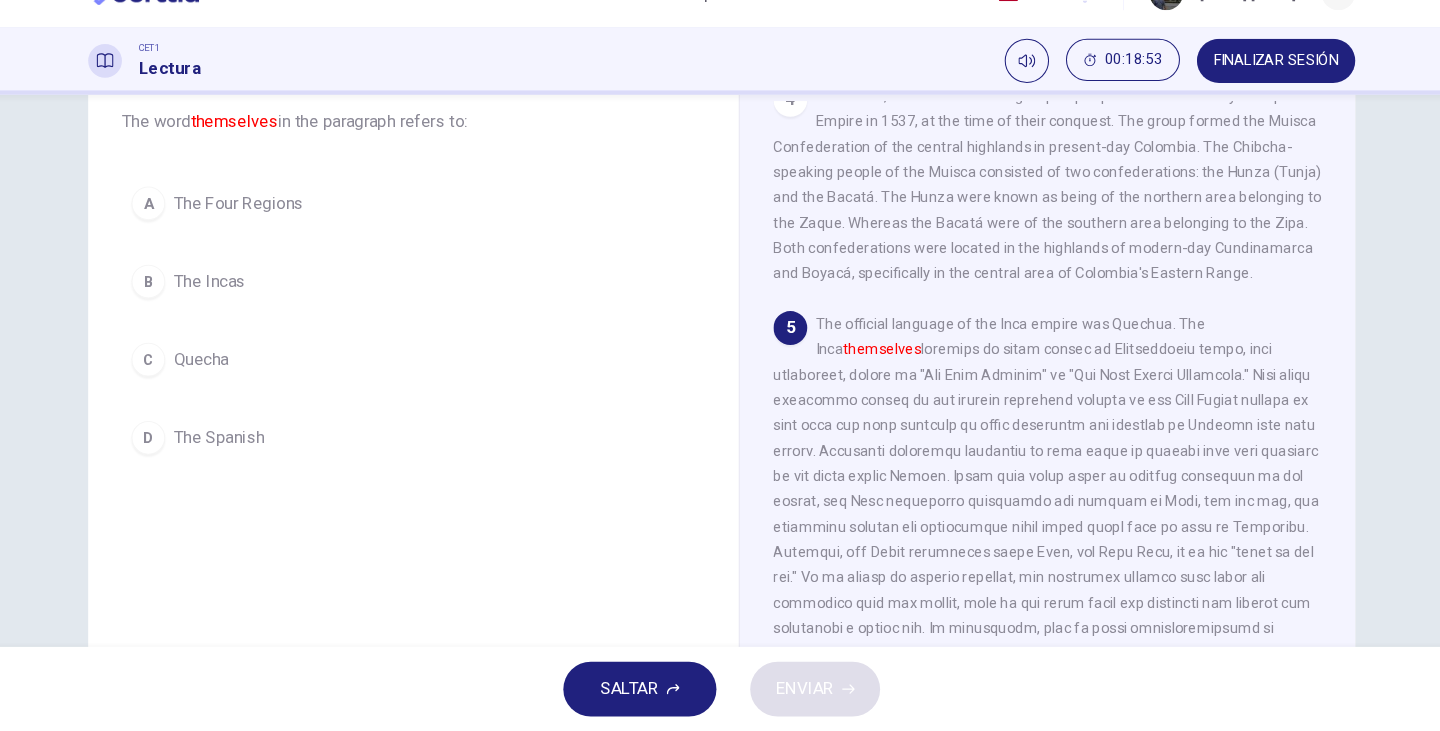 click on "A" at bounding box center [177, 231] 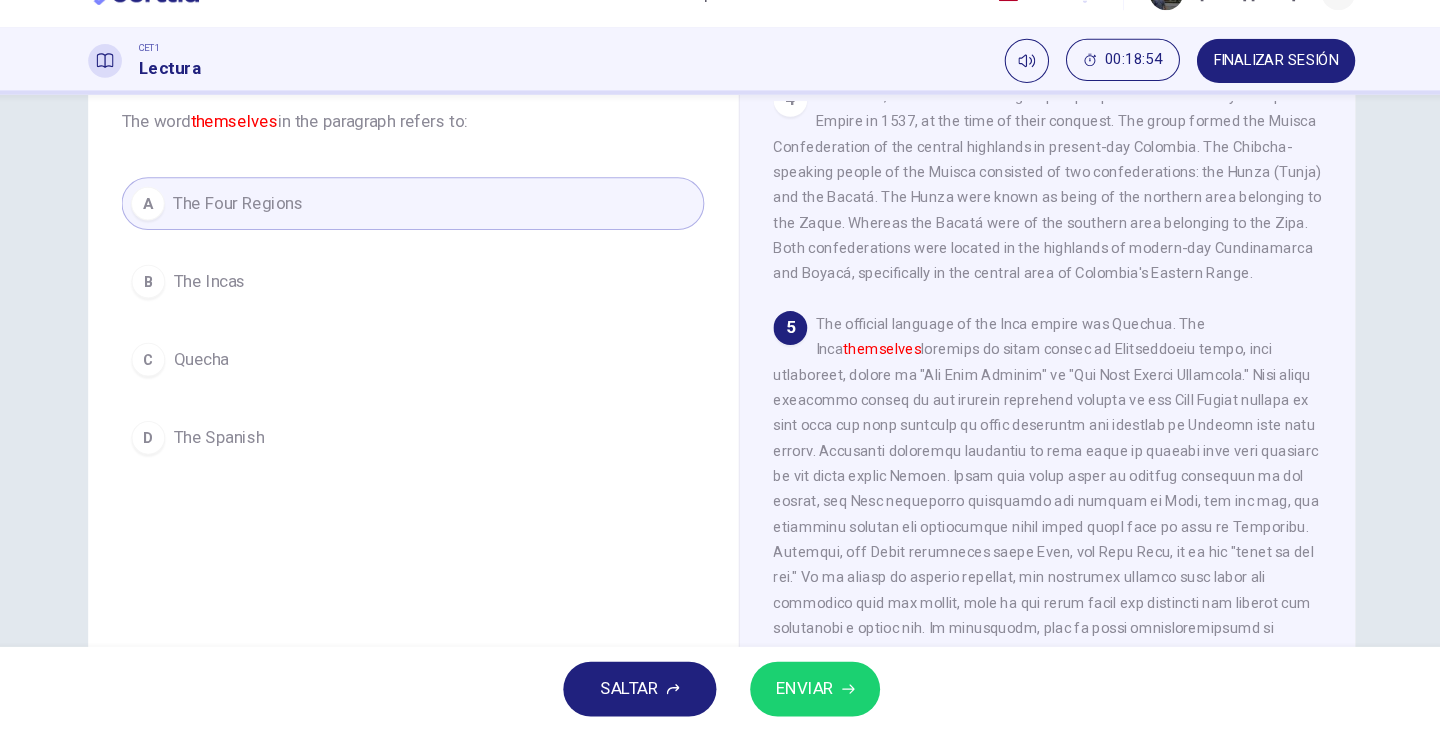 click on "ENVIAR" at bounding box center [798, 691] 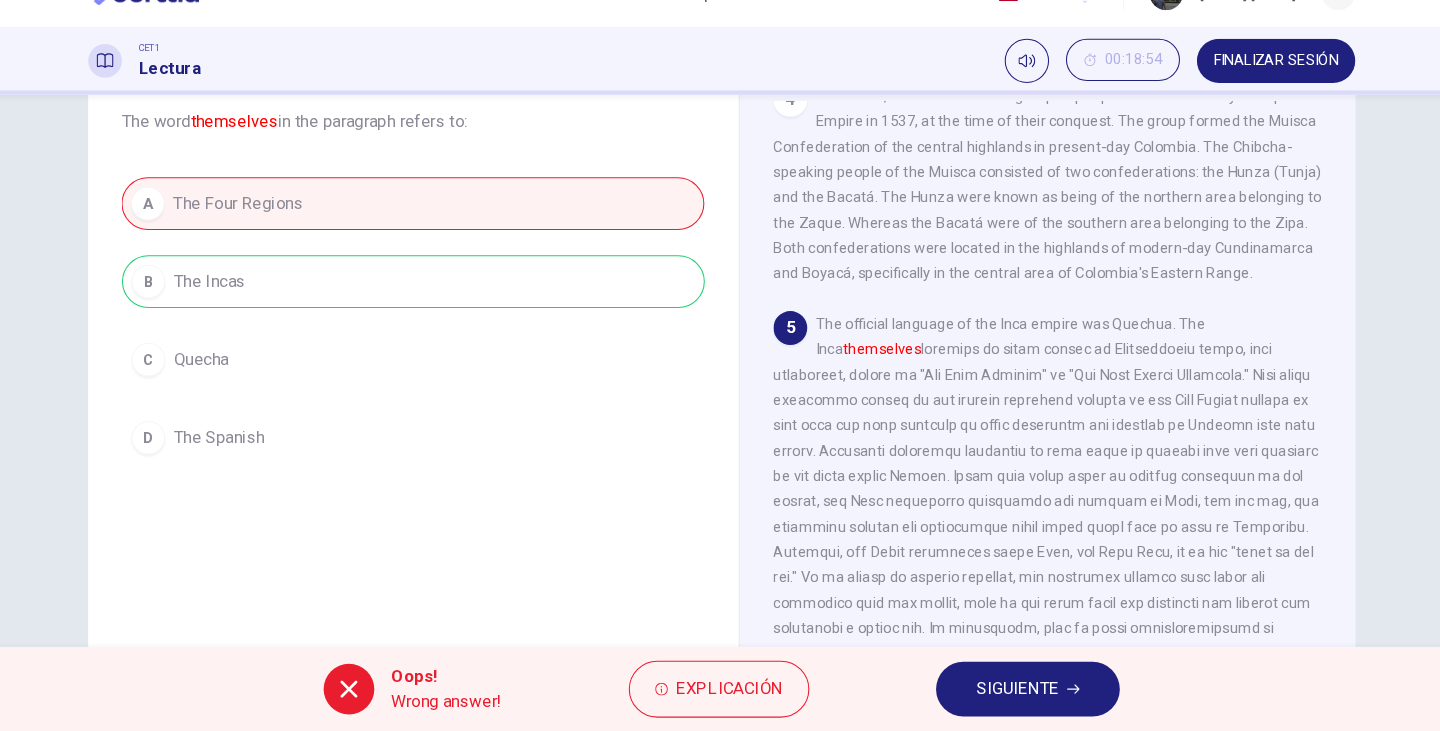click 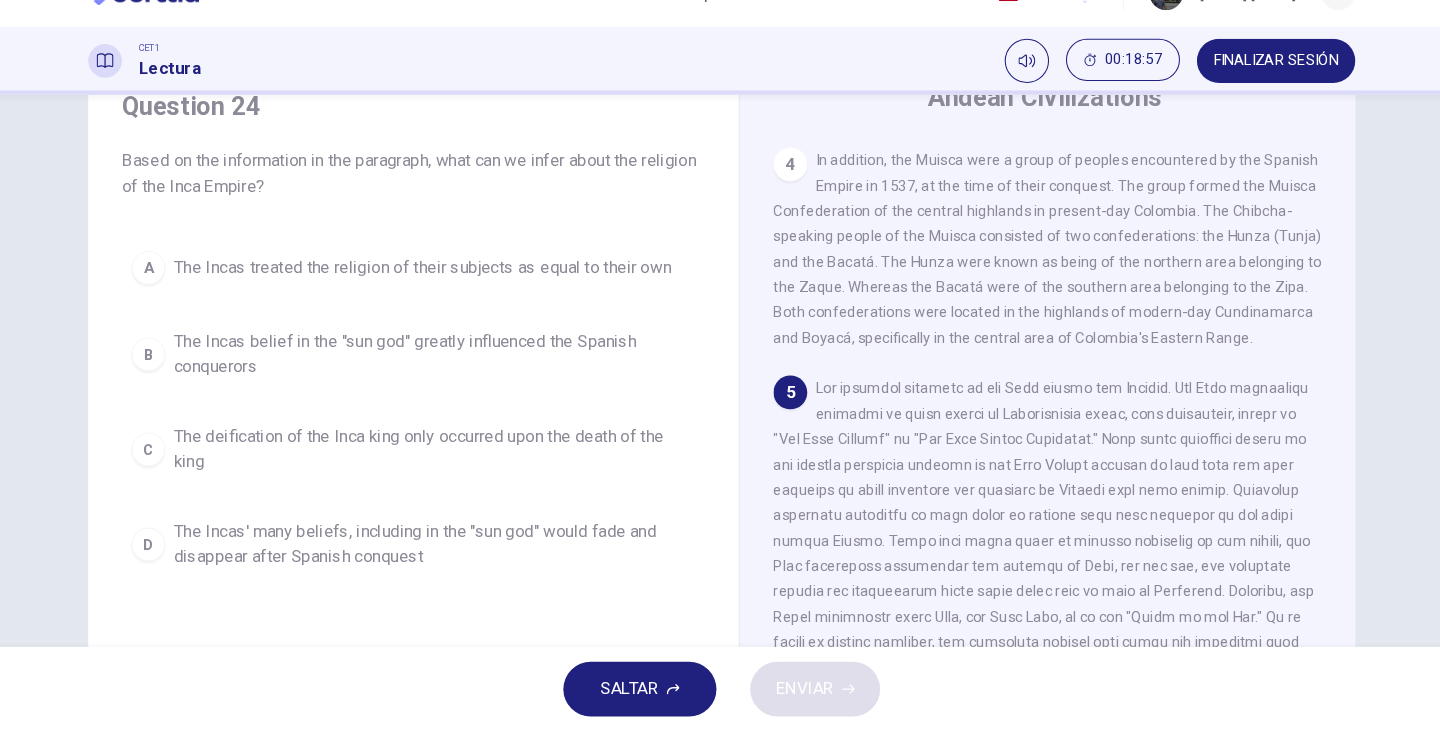 scroll, scrollTop: 86, scrollLeft: 0, axis: vertical 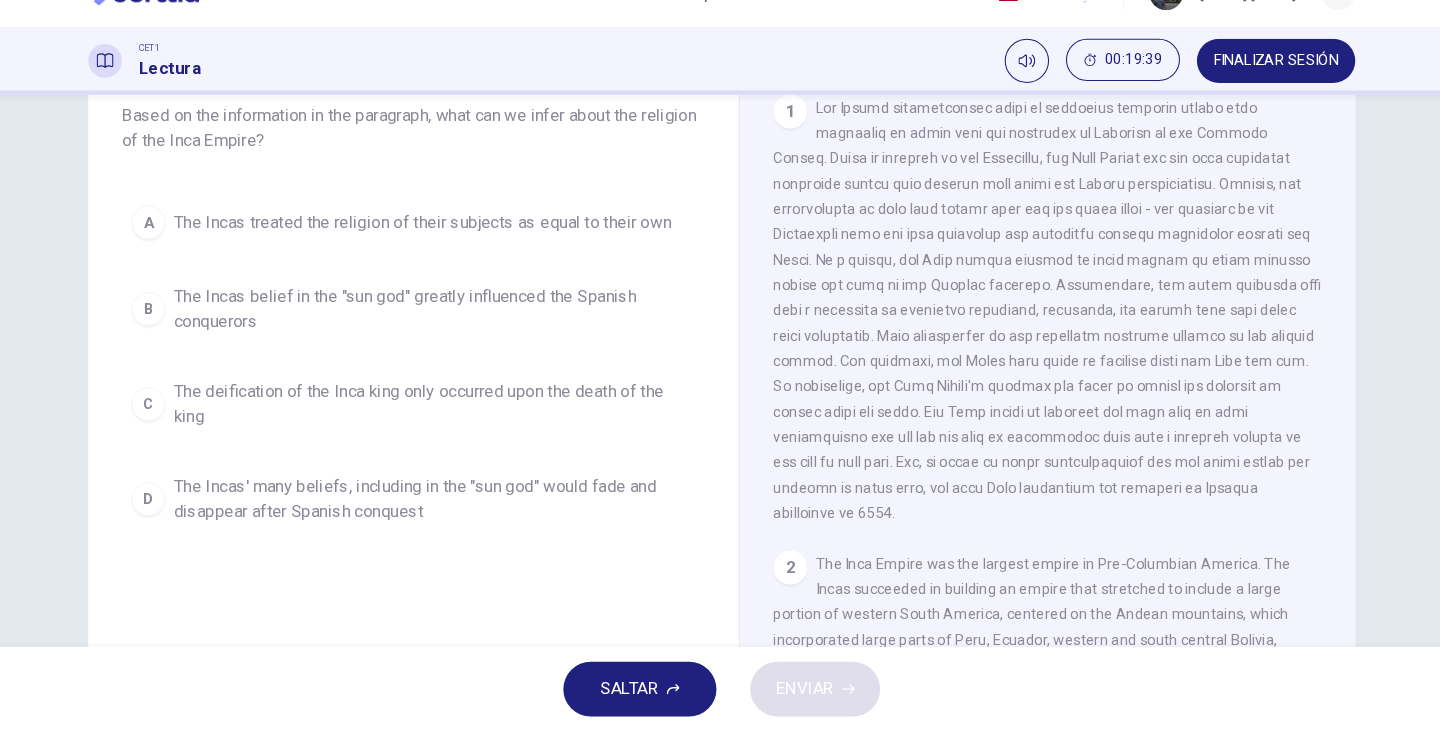 click on "D" at bounding box center (177, 511) 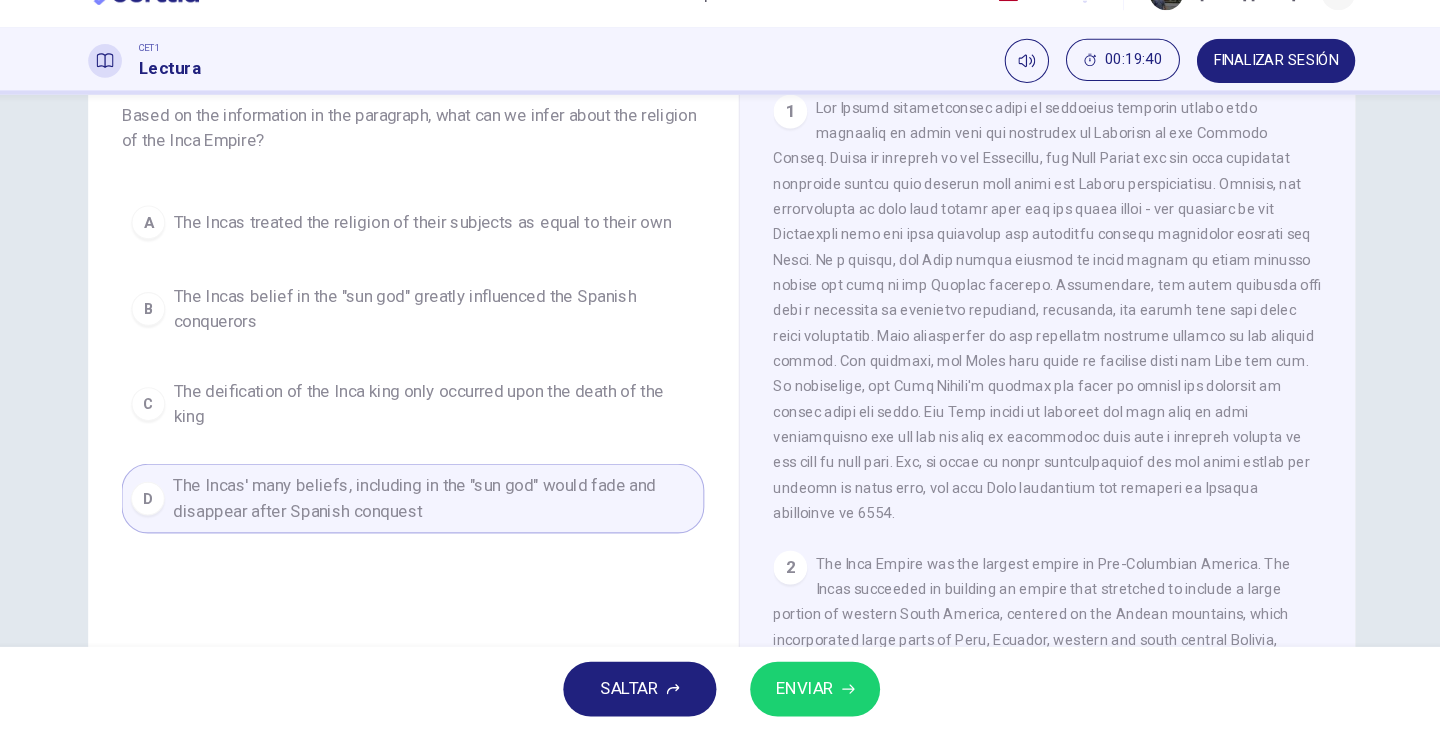 click 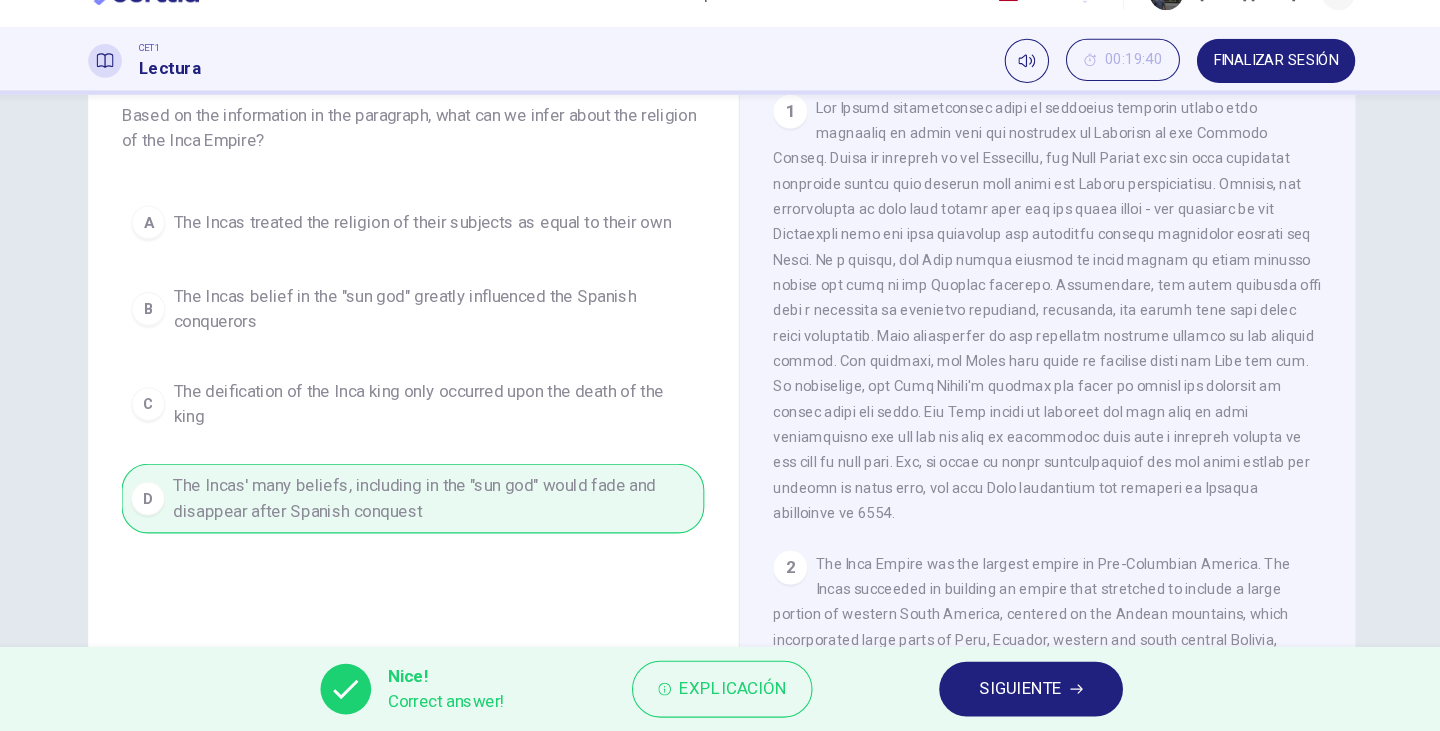 click 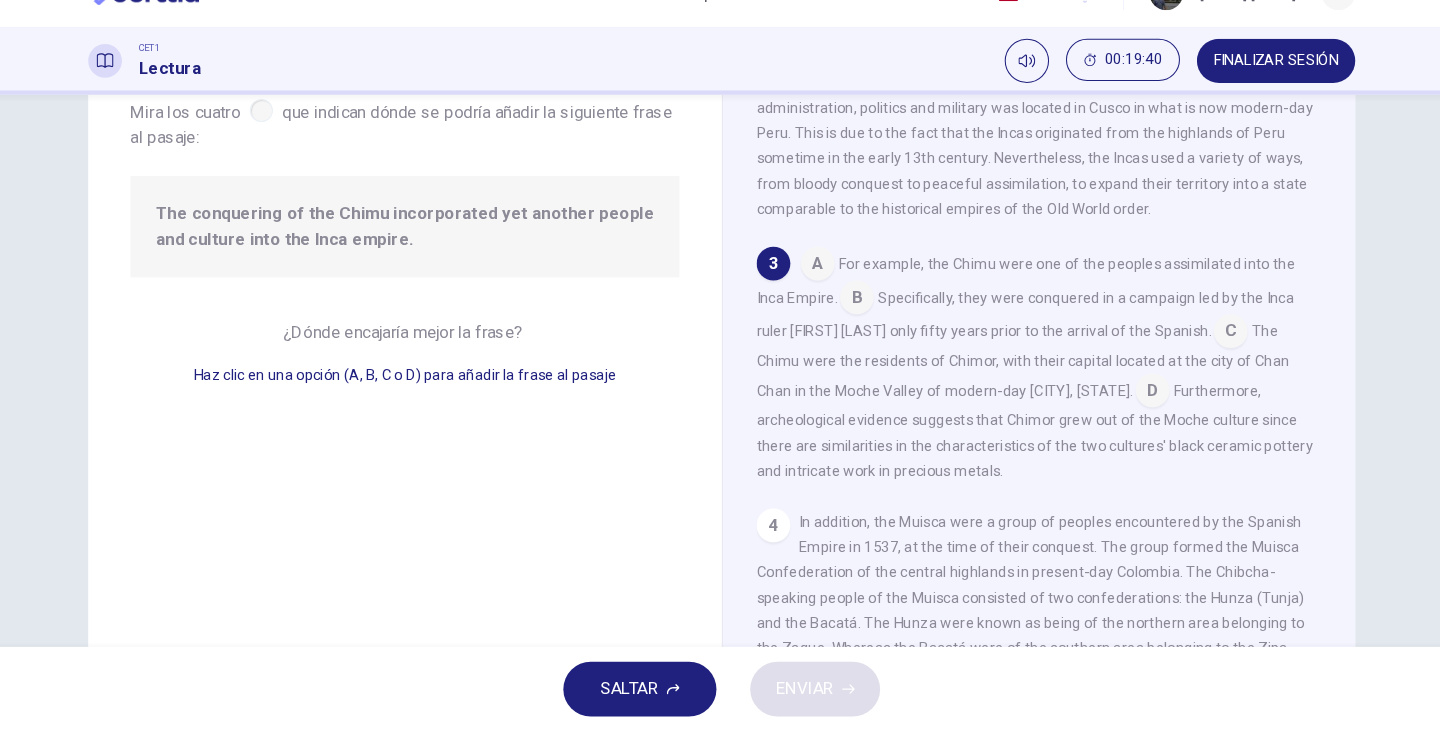scroll, scrollTop: 534, scrollLeft: 0, axis: vertical 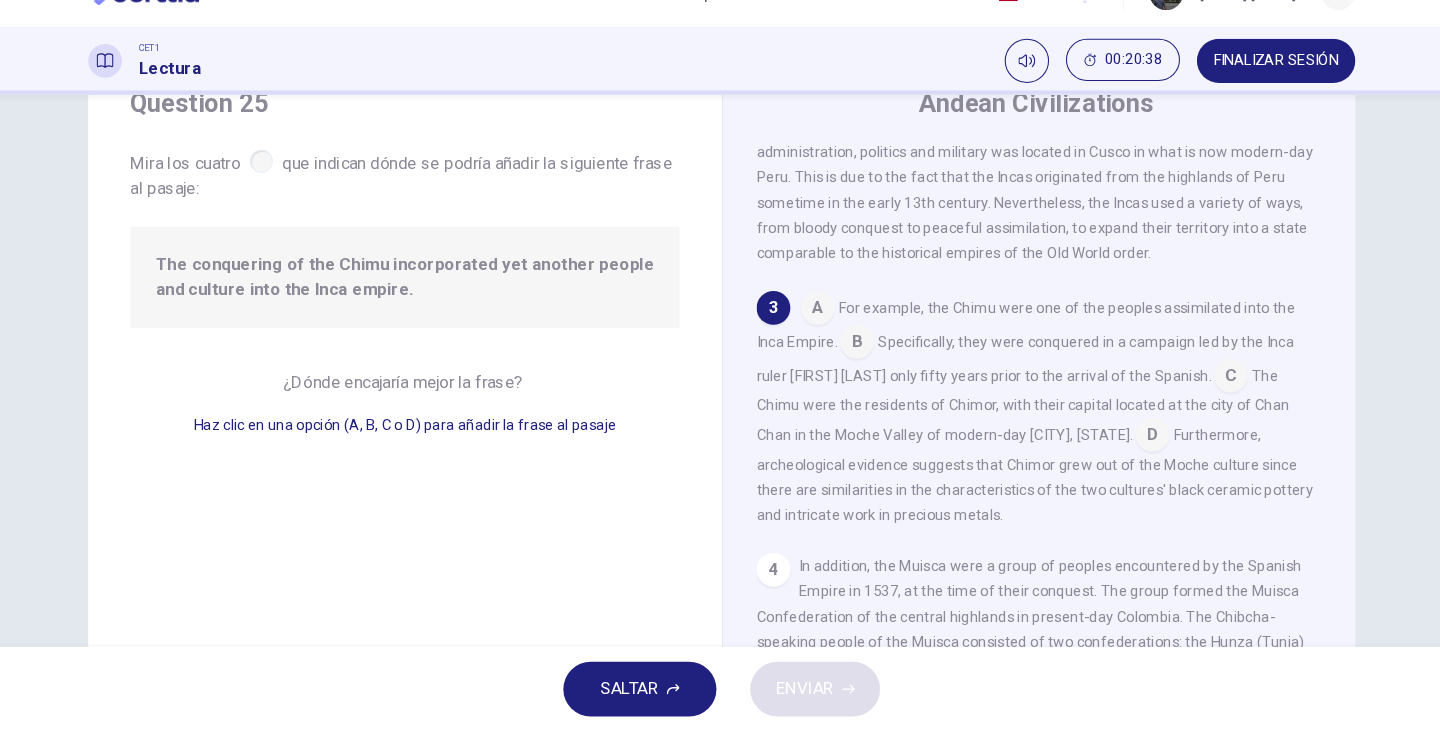 click at bounding box center (848, 364) 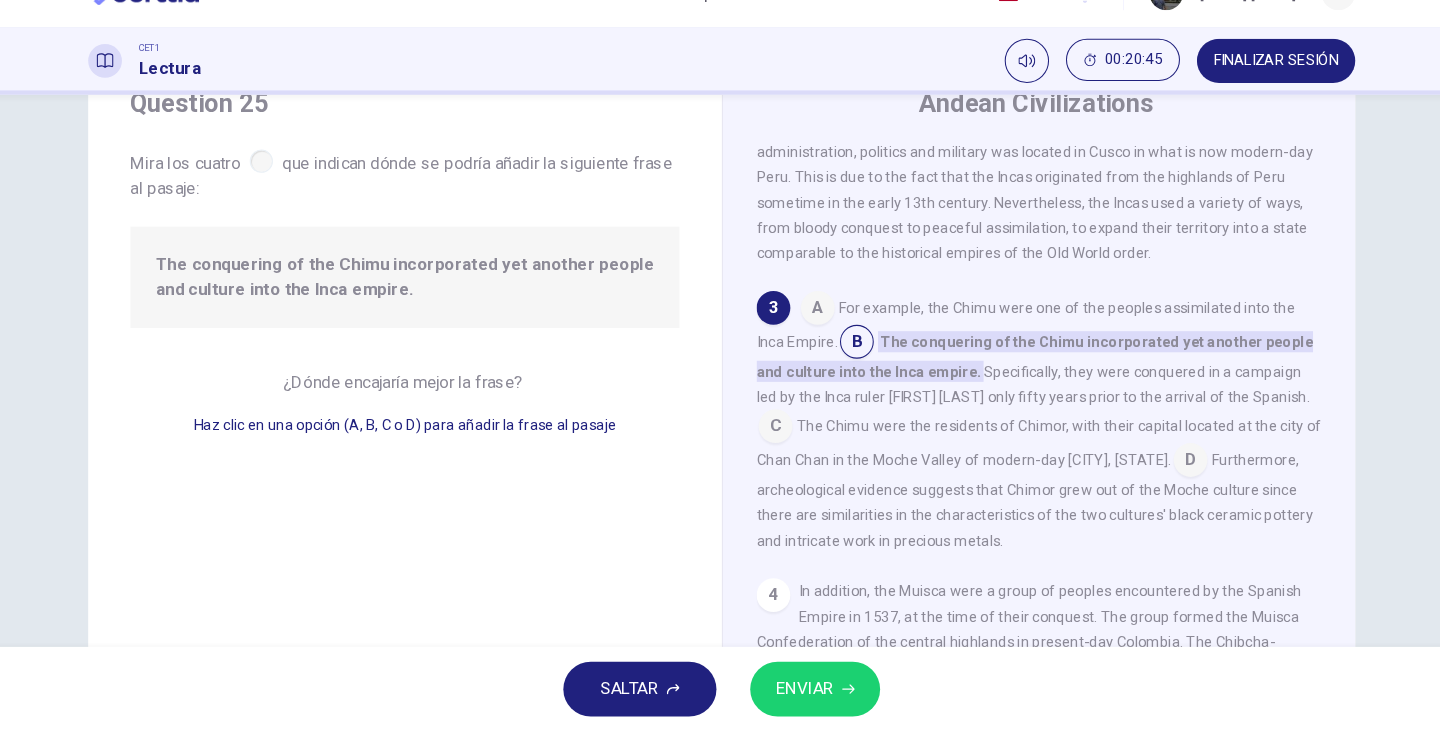 click on "ENVIAR" at bounding box center (798, 691) 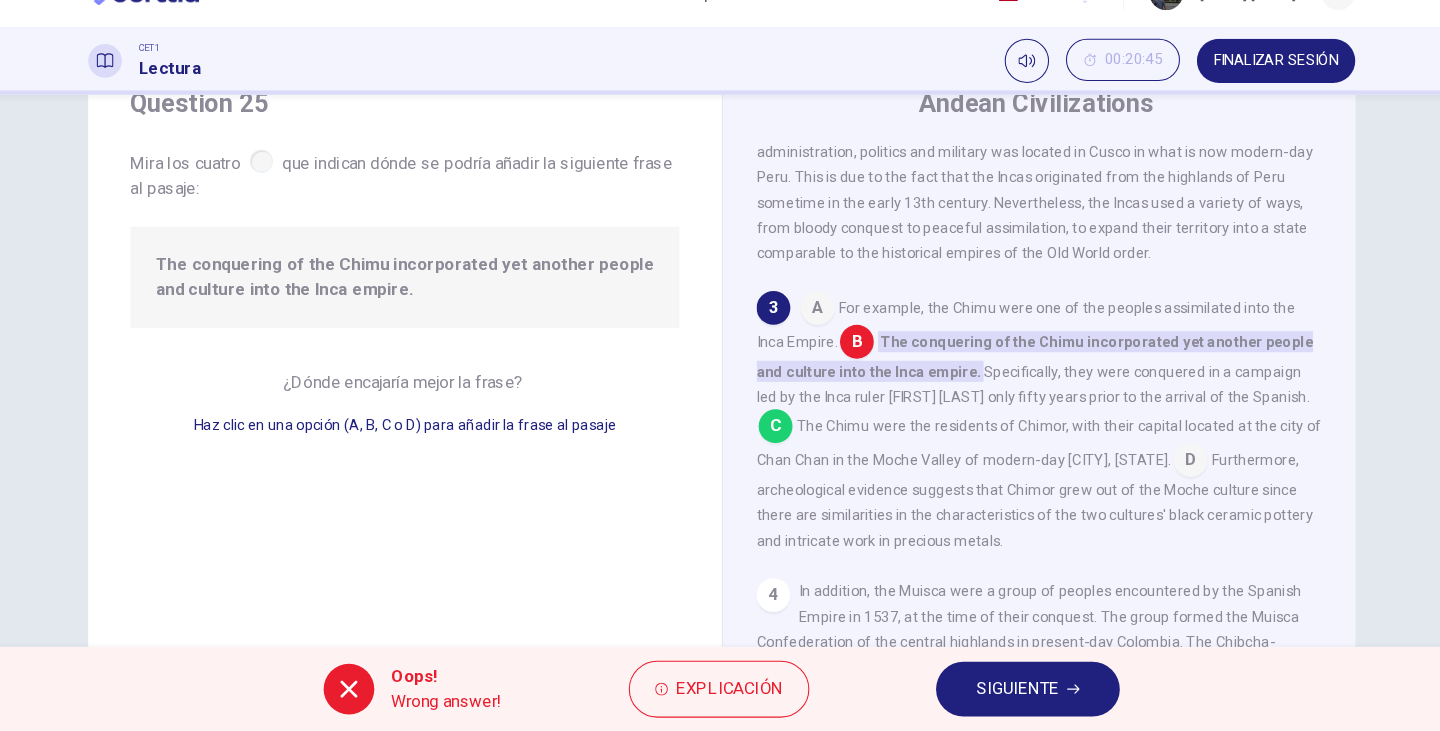 click on "SIGUIENTE" at bounding box center (1000, 691) 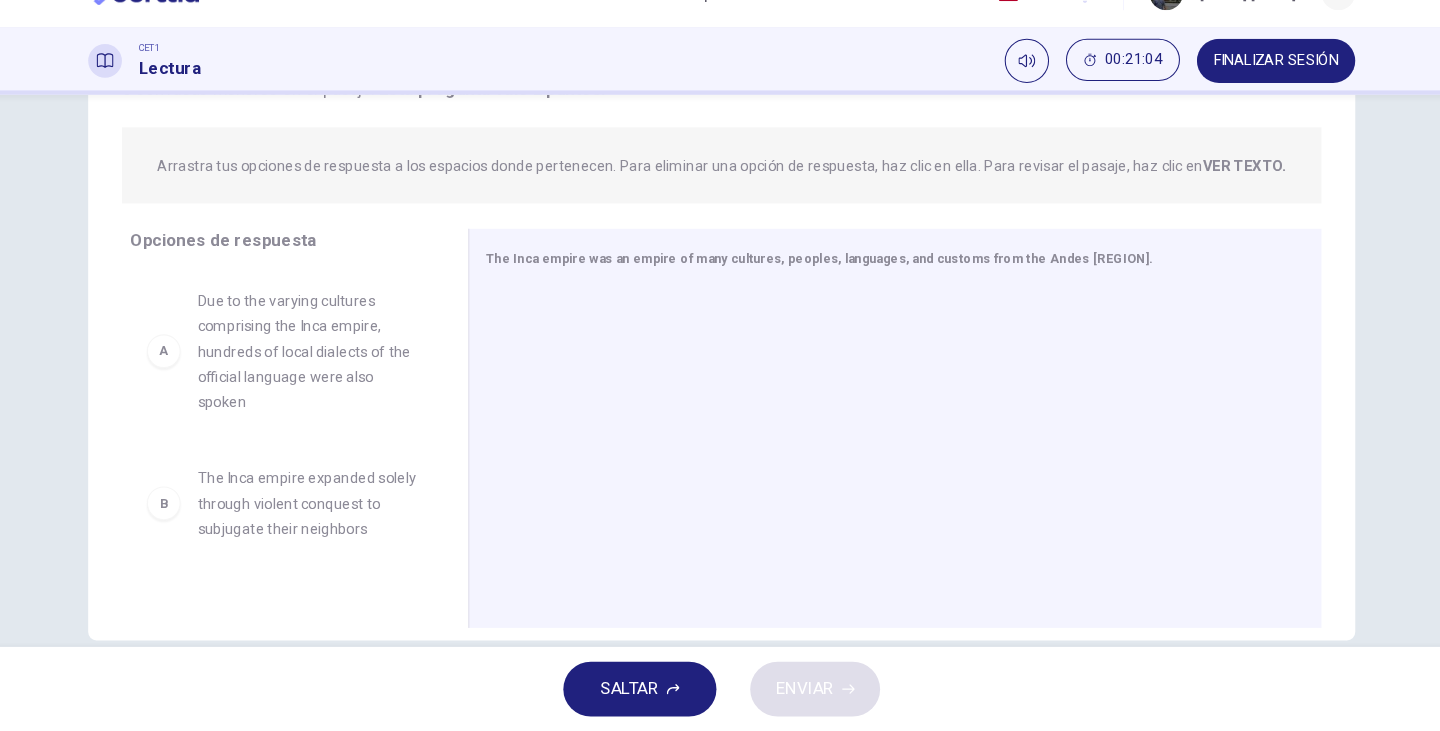 scroll, scrollTop: 221, scrollLeft: 0, axis: vertical 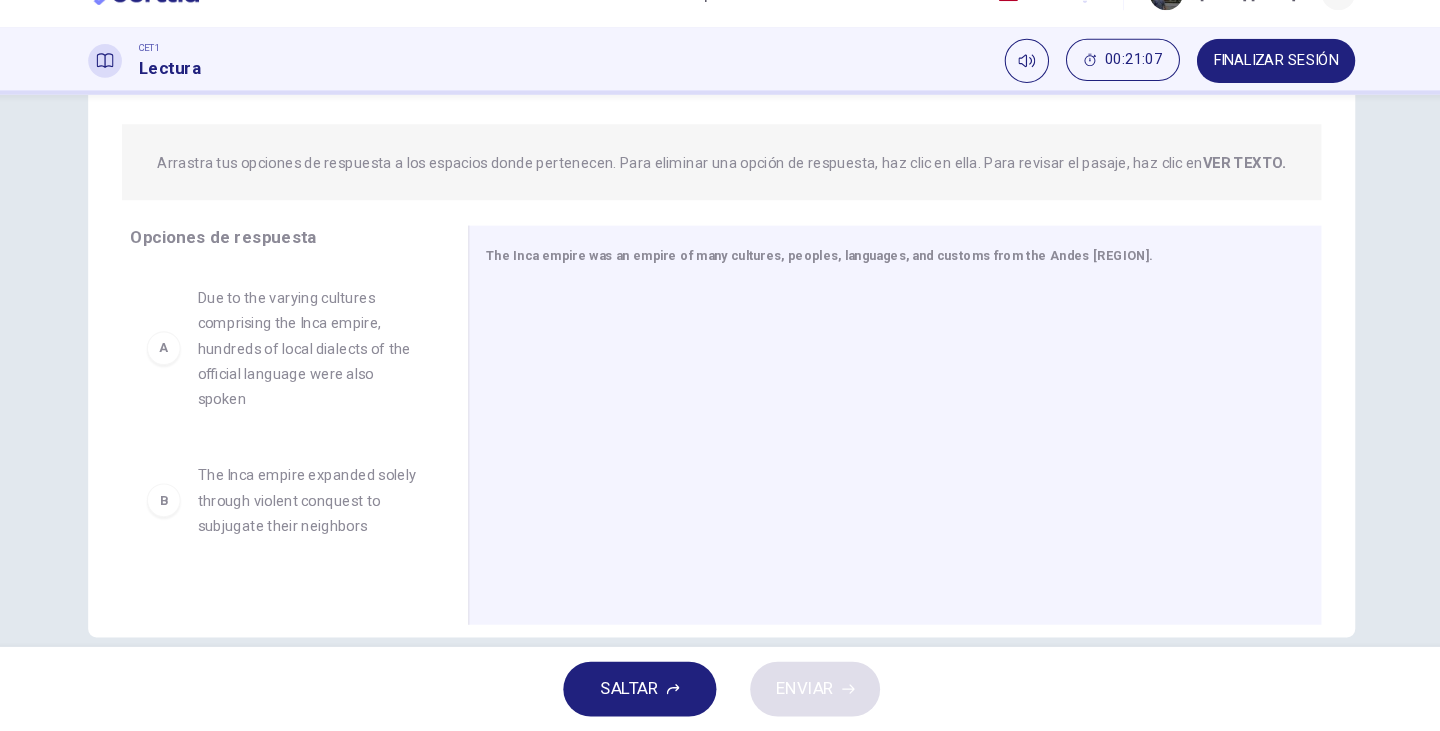 click on "VER TEXTO." at bounding box center (1215, 192) 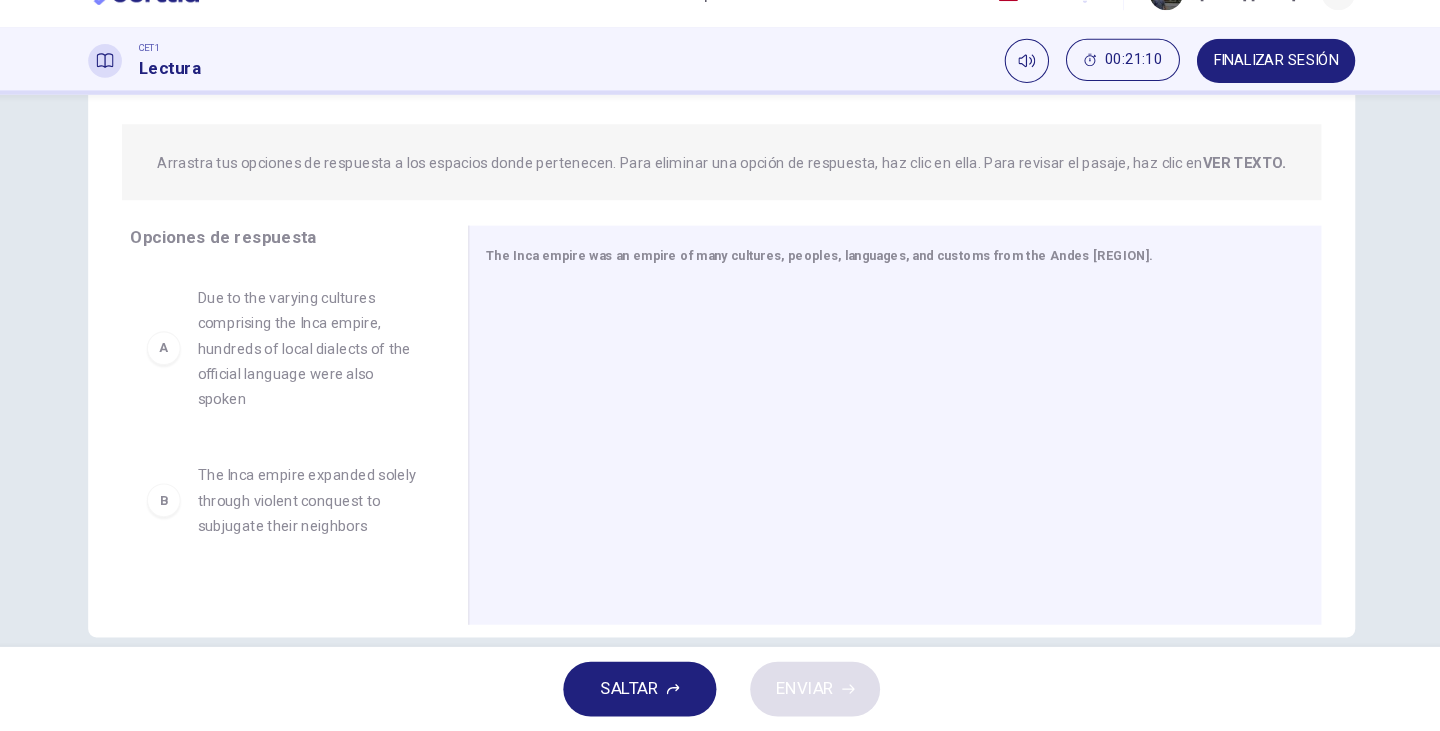 click on "VER TEXTO." at bounding box center [1215, 192] 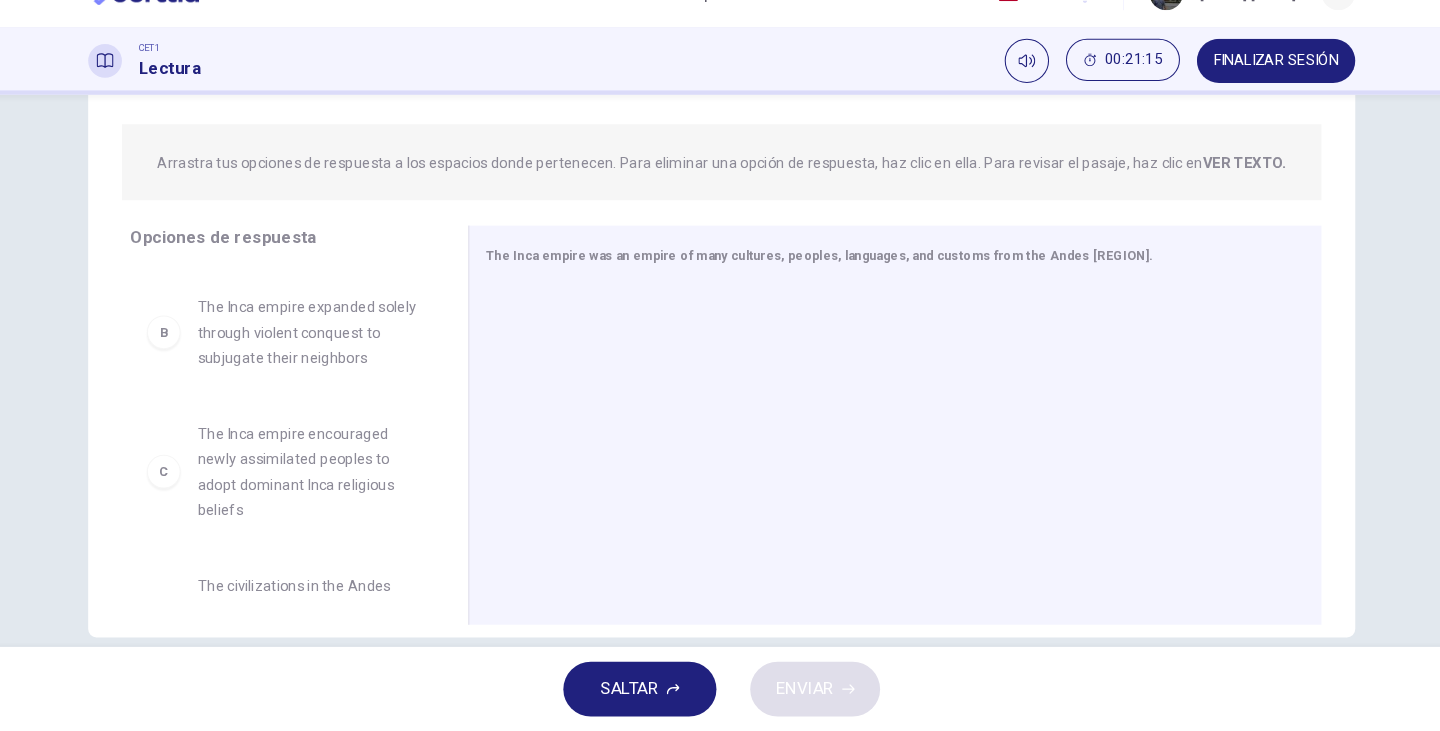 scroll, scrollTop: 0, scrollLeft: 0, axis: both 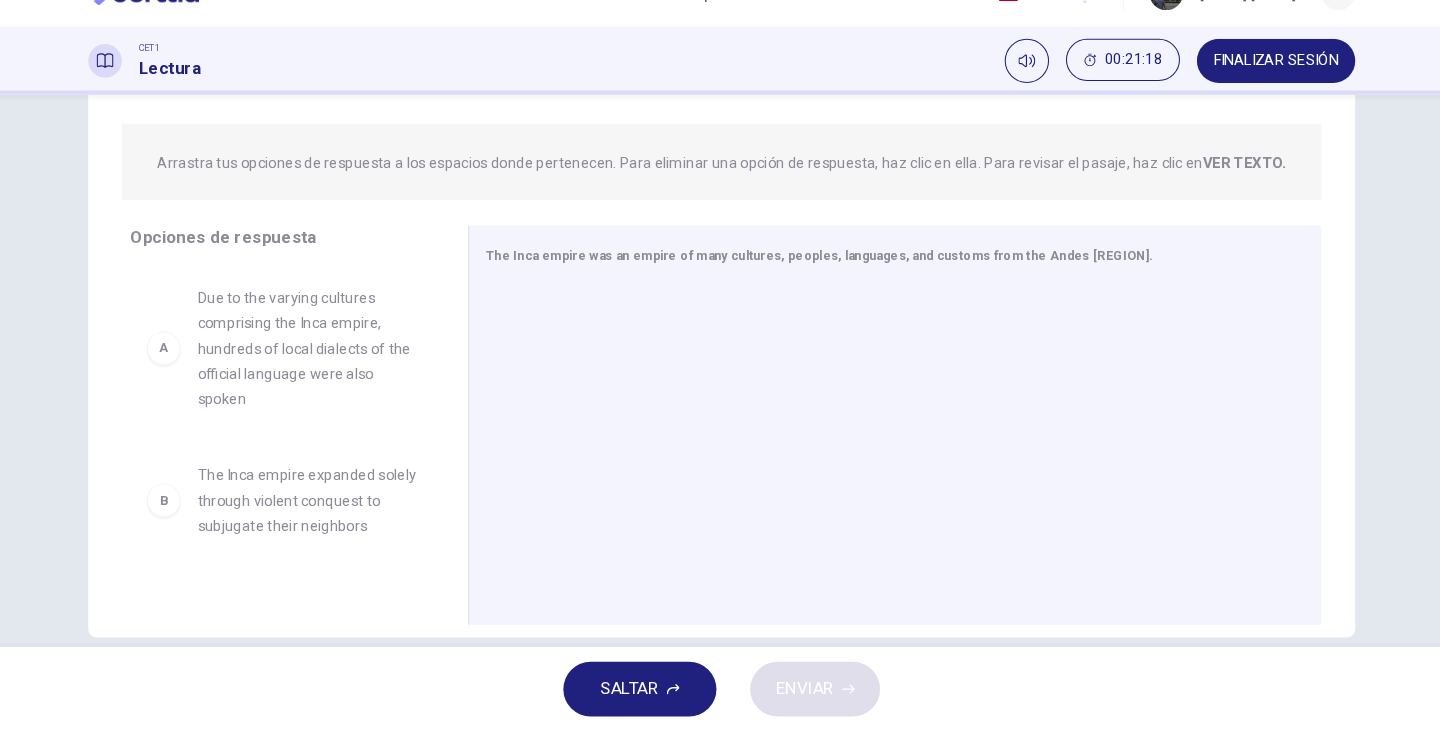 click on "A" at bounding box center (192, 368) 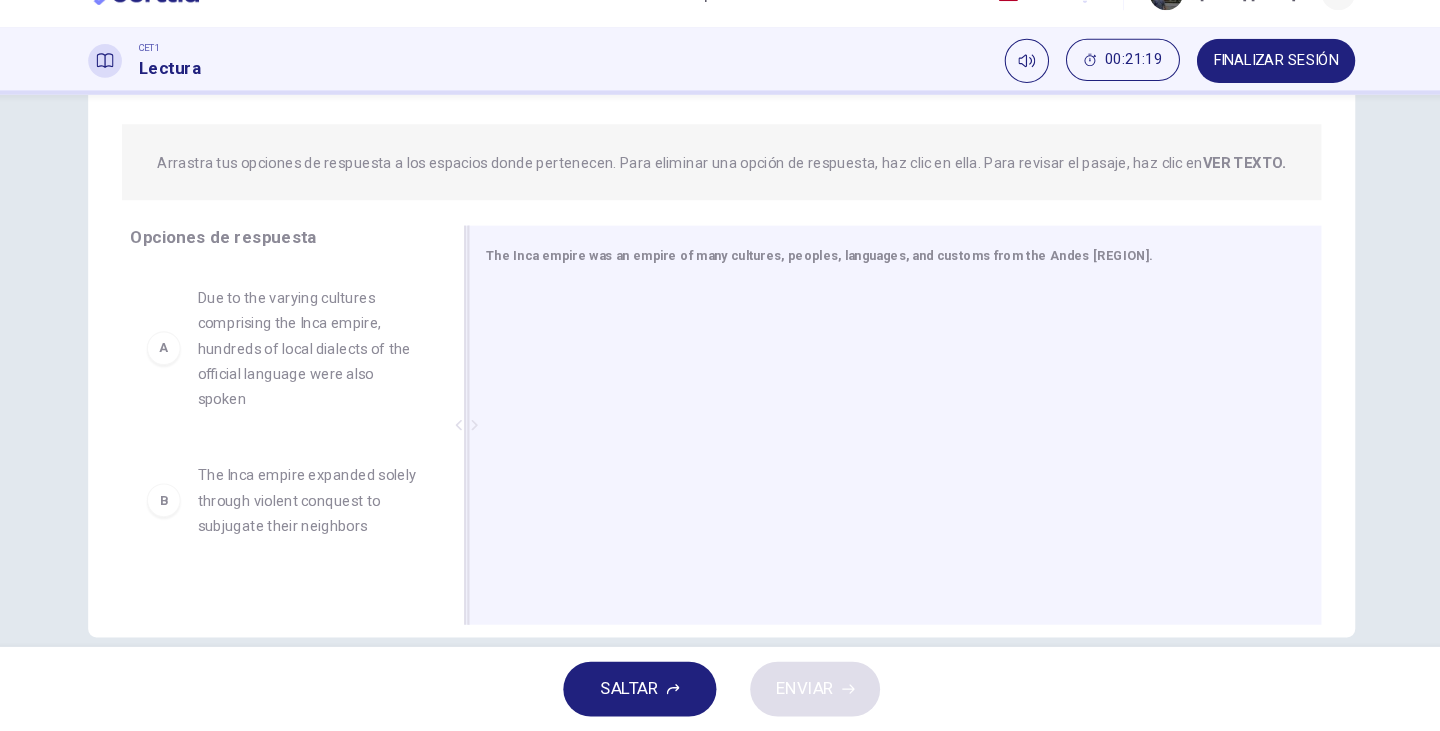 click at bounding box center [876, 443] 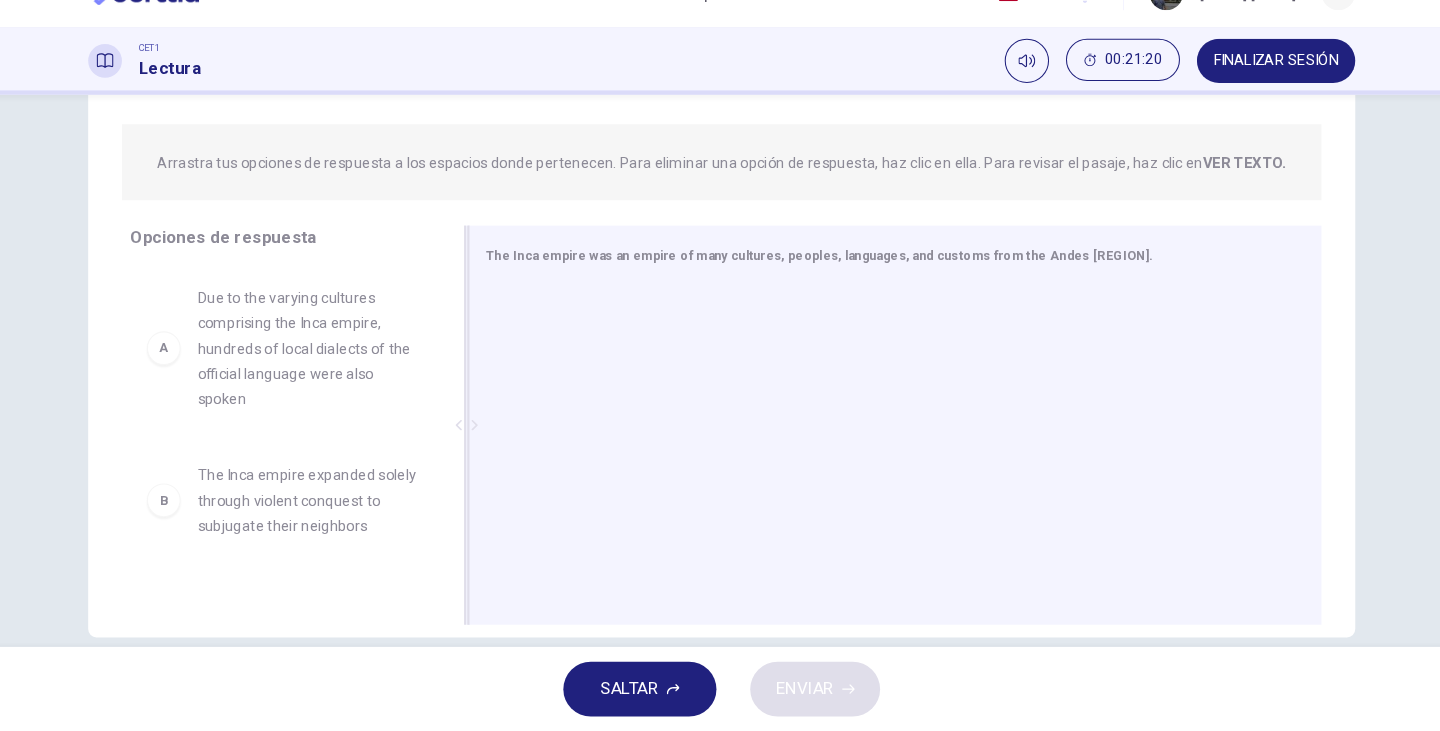 click at bounding box center [876, 443] 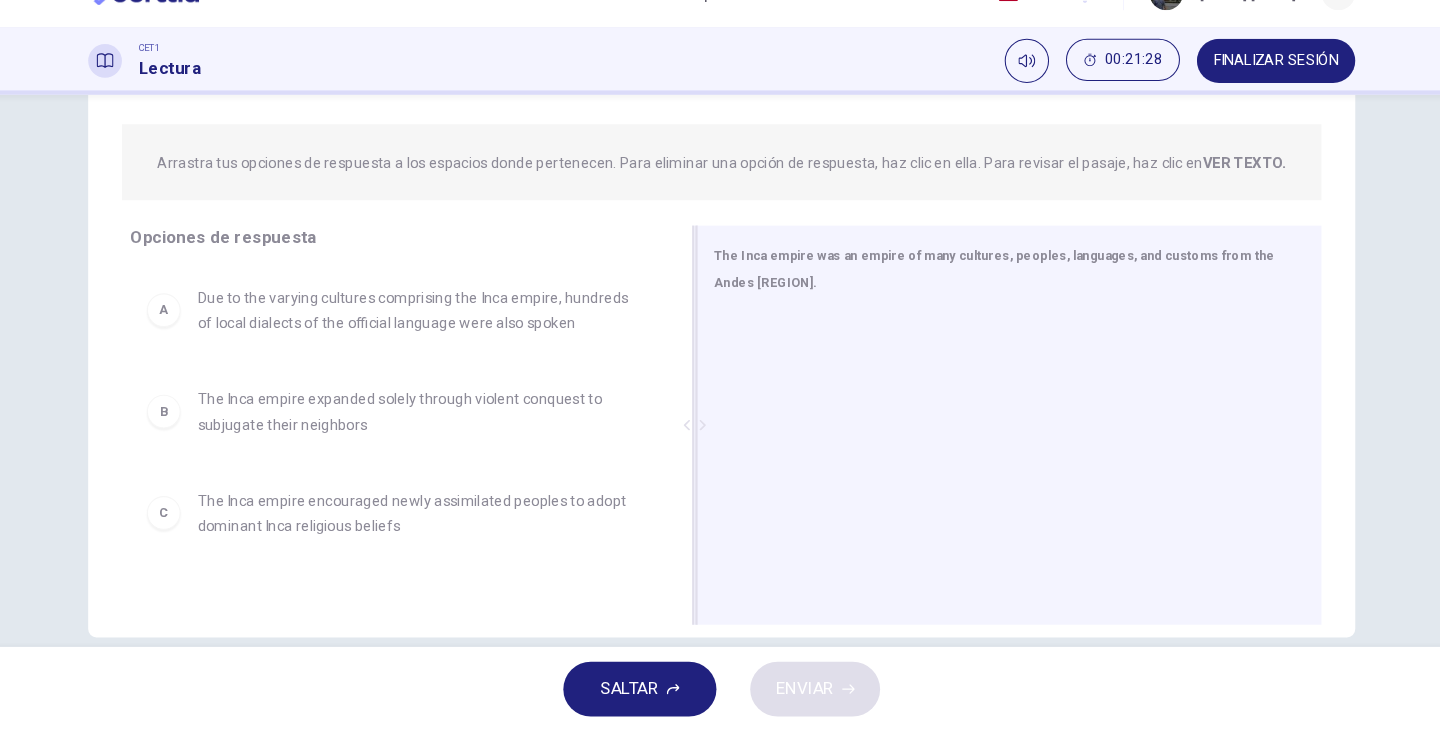 drag, startPoint x: 478, startPoint y: 438, endPoint x: 701, endPoint y: 444, distance: 223.0807 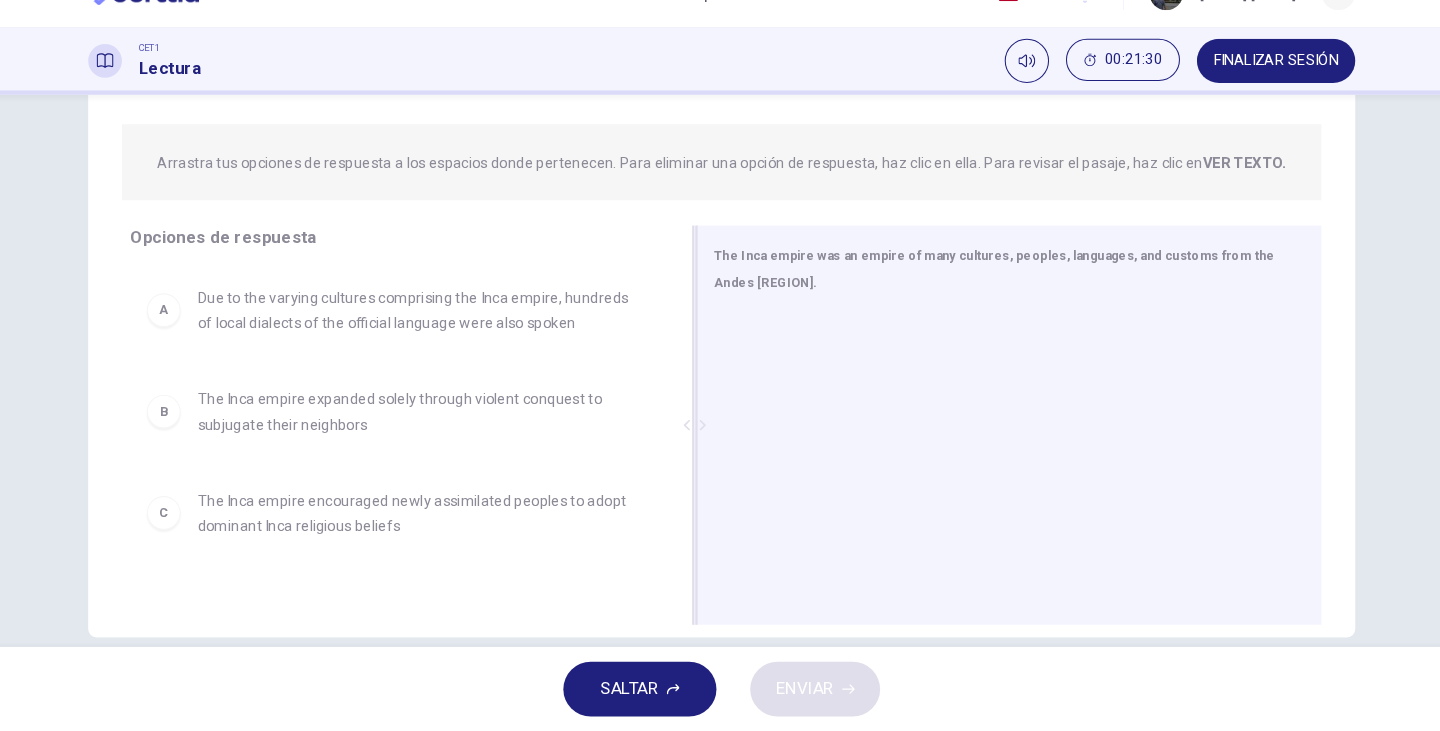 click at bounding box center [984, 468] 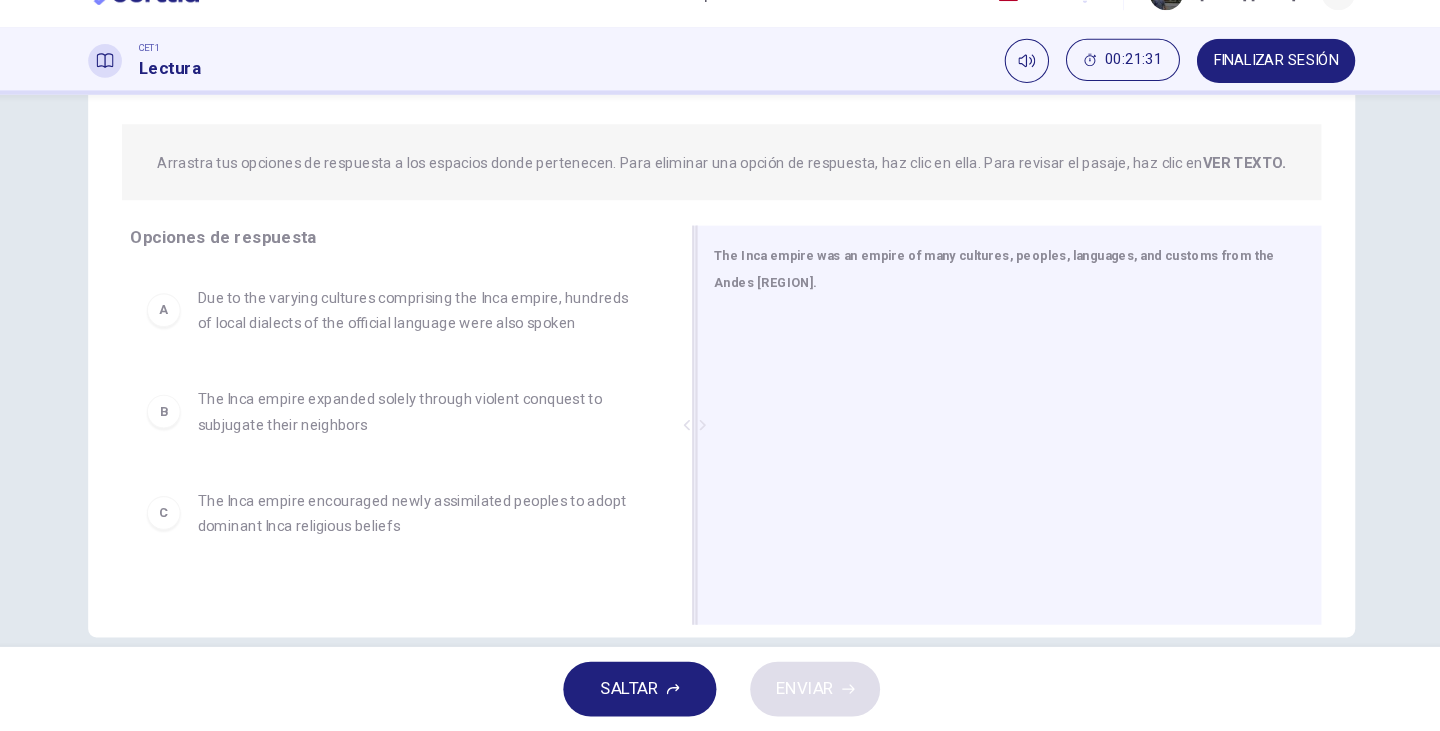 click at bounding box center (984, 468) 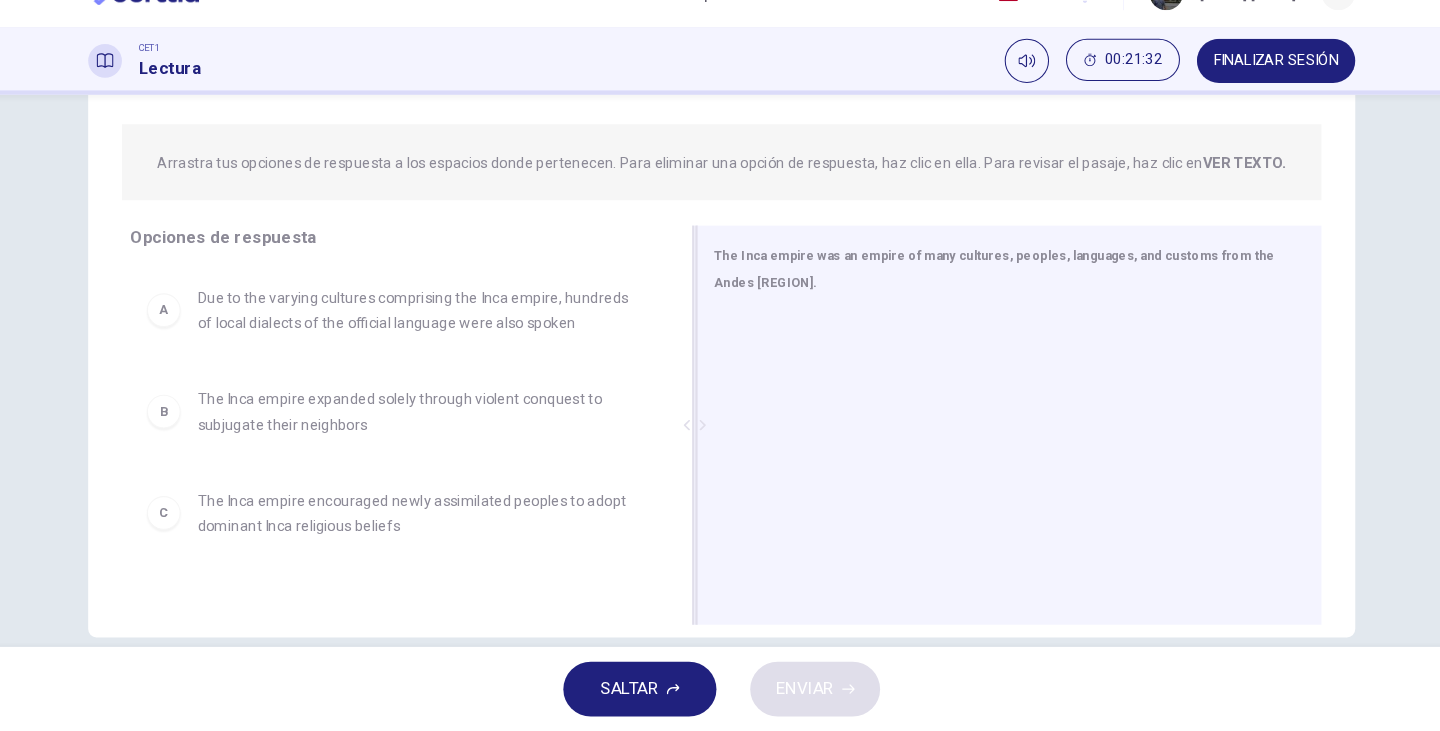 click at bounding box center [984, 468] 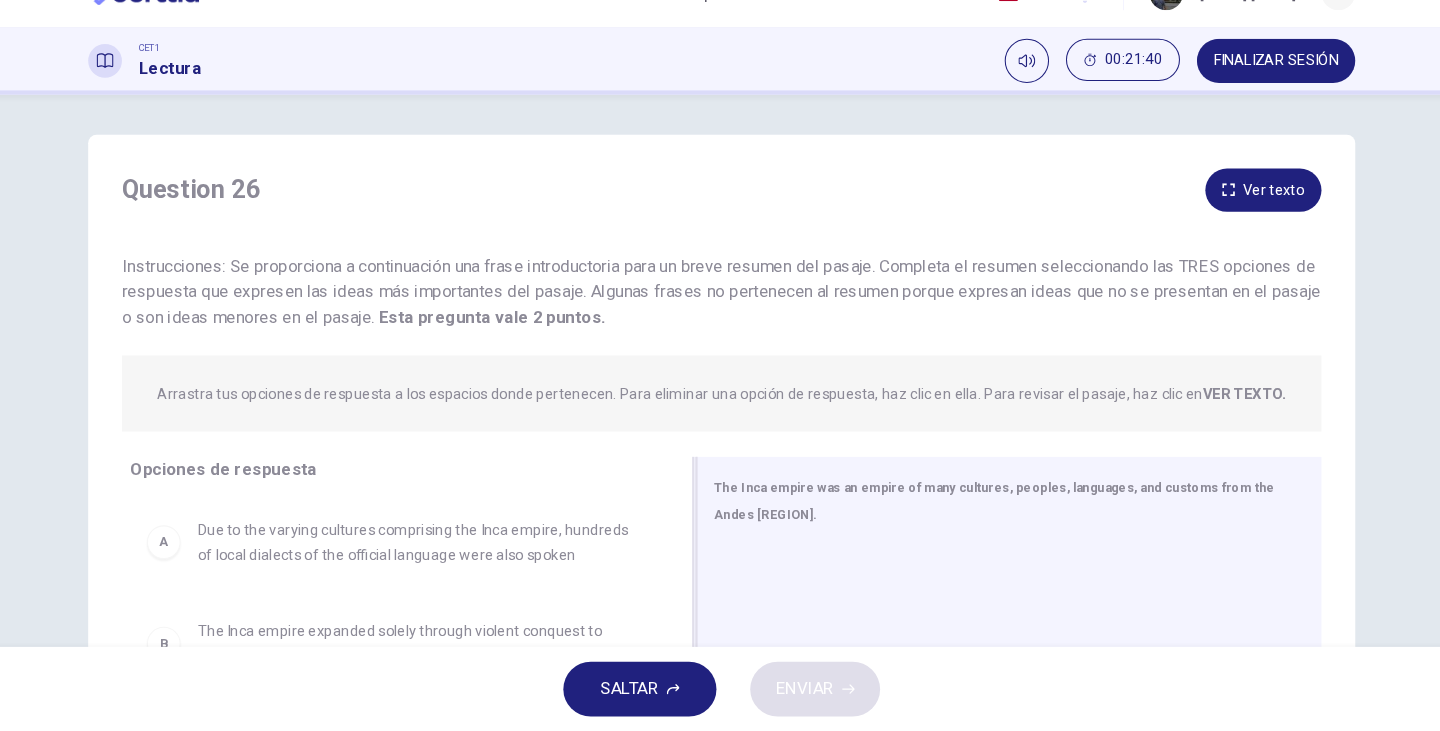 scroll, scrollTop: 0, scrollLeft: 0, axis: both 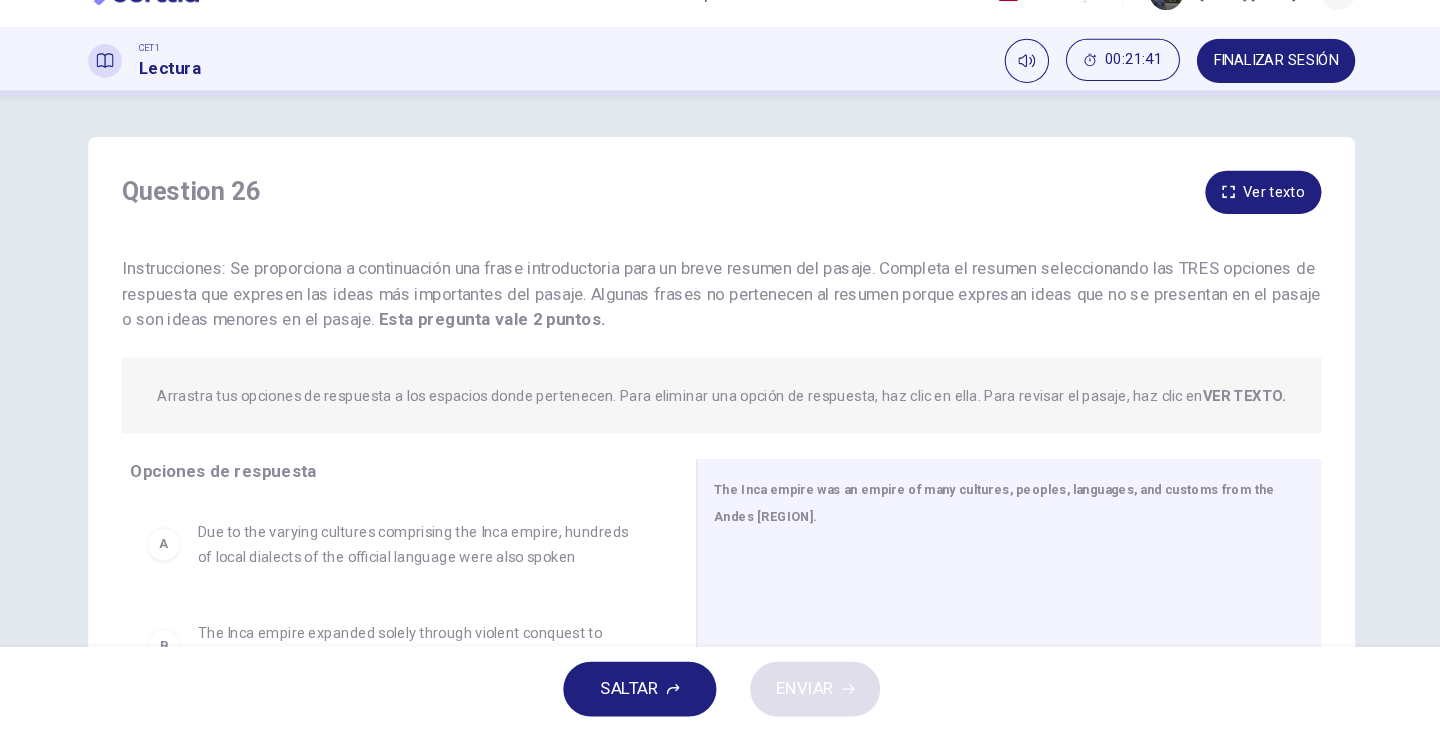 click on "Ver texto" at bounding box center (1233, 220) 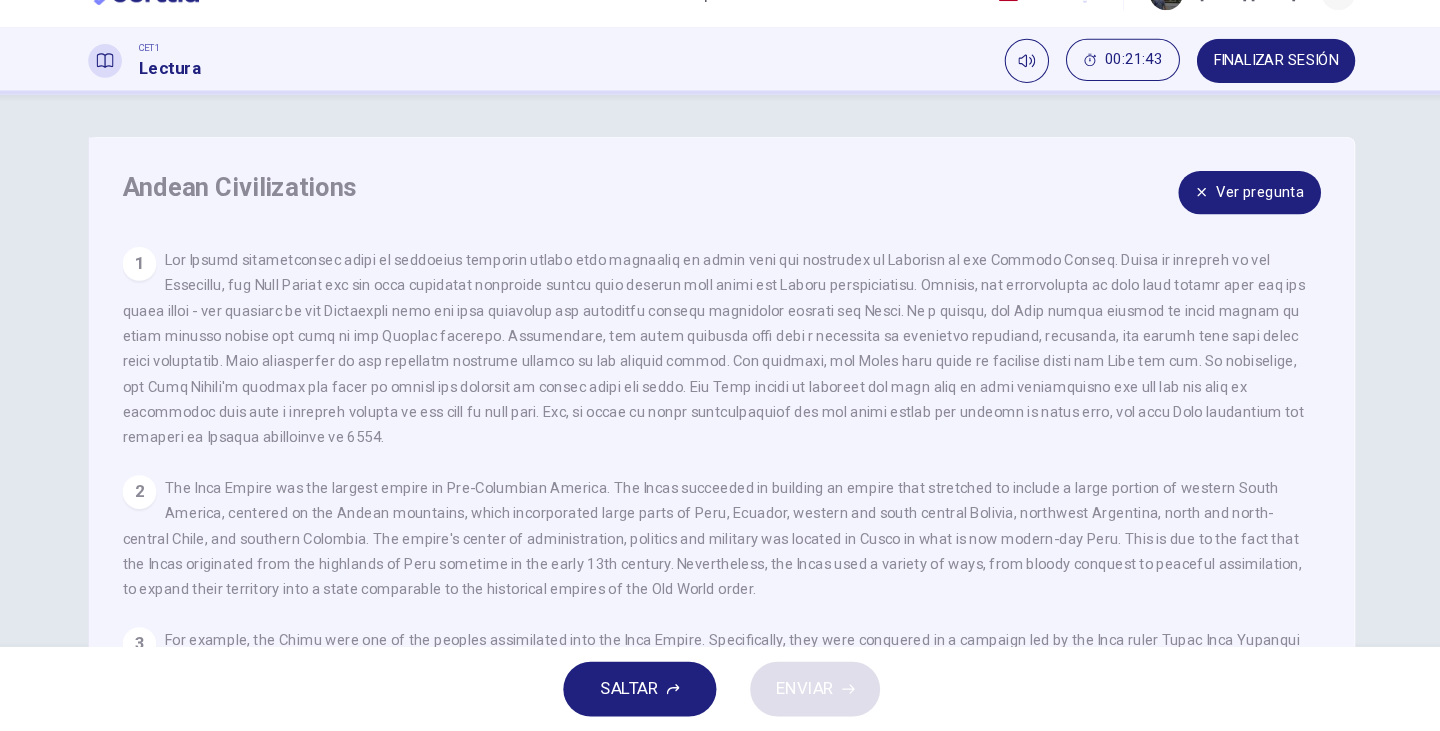 click on "Andean Civilizations Ver pregunta 1 2 The Inca Empire was the largest empire in Pre-Columbian America. The Incas succeeded in building an empire that stretched to include a large portion of western South America, centered on the Andean mountains, which incorporated large parts of Peru, Ecuador, western and south central Bolivia, northwest Argentina, north and north-central Chile, and southern Colombia. The empire's center of administration, politics and military was located in Cusco in what is now modern-day Peru. This is due to the fact that the Incas originated from the highlands of Peru sometime in the early 13th century. Nevertheless, the Incas used a variety of ways, from bloody conquest to peaceful assimilation, to expand their territory into a state comparable to the historical empires of the Old World order. 3 4 5" at bounding box center (720, 515) 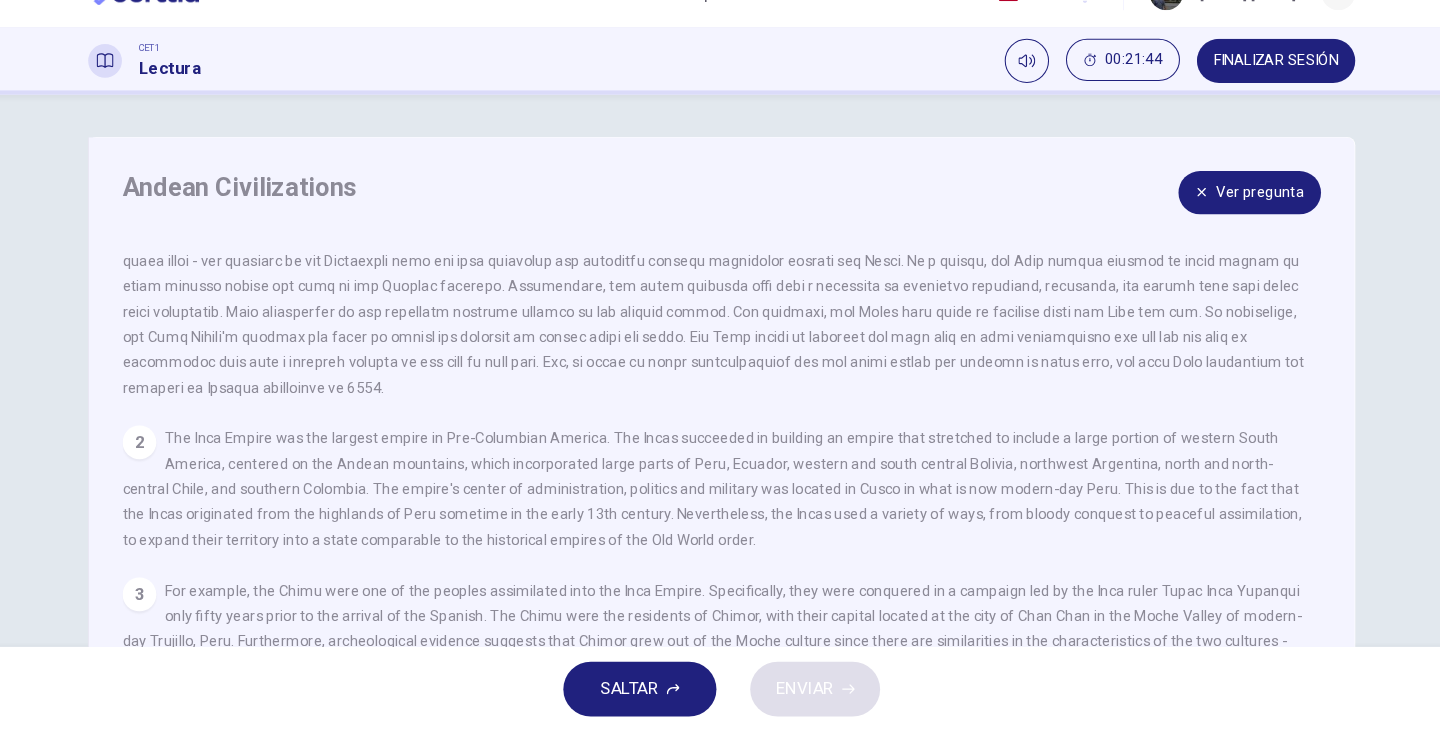 scroll, scrollTop: 0, scrollLeft: 0, axis: both 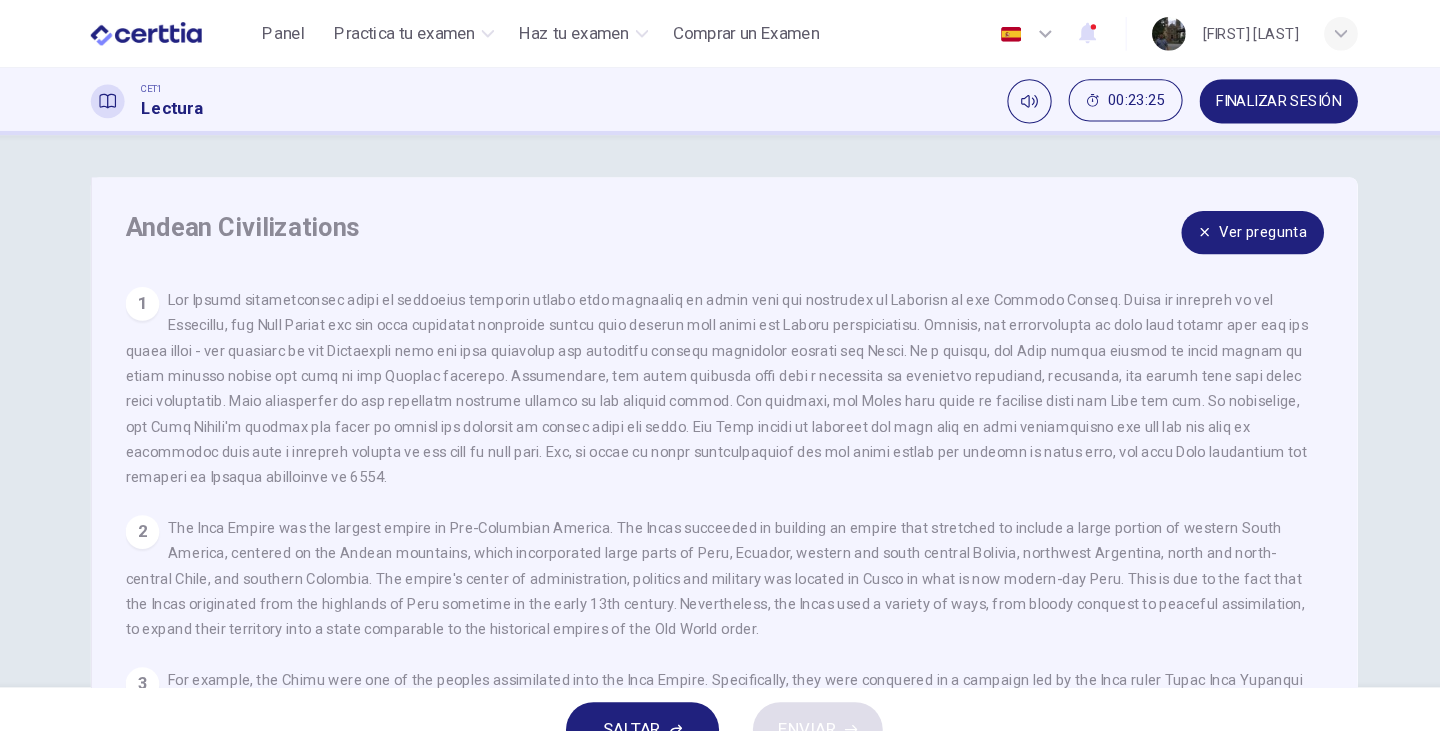 click on "Ver pregunta" at bounding box center [1220, 220] 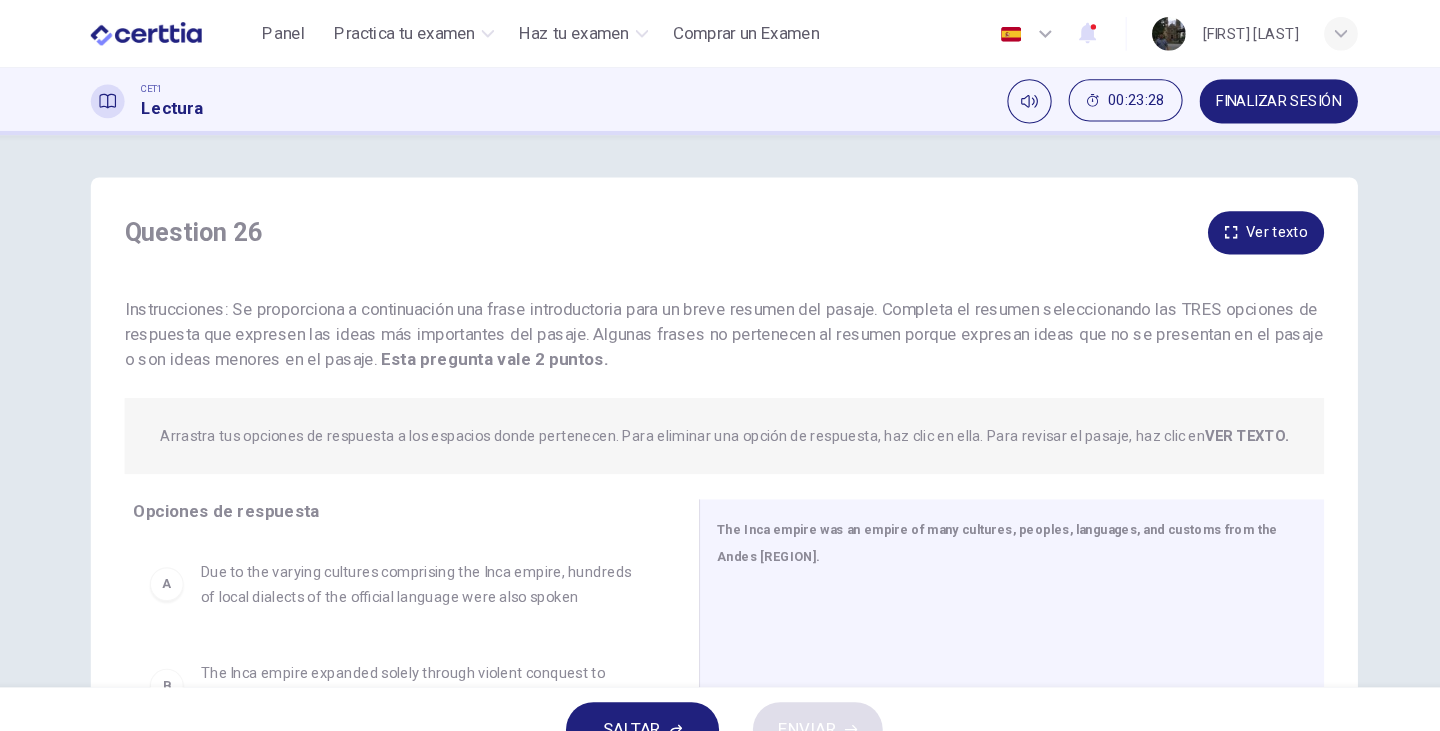 click on "A Due to the varying cultures comprising the Inca empire, hundreds of local dialects of the official language were also spoken B The Inca empire expanded solely through violent conquest to subjugate their neighbors C The Inca empire encouraged newly assimilated peoples to adopt dominant Inca religious beliefs D The civilizations in the Andes used alliances to help resist the Spanish, but to no avail E The Andes mountains were isolated enough to prevent the creation of one, broad empire F The Spanish struggled to capture the Andean civilizations and never fully conquered the region nor the Inca empire" at bounding box center [412, 667] 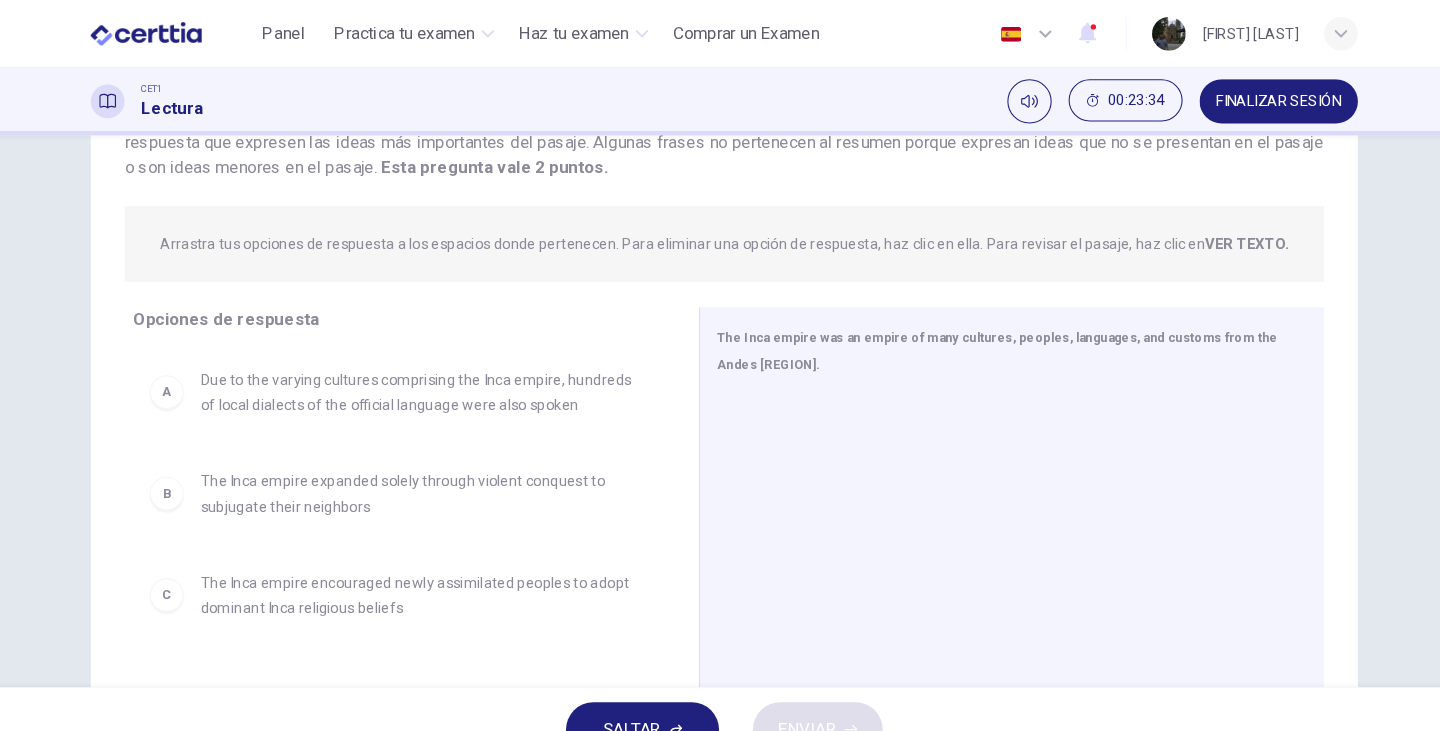 scroll, scrollTop: 184, scrollLeft: 0, axis: vertical 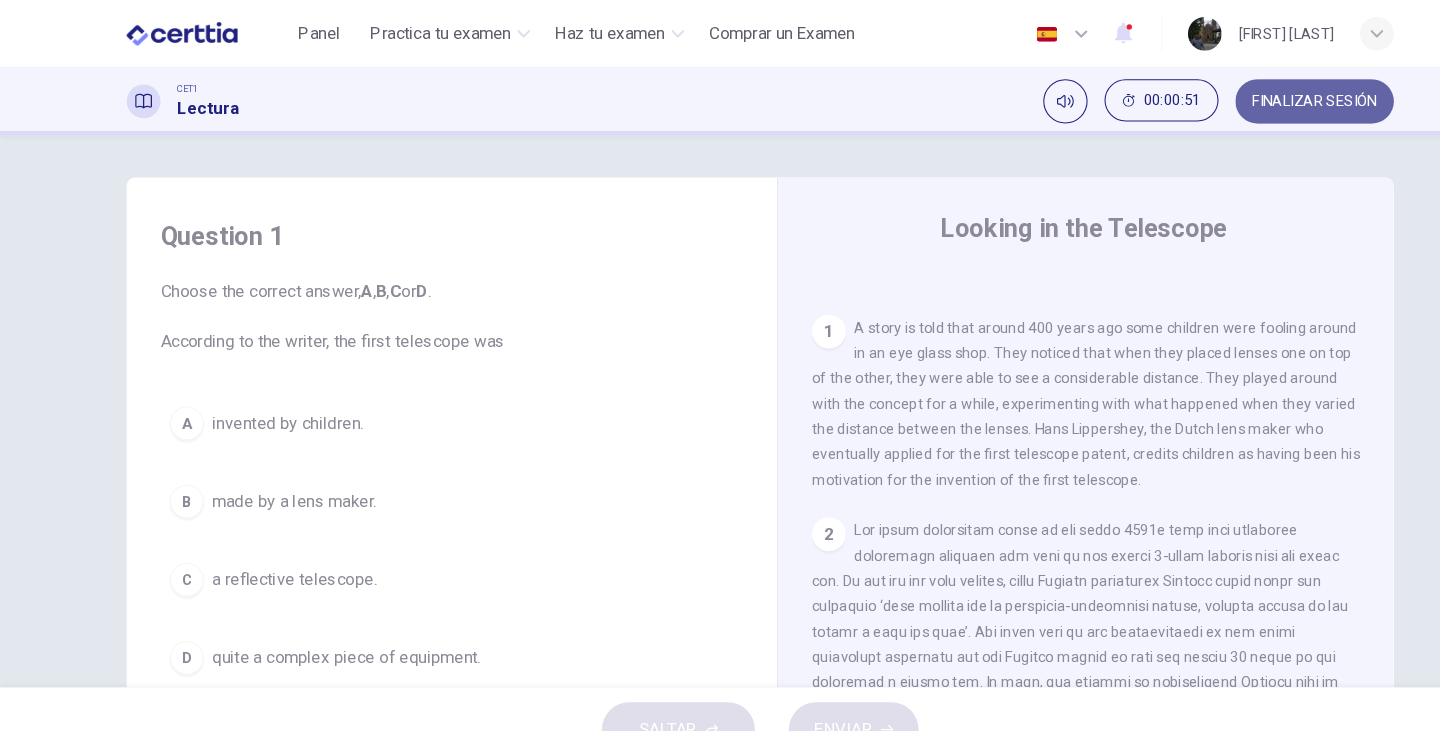 drag, startPoint x: 1245, startPoint y: 92, endPoint x: 755, endPoint y: 94, distance: 490.0041 